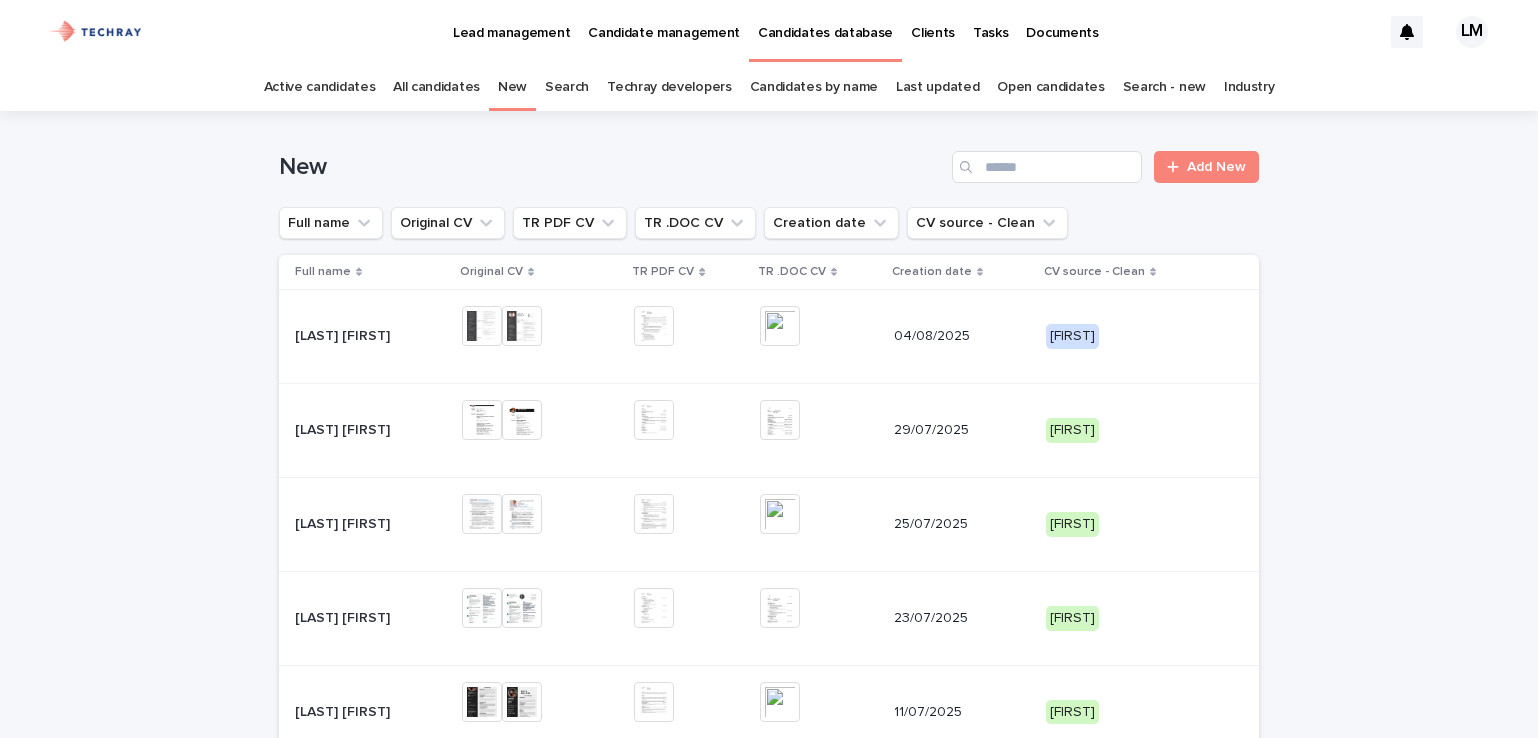 scroll, scrollTop: 0, scrollLeft: 0, axis: both 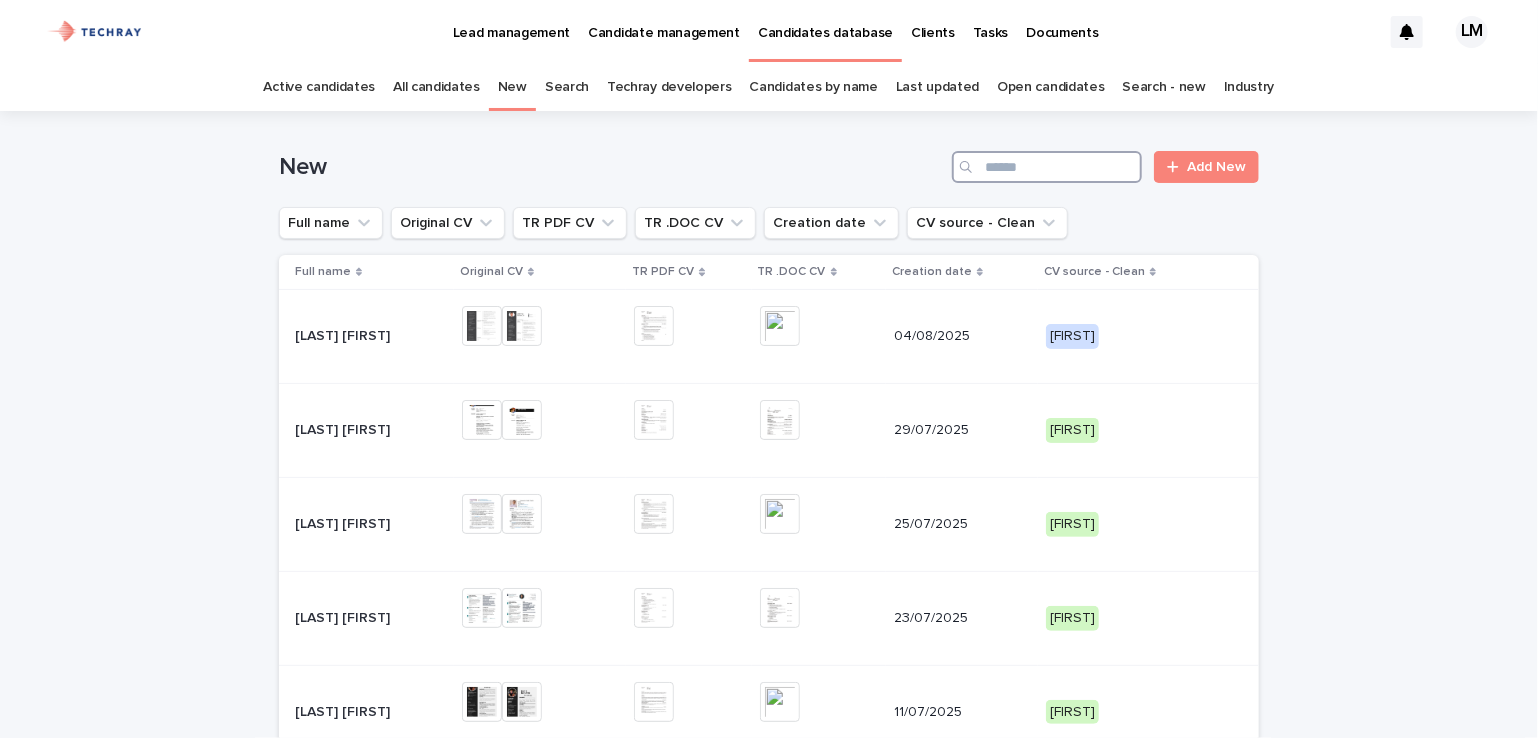 click at bounding box center [1047, 167] 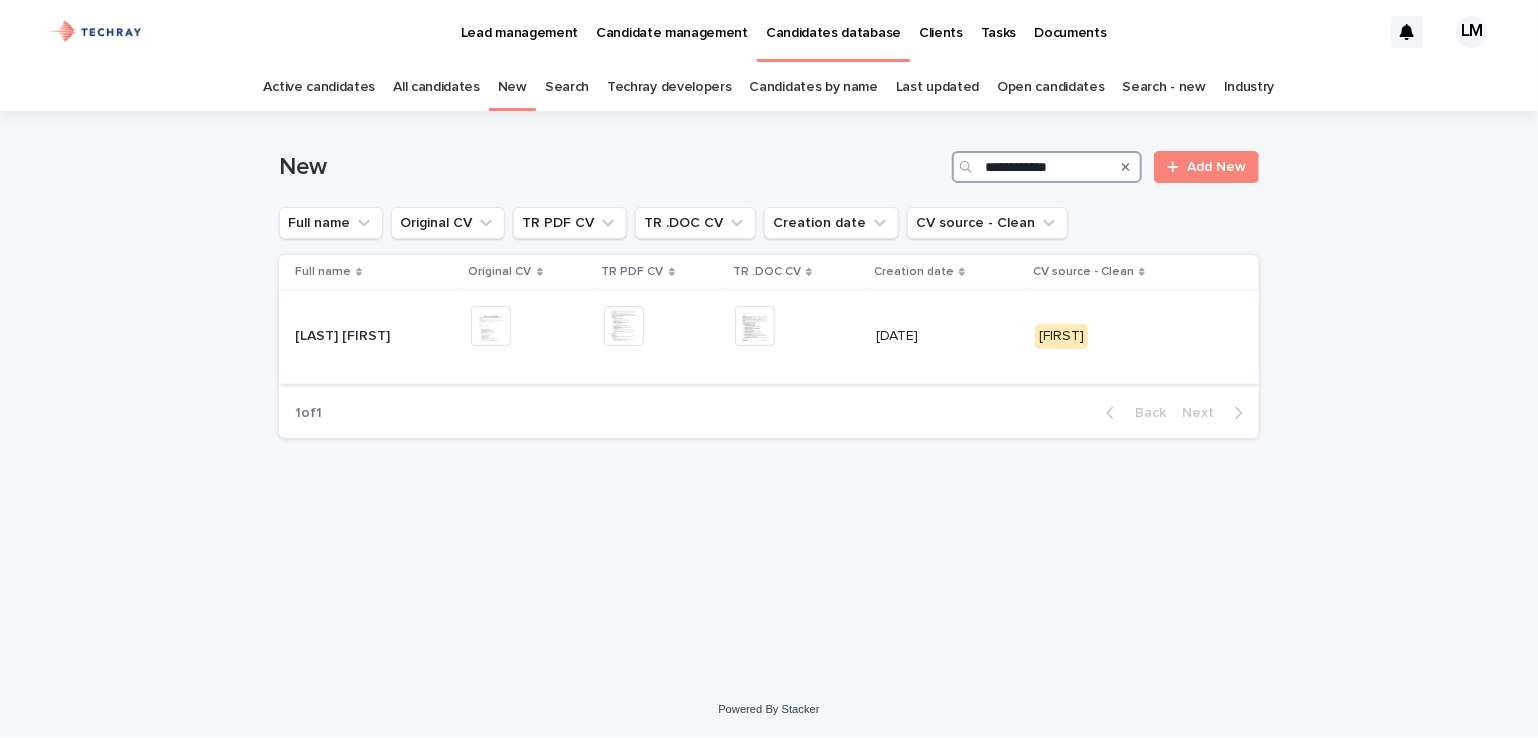type on "**********" 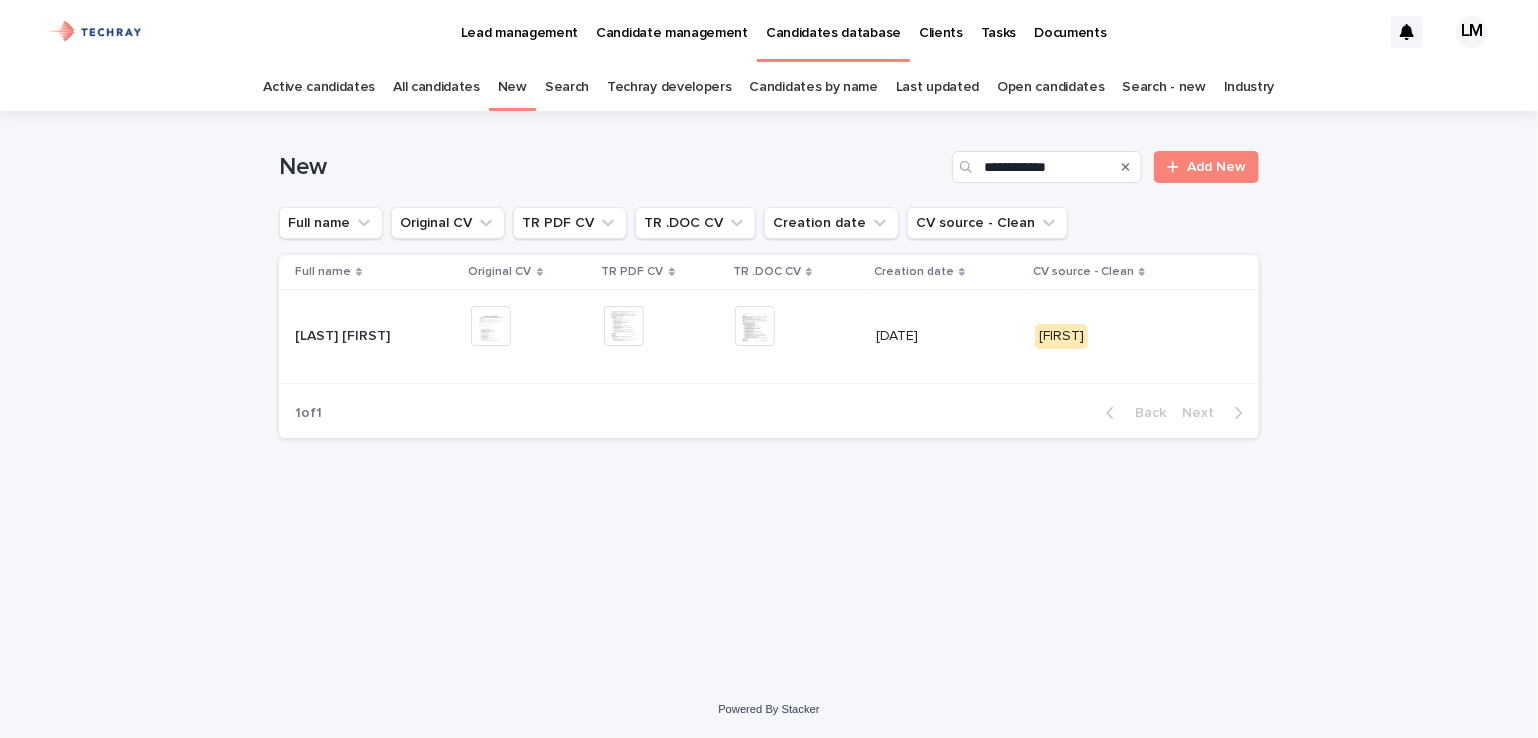 click on "[LAST] [FIRST]" at bounding box center (344, 334) 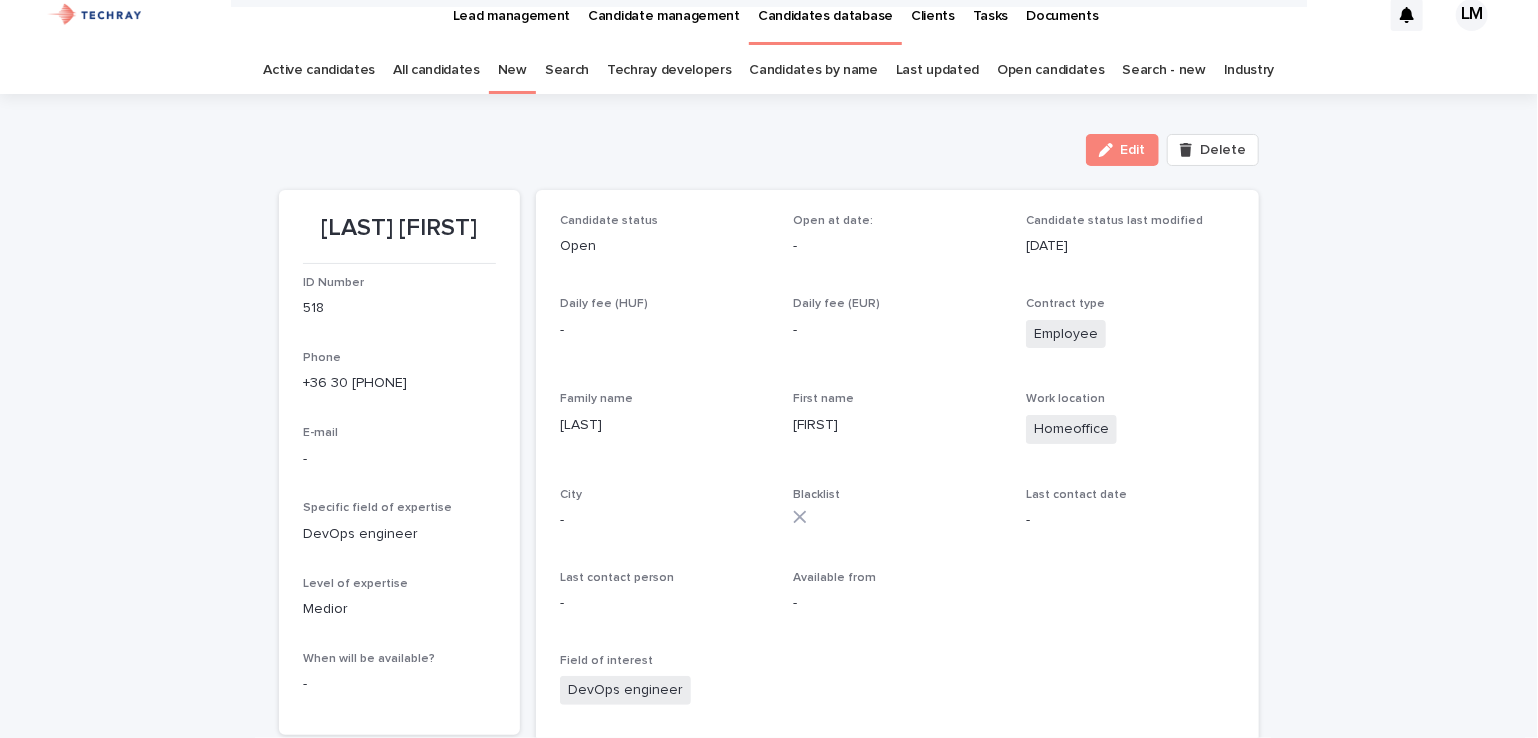 scroll, scrollTop: 0, scrollLeft: 0, axis: both 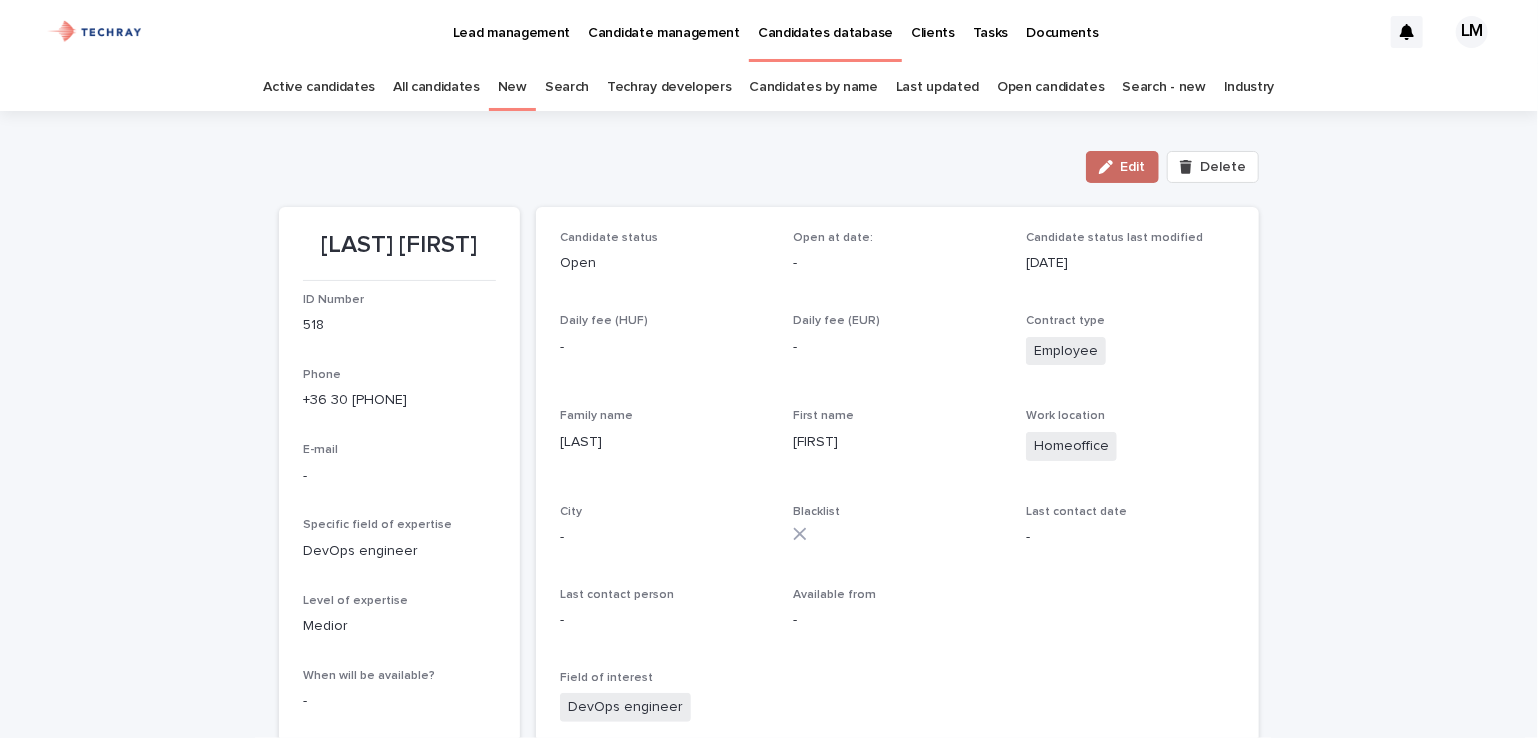 click on "Edit" at bounding box center [1122, 167] 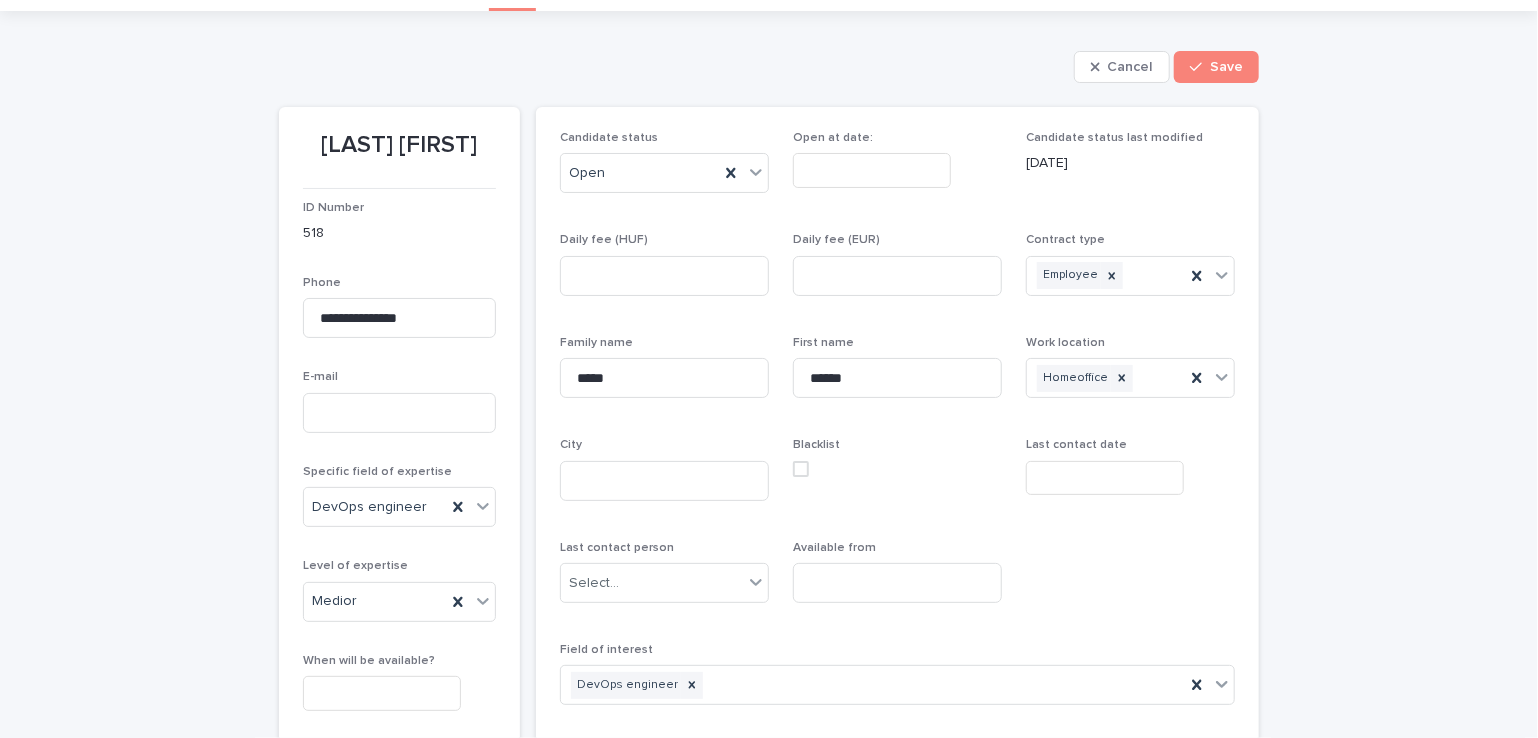 scroll, scrollTop: 0, scrollLeft: 0, axis: both 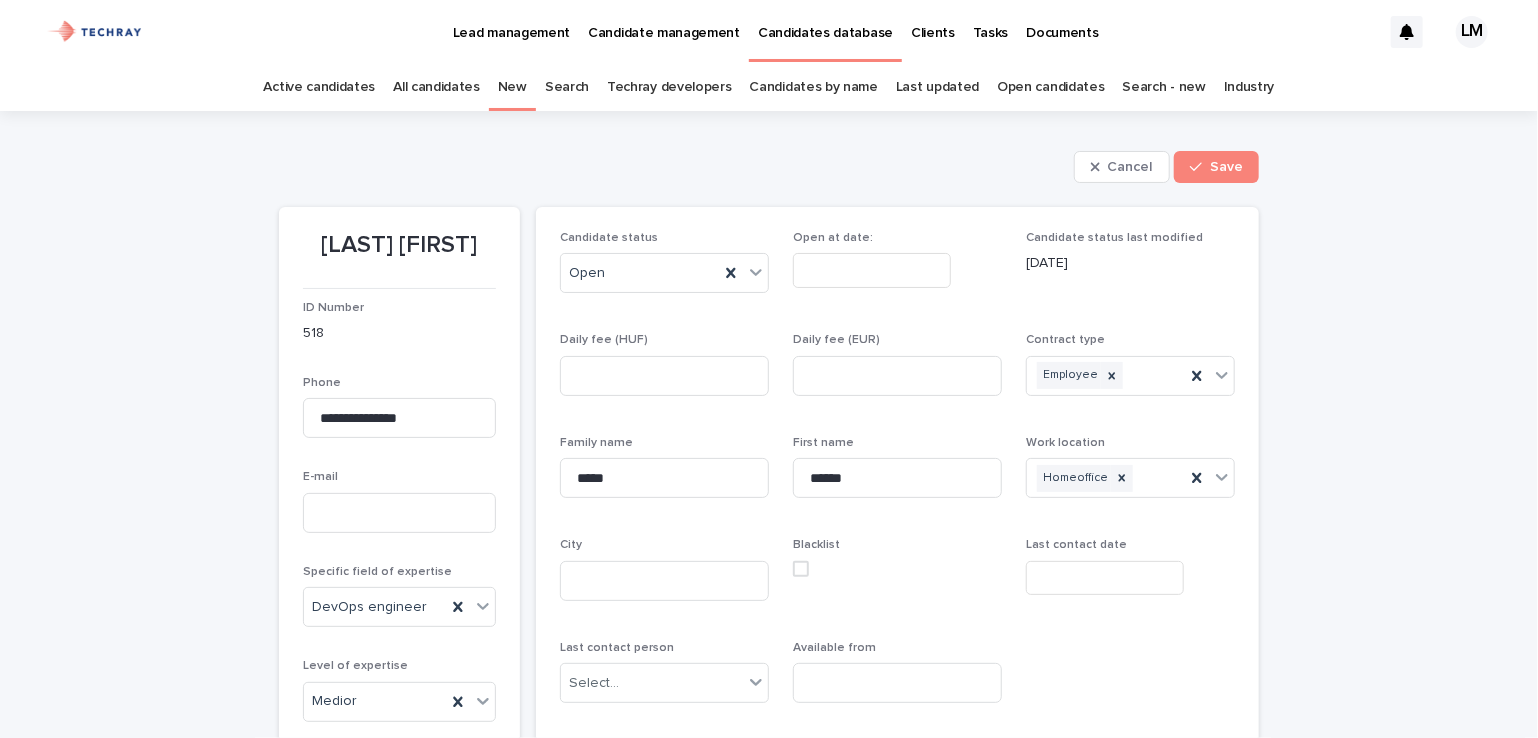 click on "New" at bounding box center [512, 87] 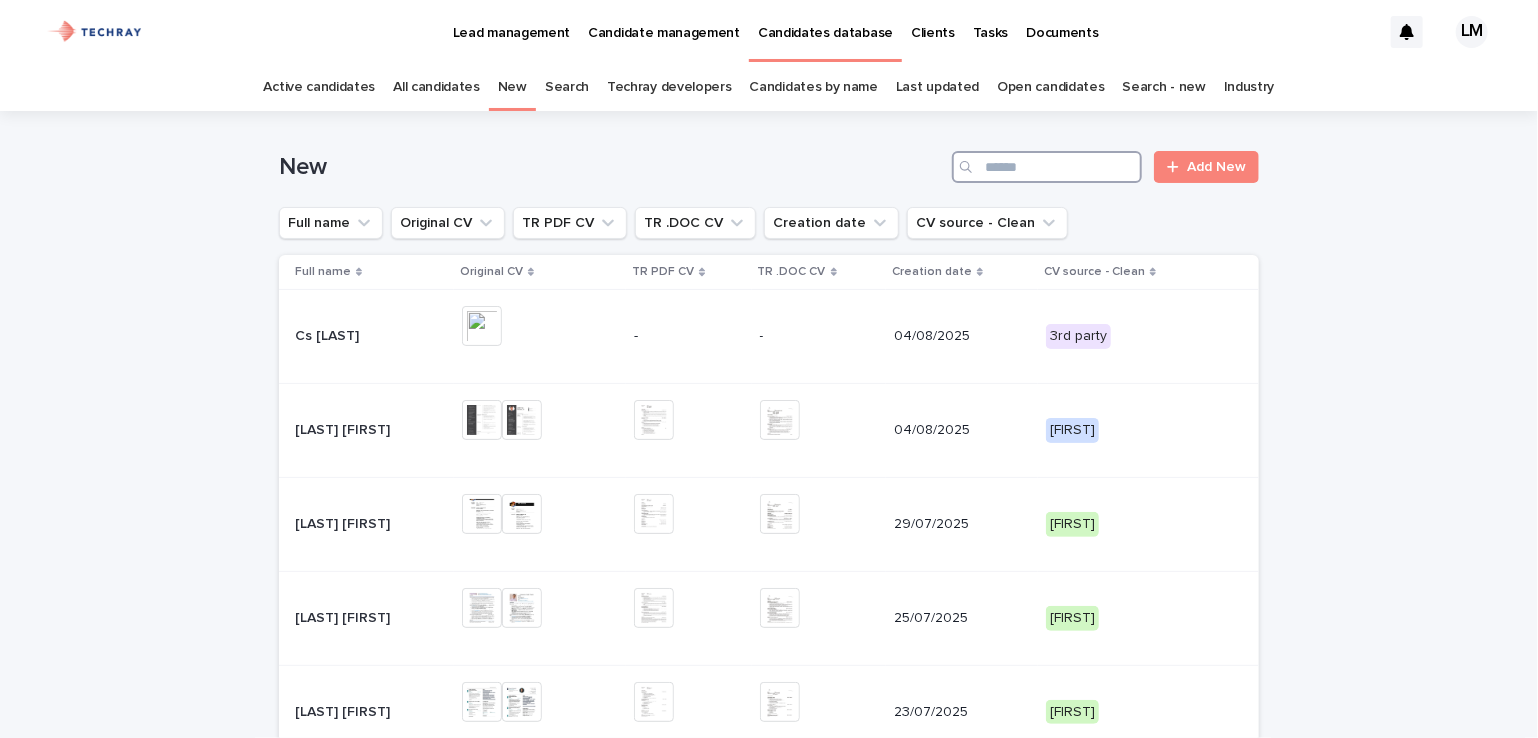 click at bounding box center (1047, 167) 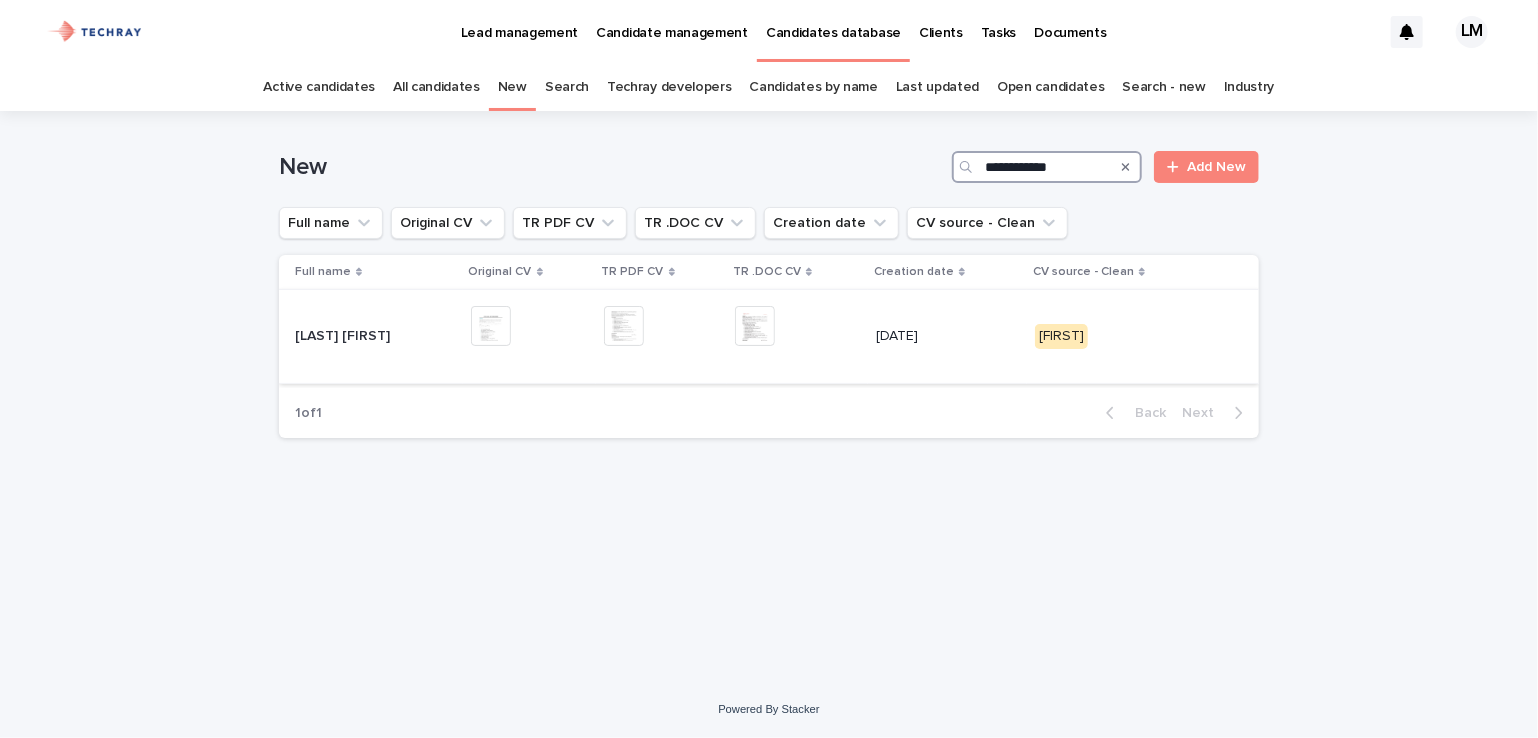 type on "**********" 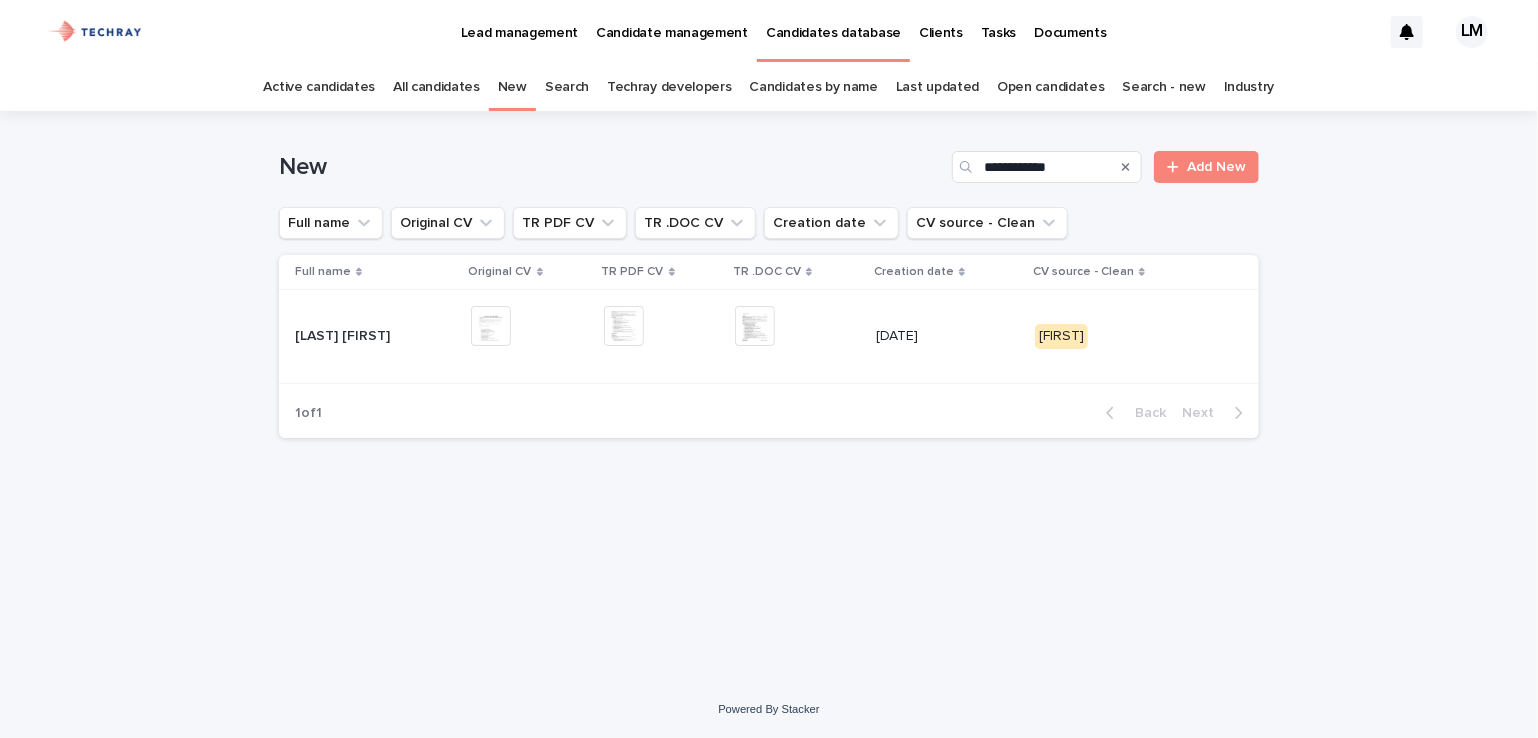 click on "[LAST] [FIRST]" at bounding box center (344, 334) 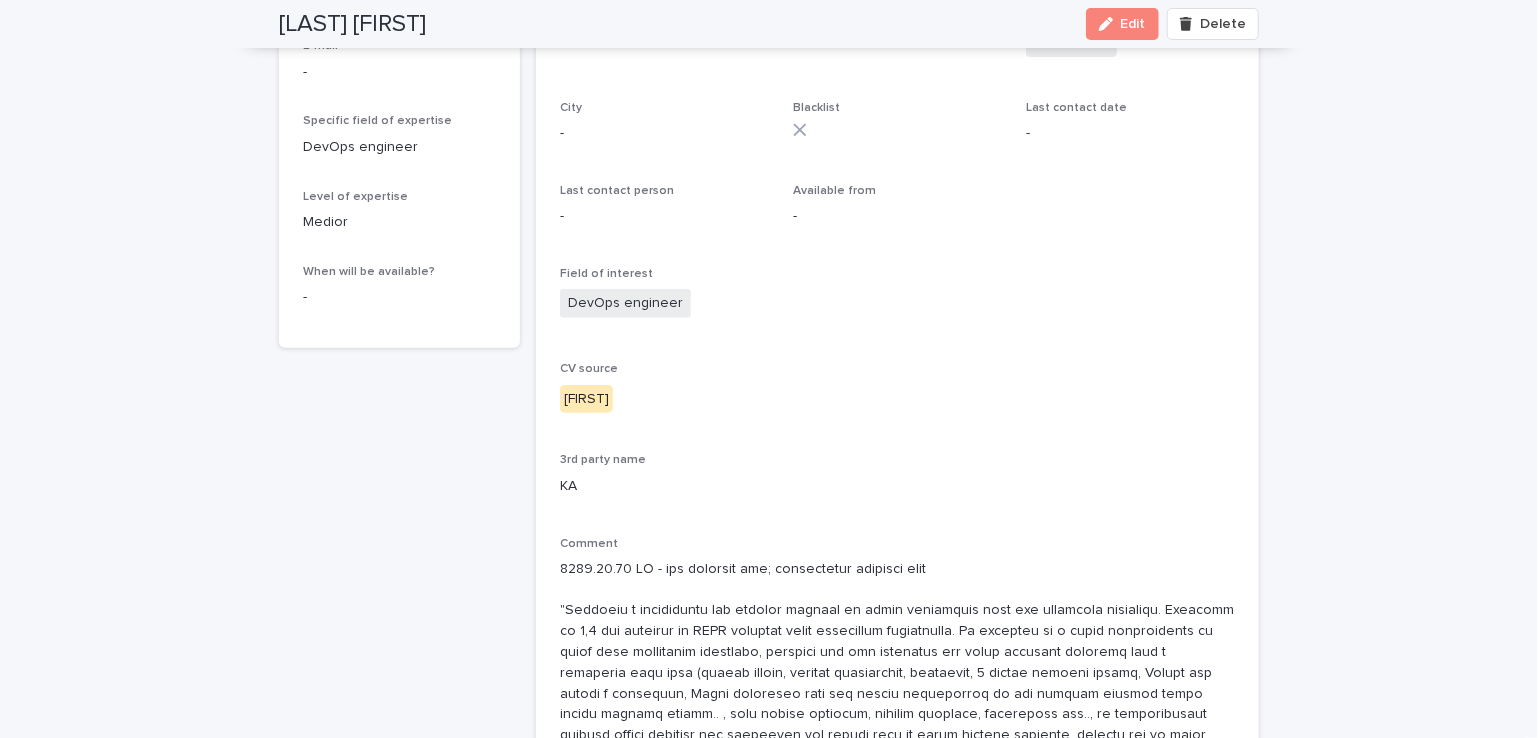 scroll, scrollTop: 0, scrollLeft: 0, axis: both 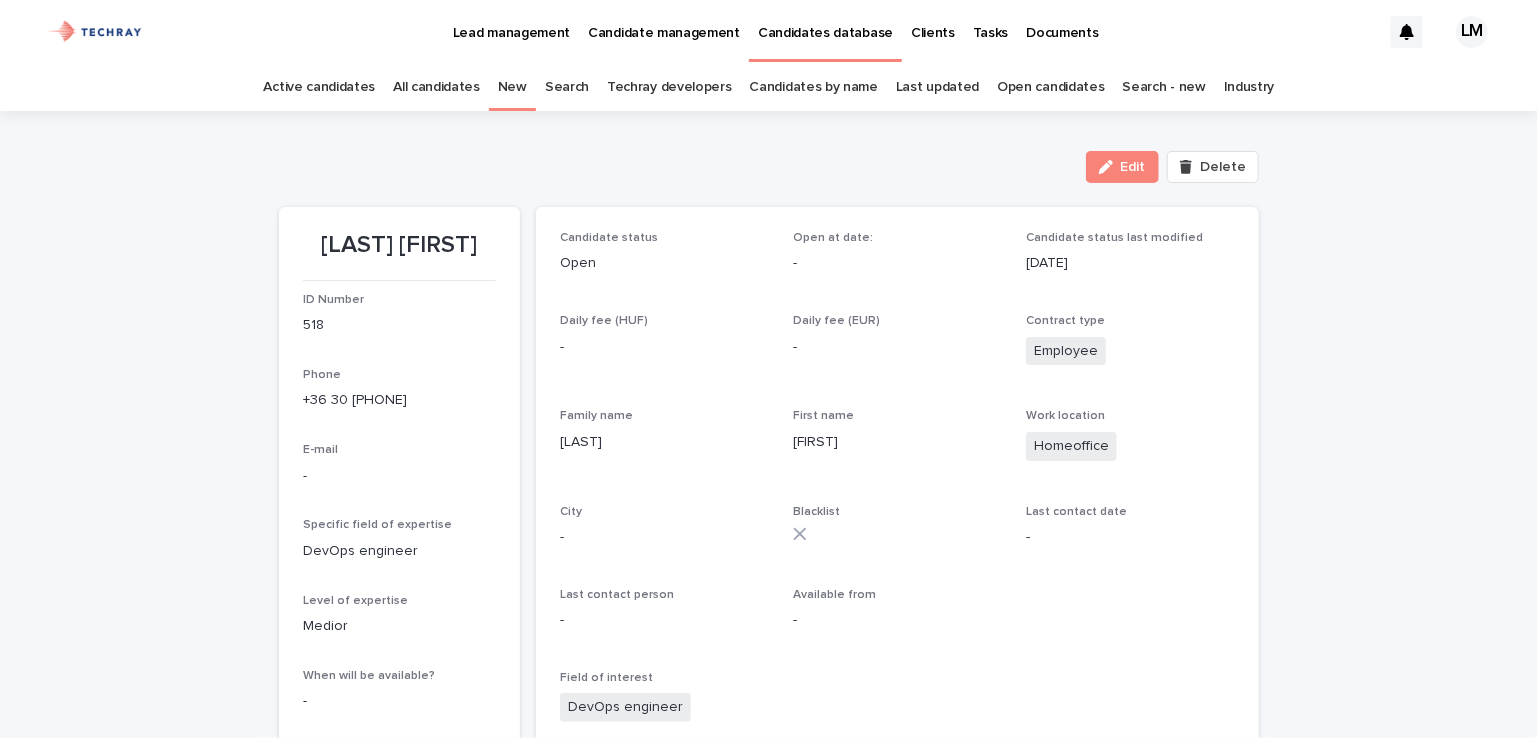 click on "New" at bounding box center (512, 87) 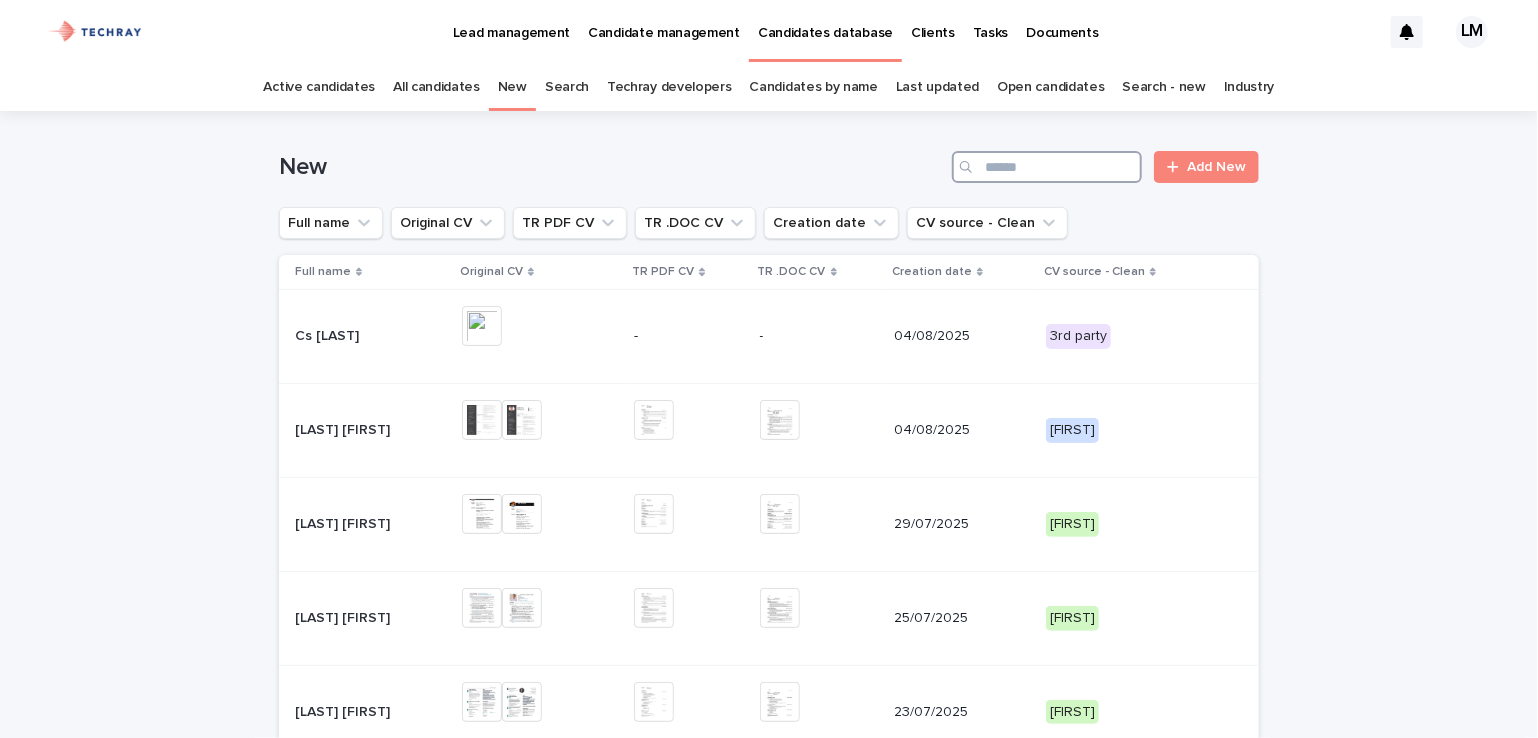 click at bounding box center [1047, 167] 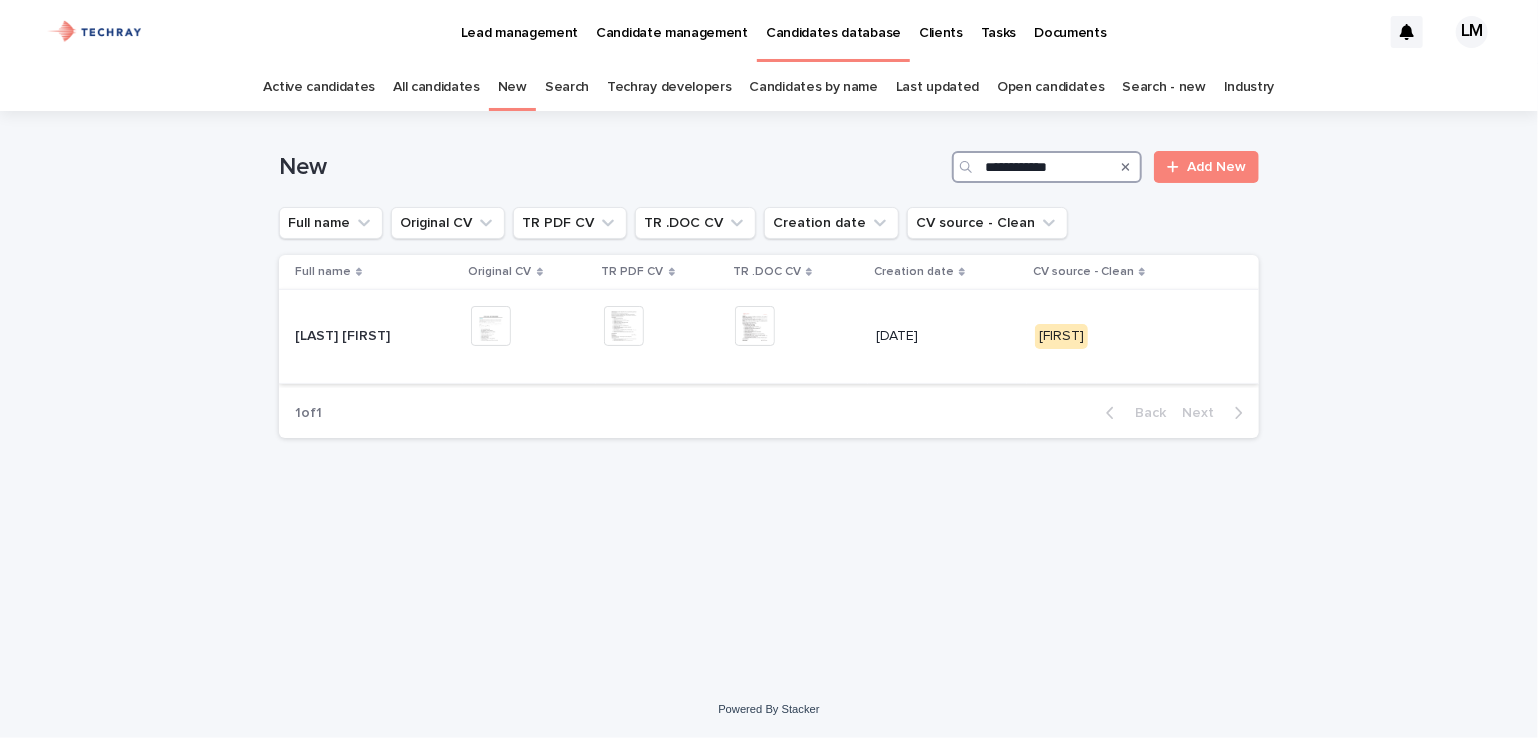 type on "**********" 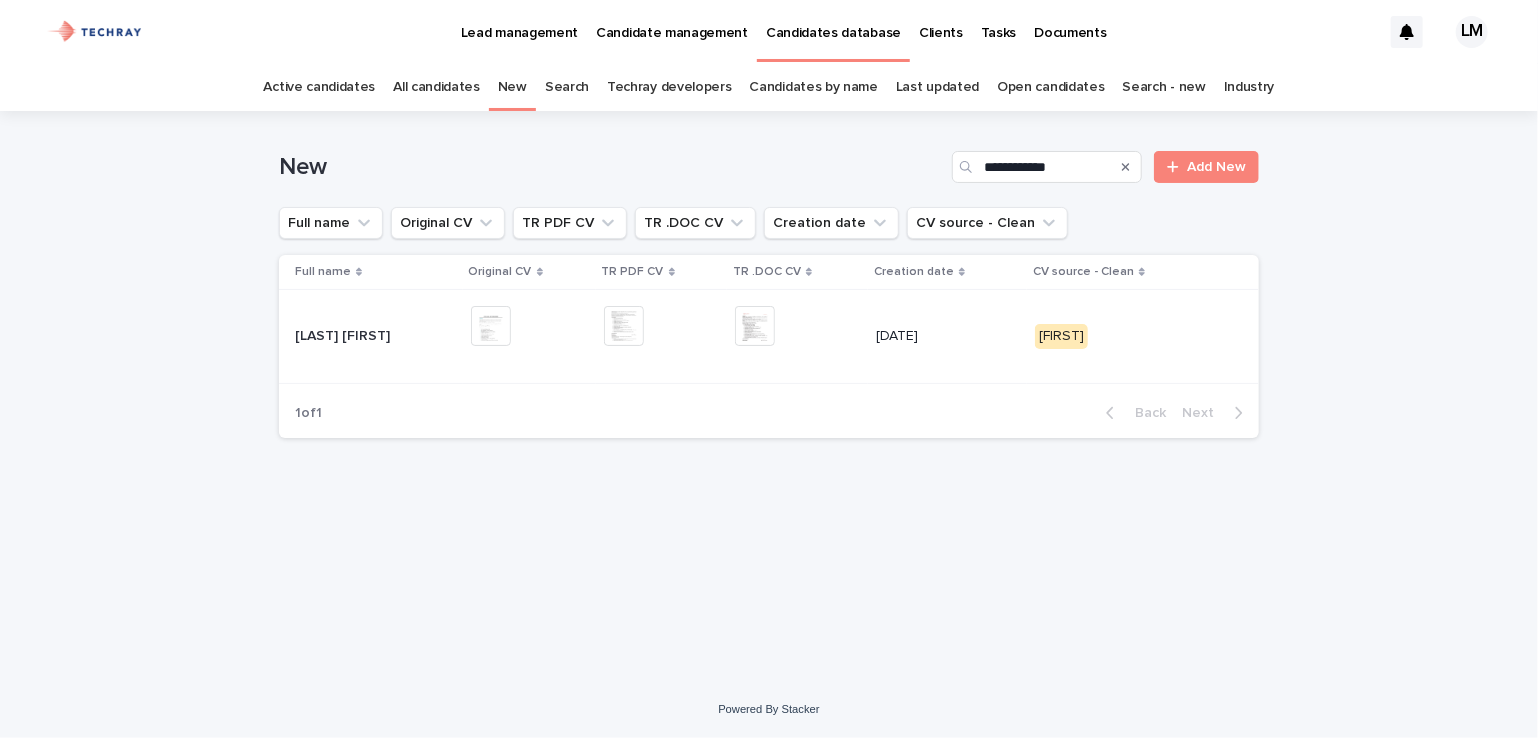 click on "[LAST] [FIRST]" at bounding box center [344, 334] 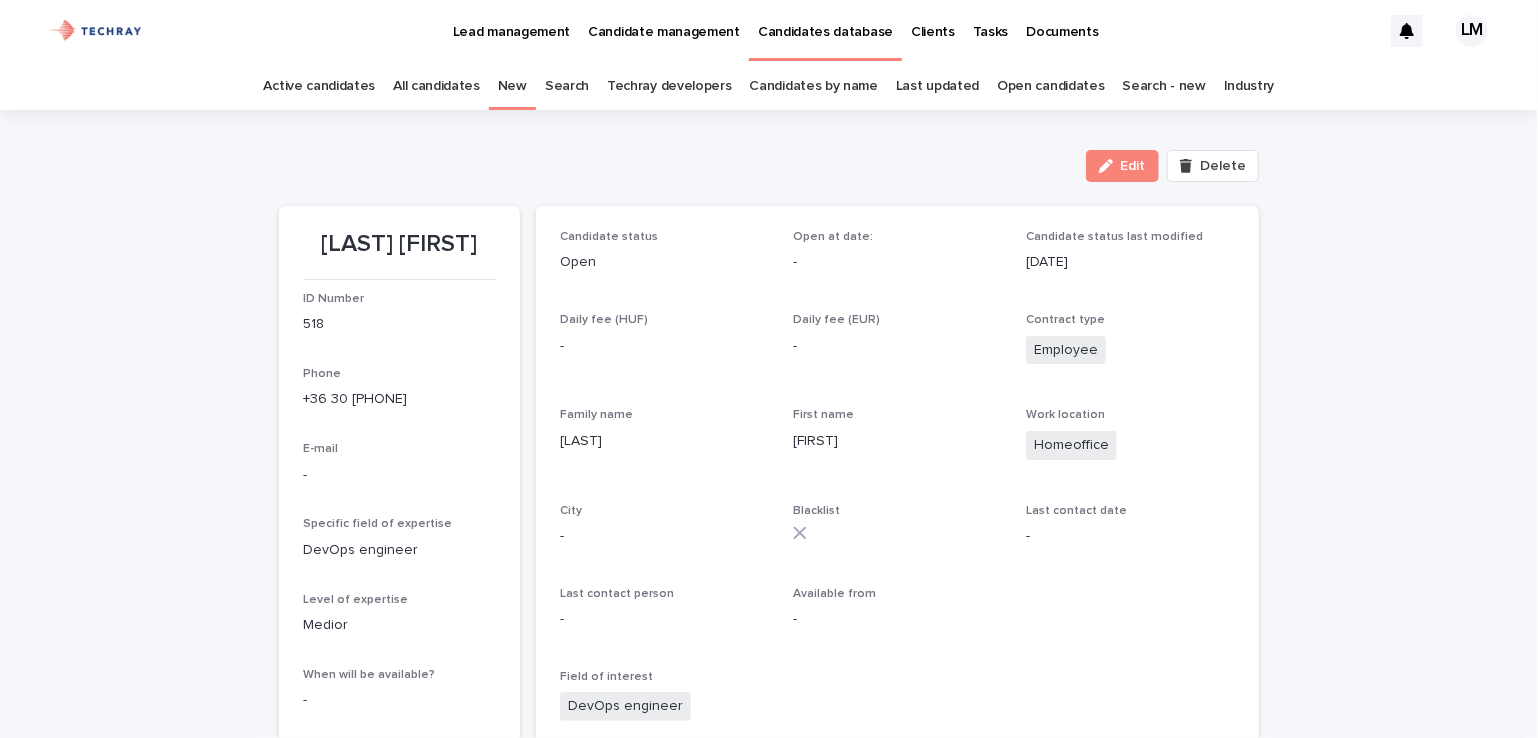scroll, scrollTop: 0, scrollLeft: 0, axis: both 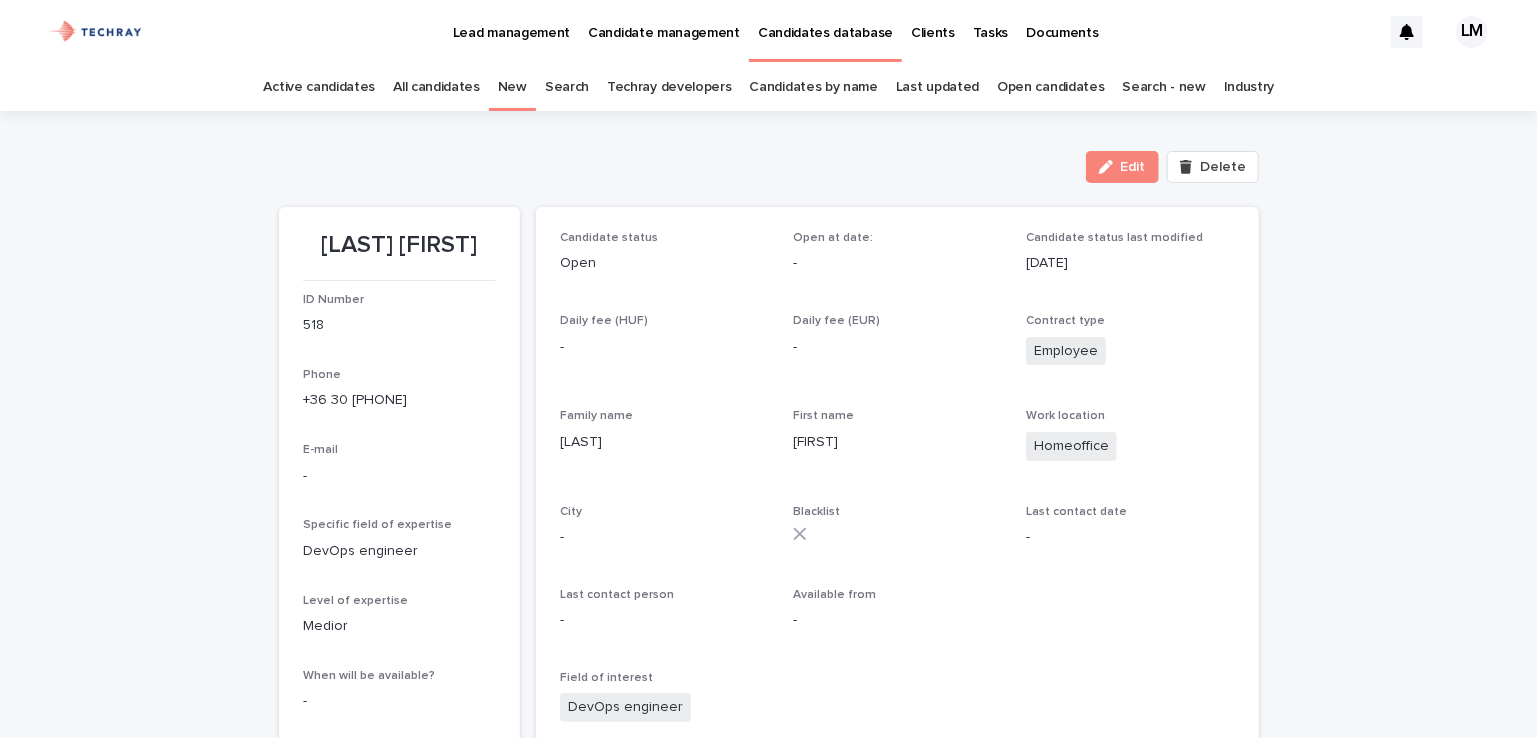 click on "New" at bounding box center (512, 87) 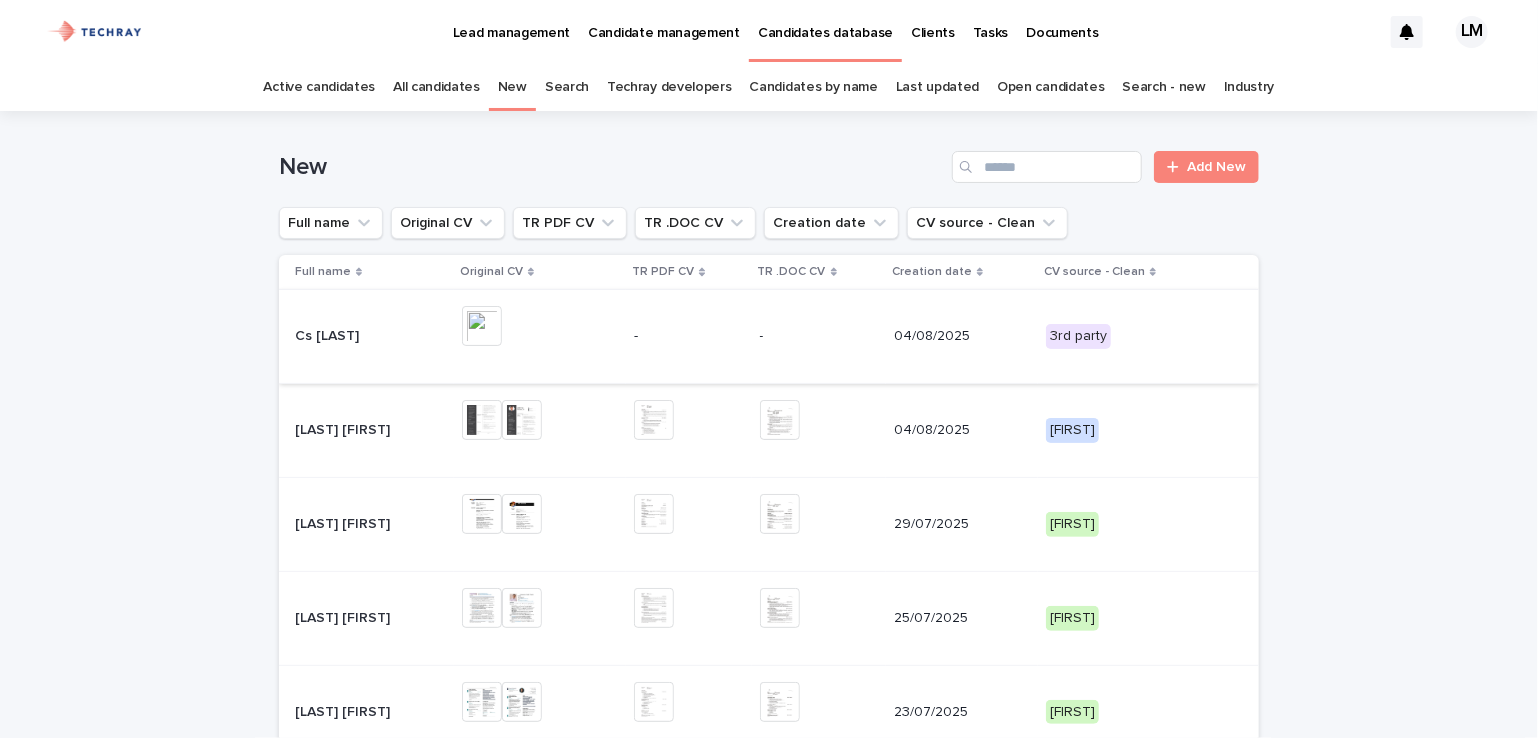 click at bounding box center [482, 326] 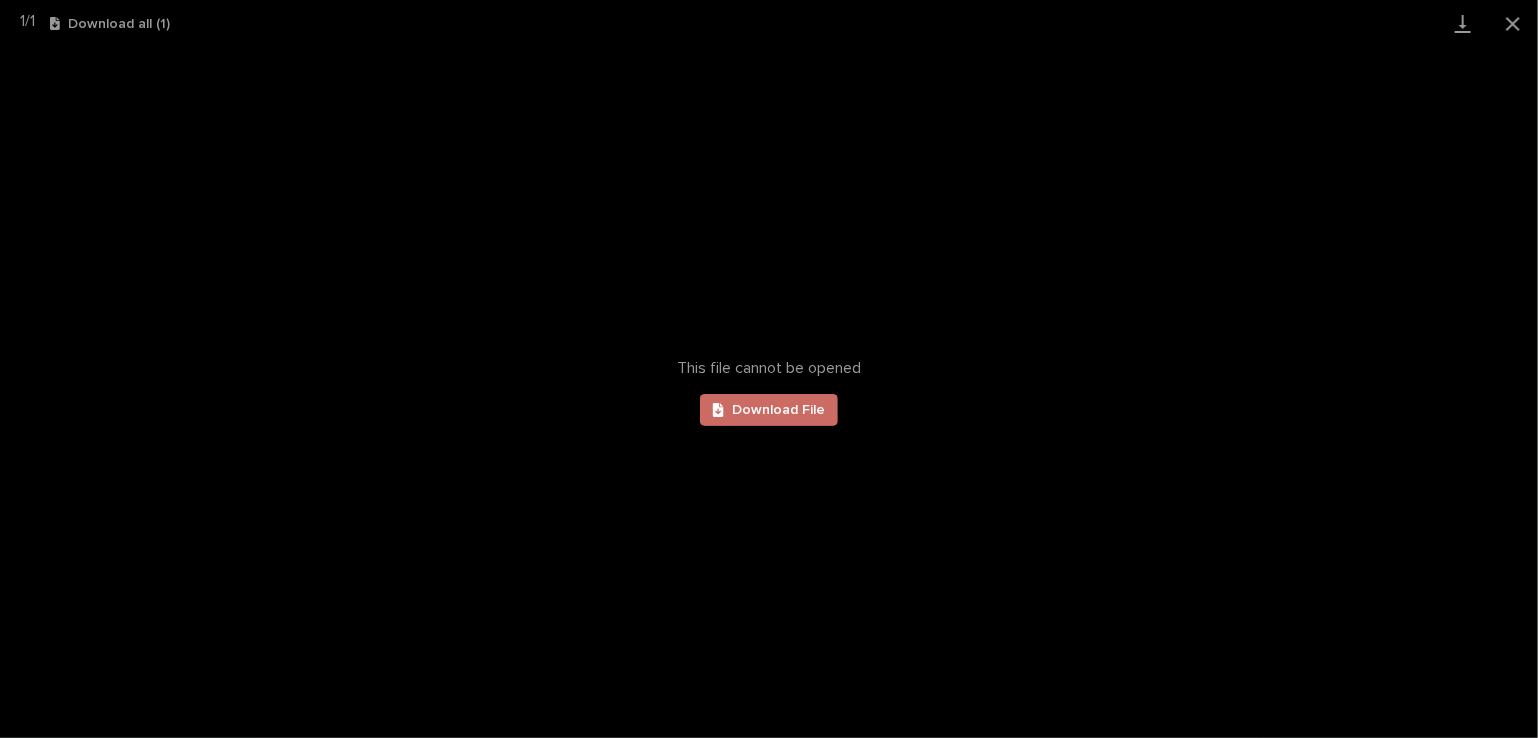 click on "Download File" at bounding box center [778, 410] 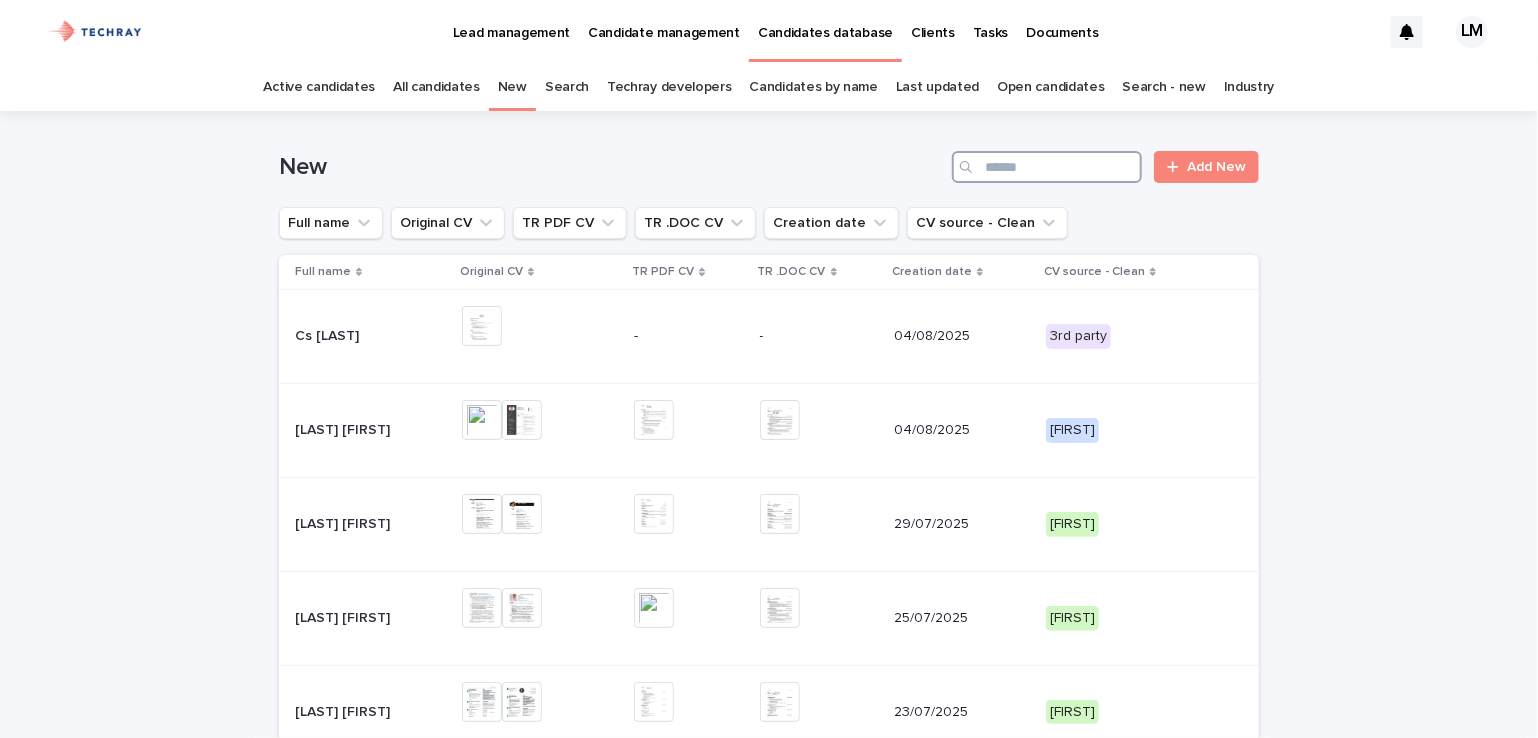 click at bounding box center (1047, 167) 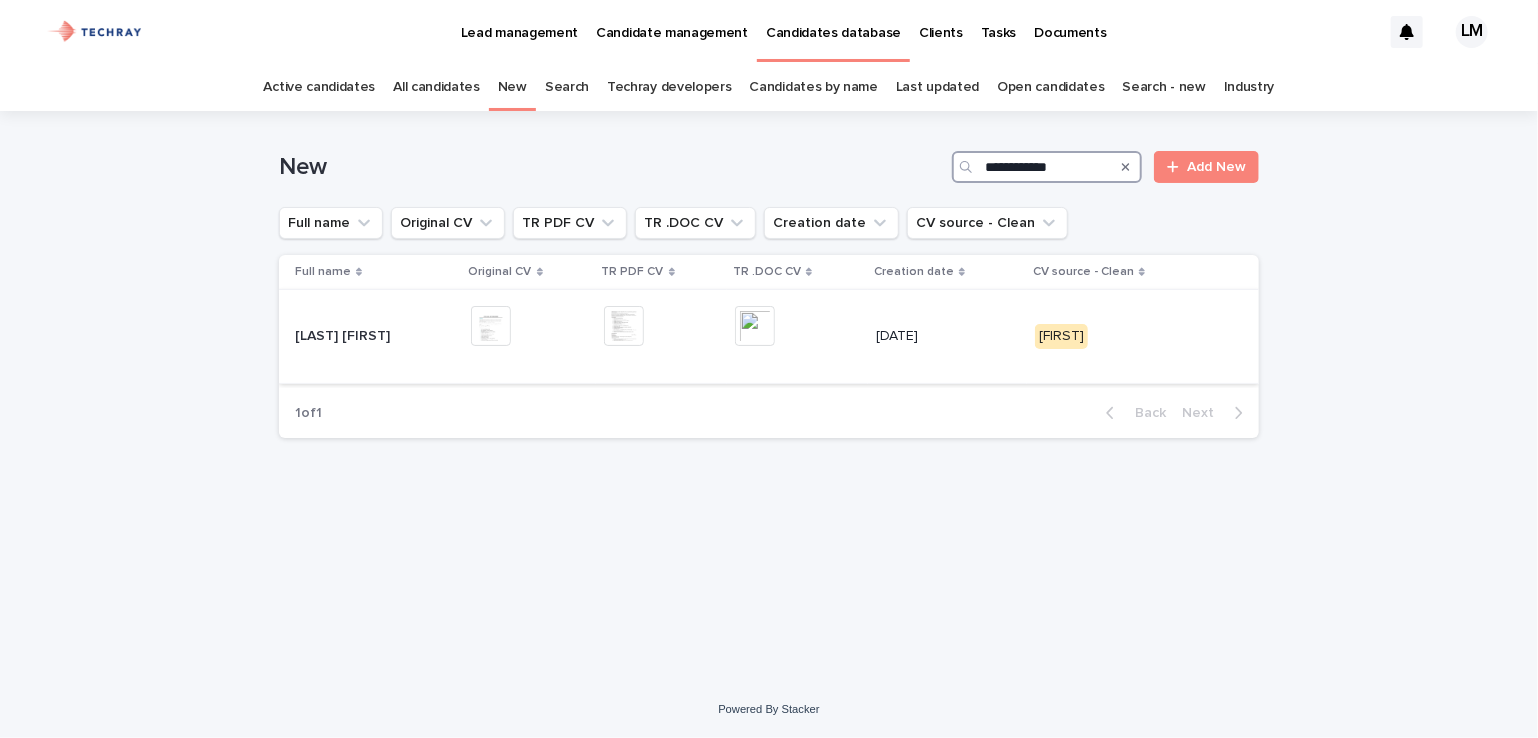 type on "**********" 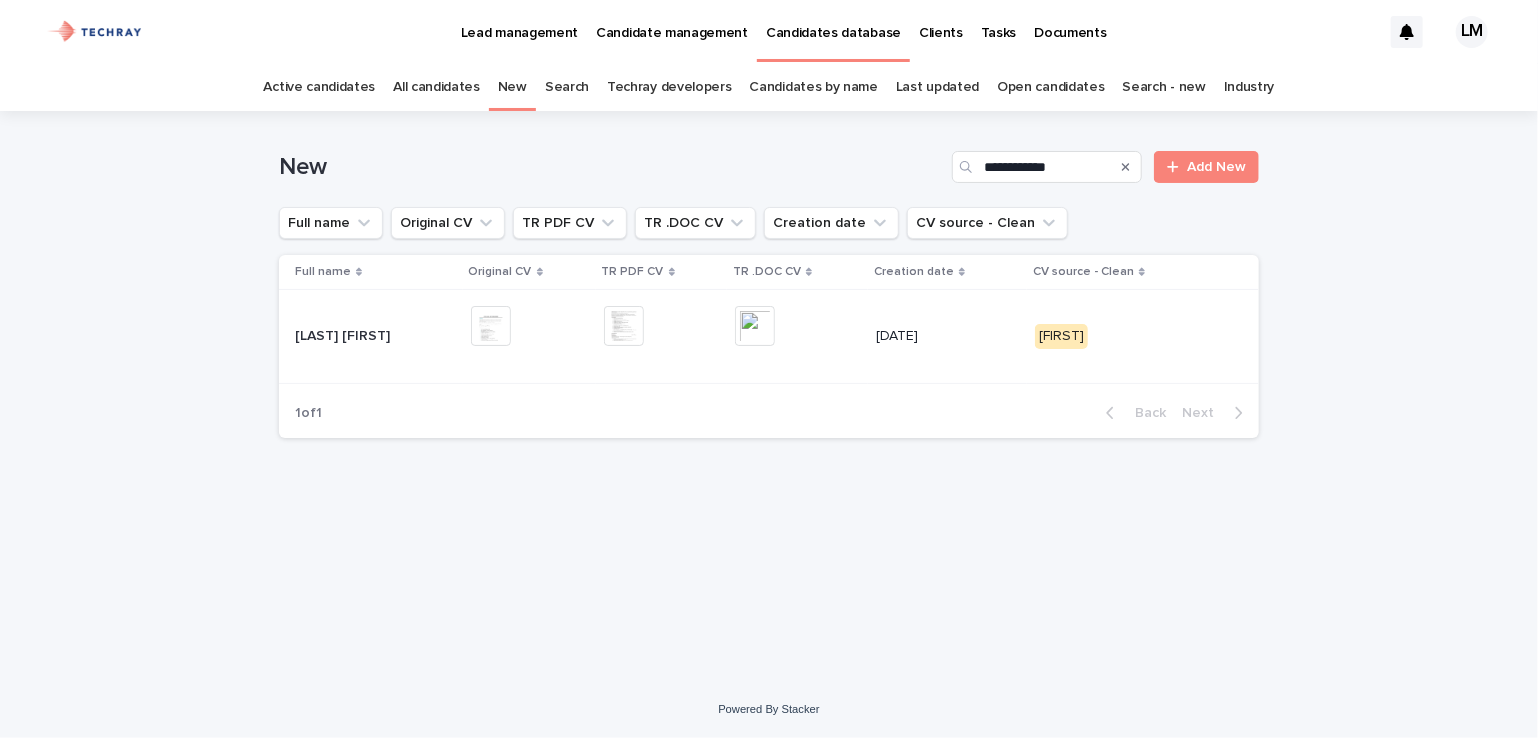 click on "[LAST] [FIRST]" at bounding box center [344, 334] 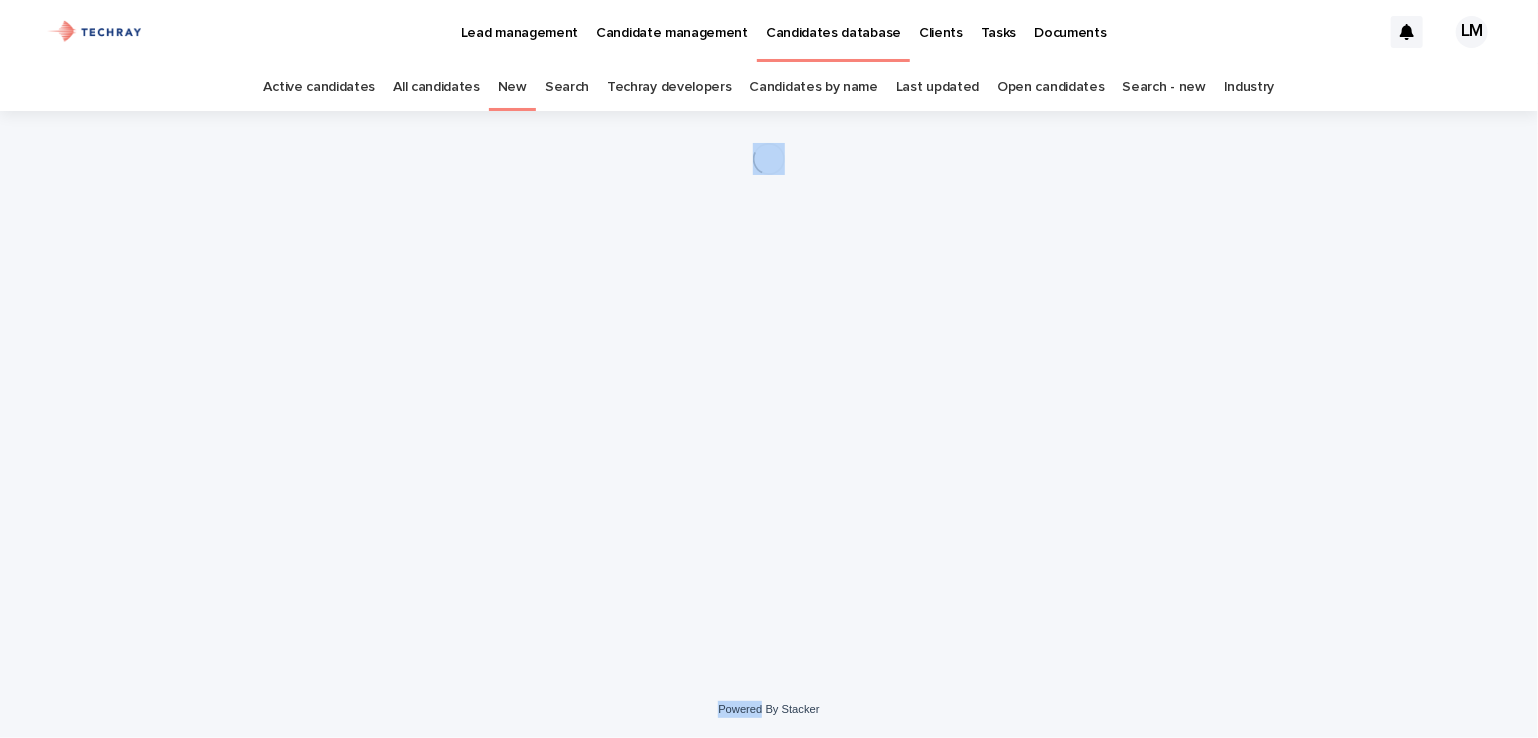 click on "Loading... Saving… Loading... Saving…" at bounding box center [769, 371] 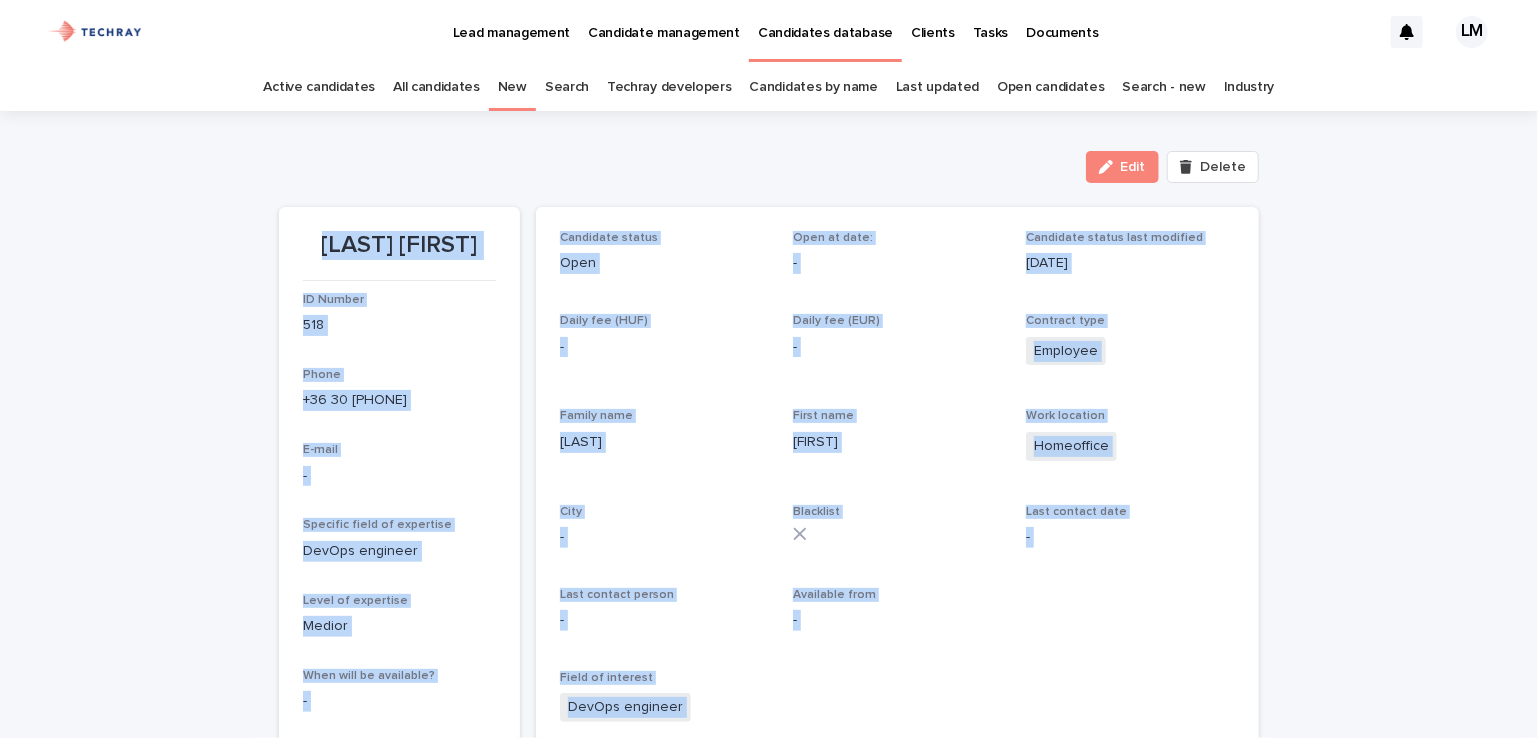 click on "Contract type Employee" at bounding box center (1130, 349) 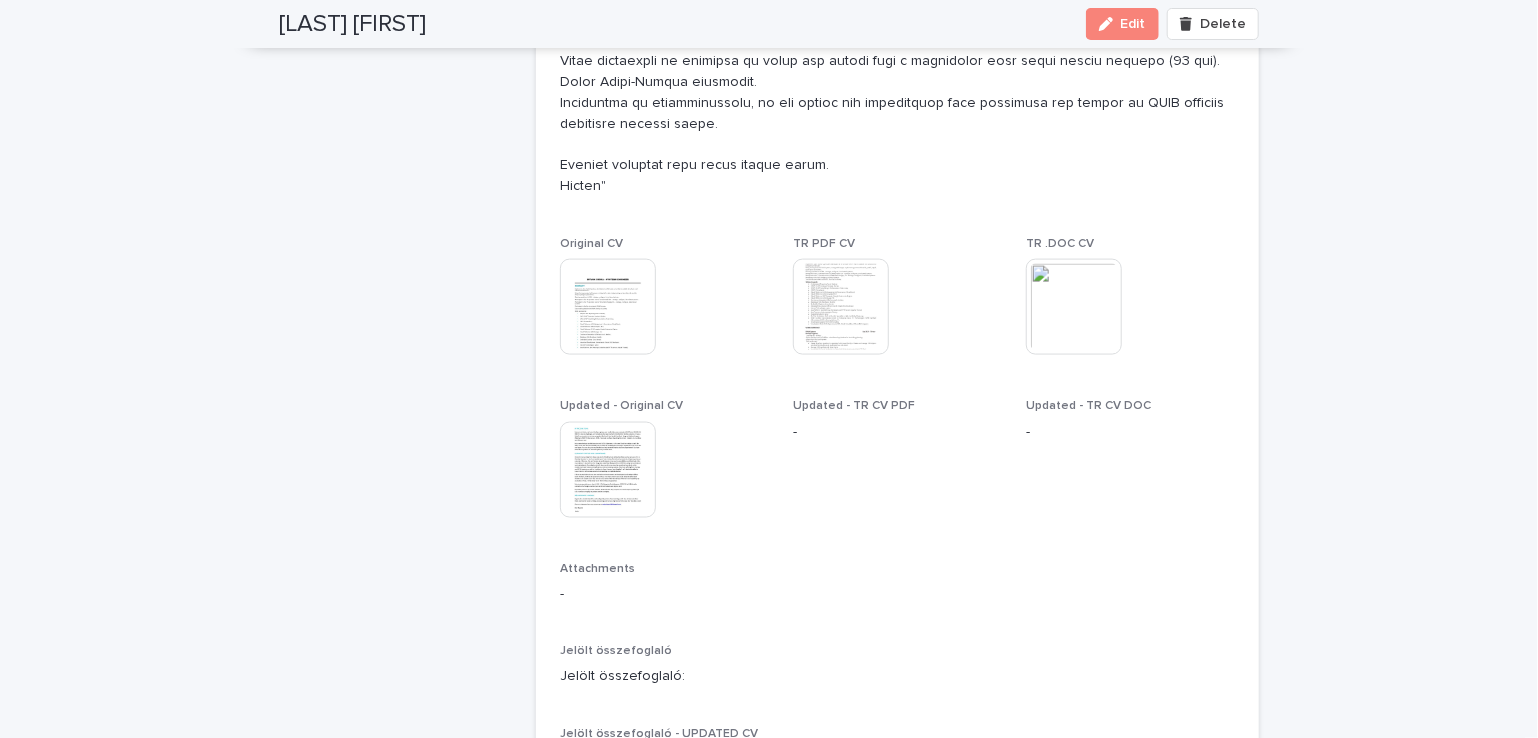 scroll, scrollTop: 1300, scrollLeft: 0, axis: vertical 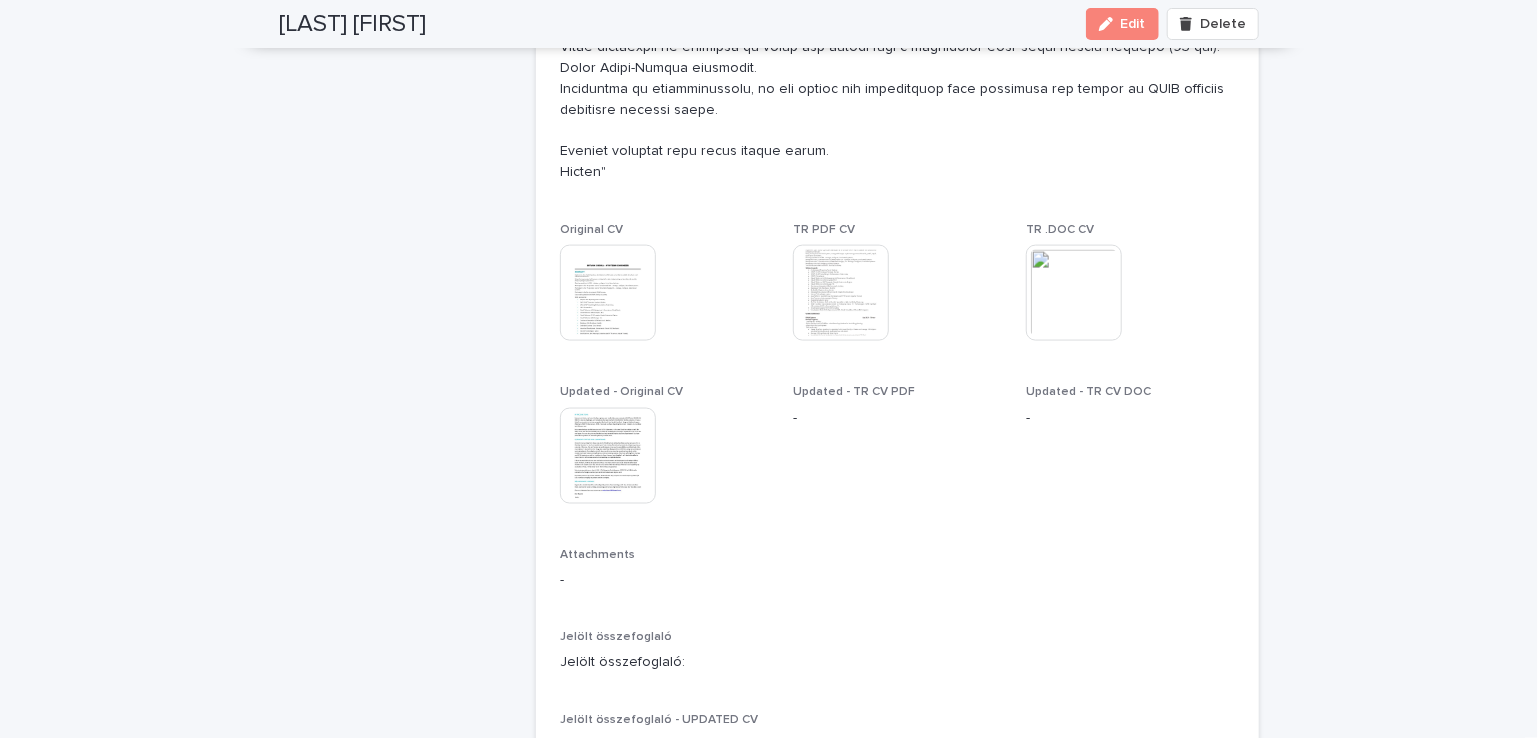 click at bounding box center (608, 456) 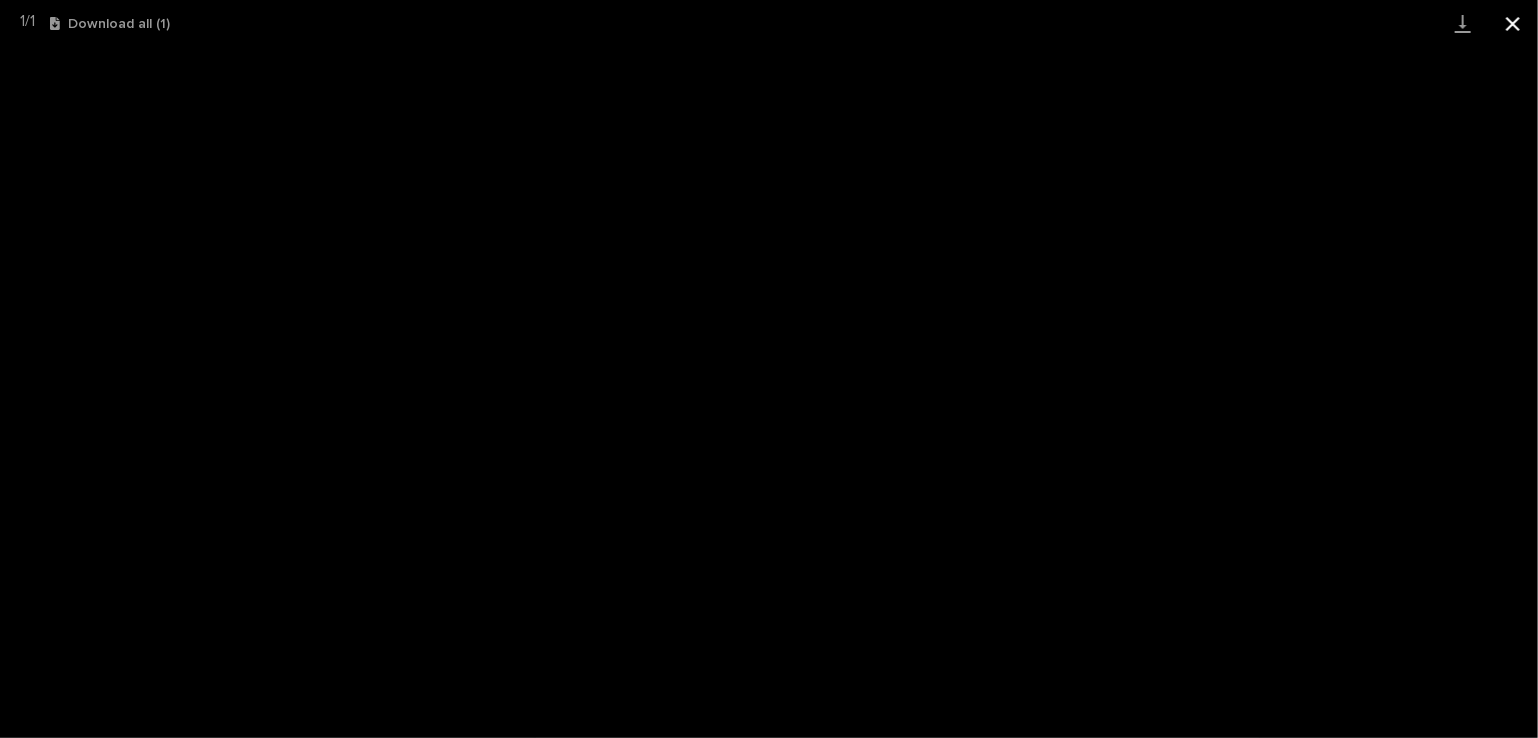 click at bounding box center [1513, 23] 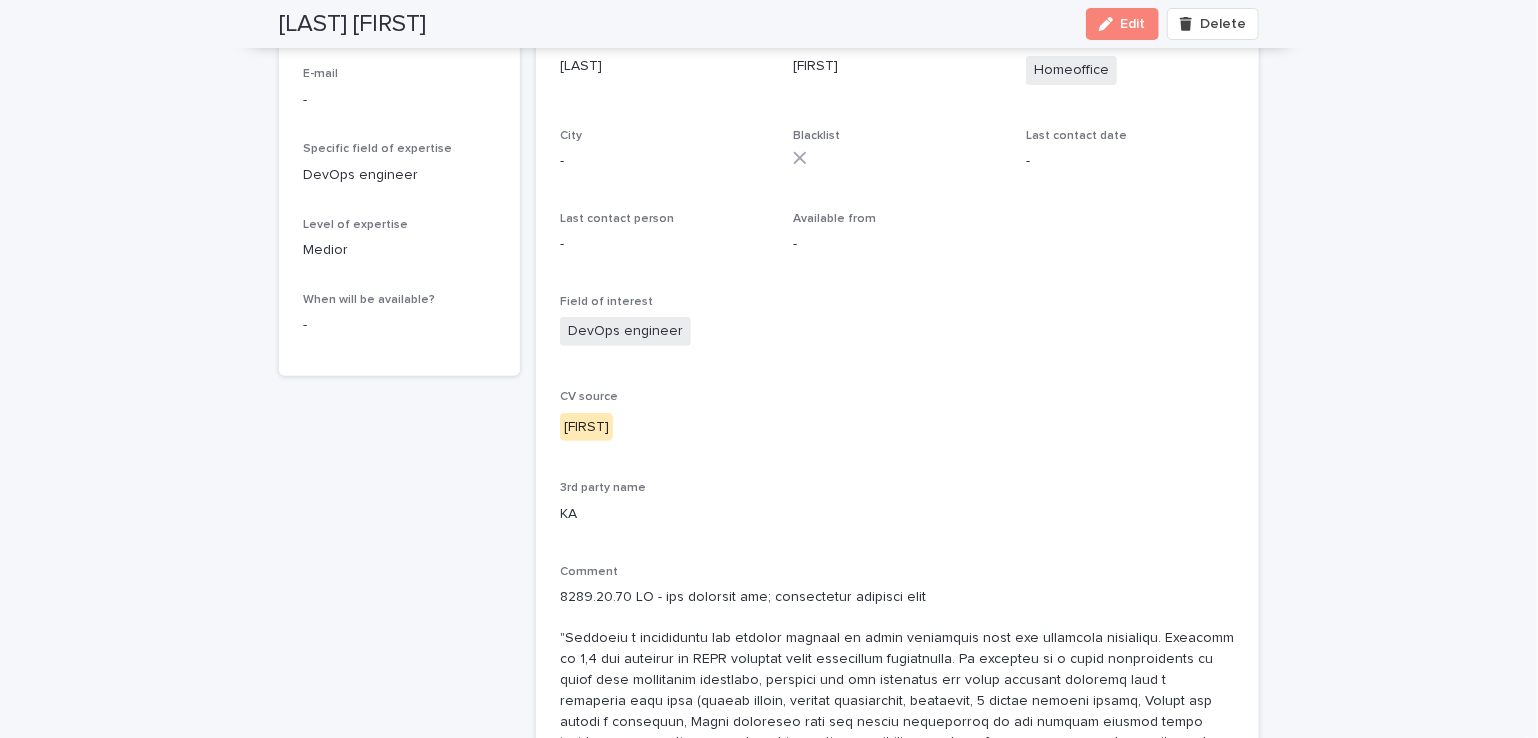 scroll, scrollTop: 0, scrollLeft: 0, axis: both 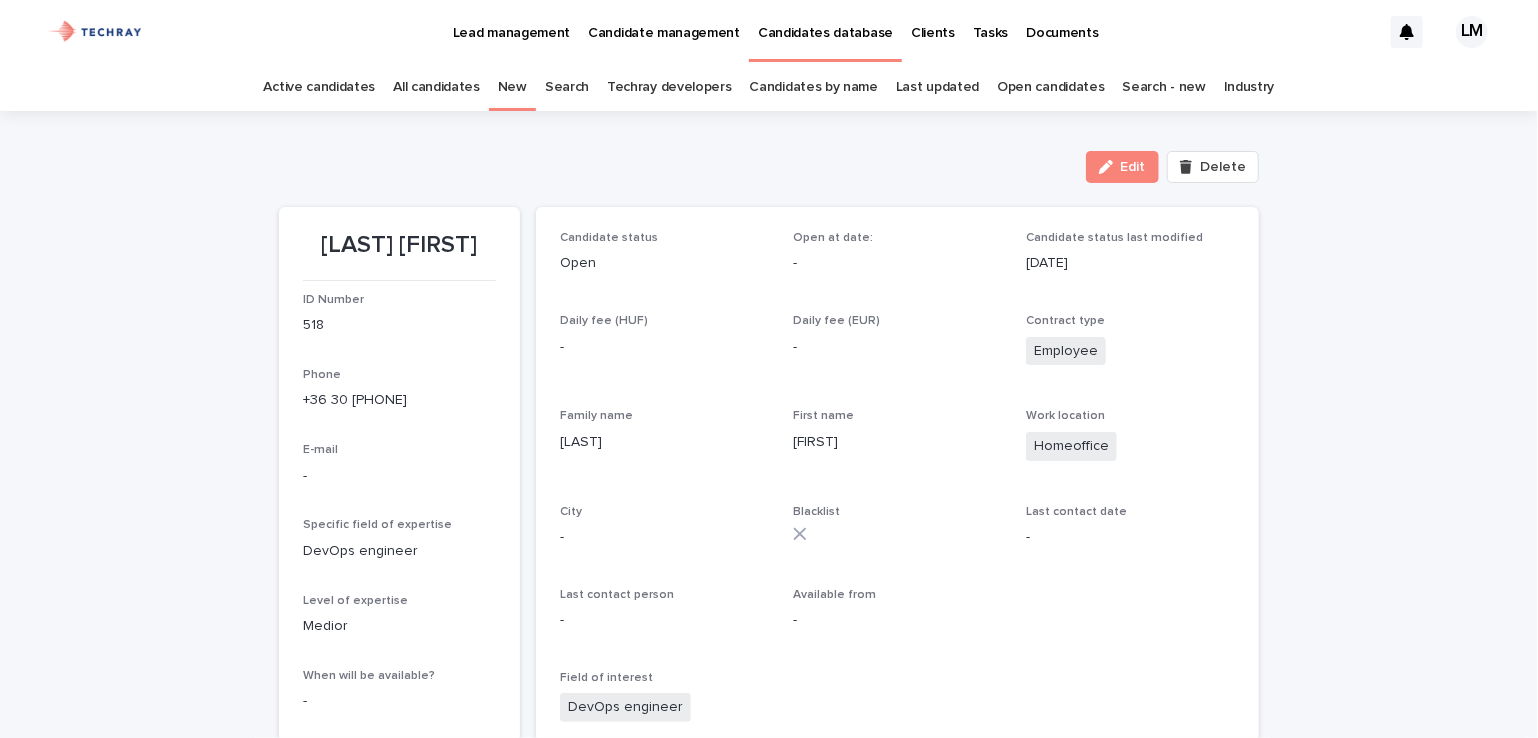 click on "New" at bounding box center (512, 87) 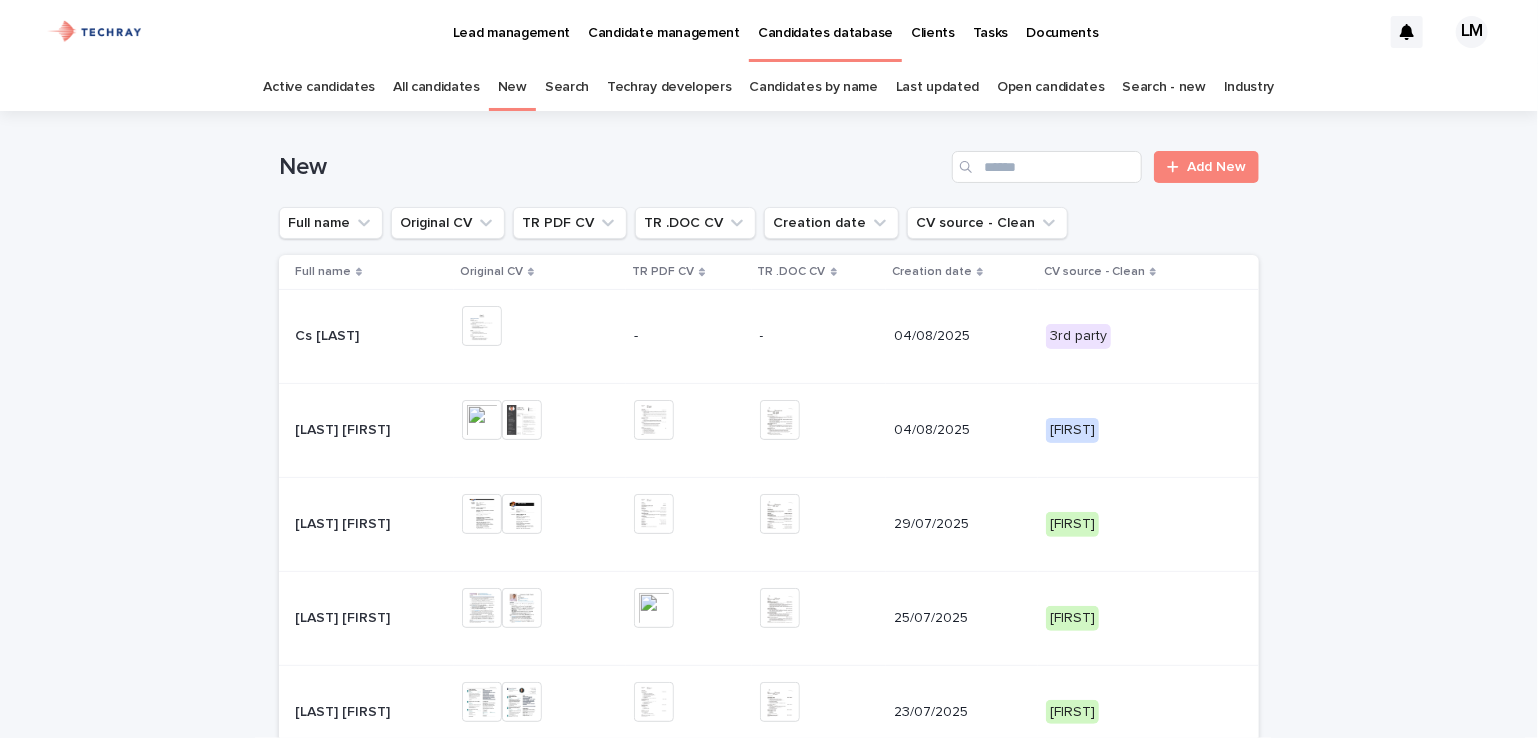click on "Cs [LAST]" at bounding box center [329, 334] 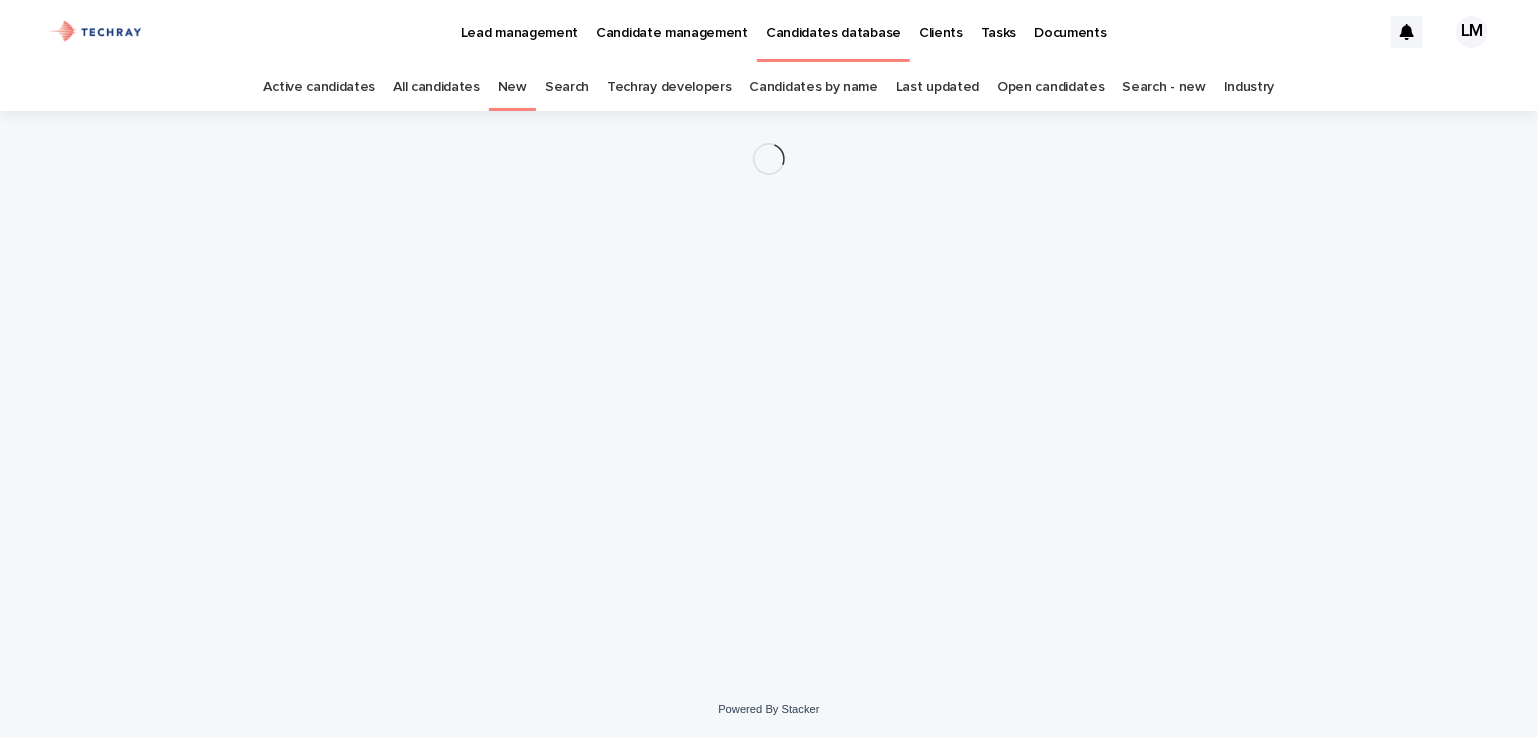 click on "Loading... Saving… Loading... Saving…" at bounding box center [769, 371] 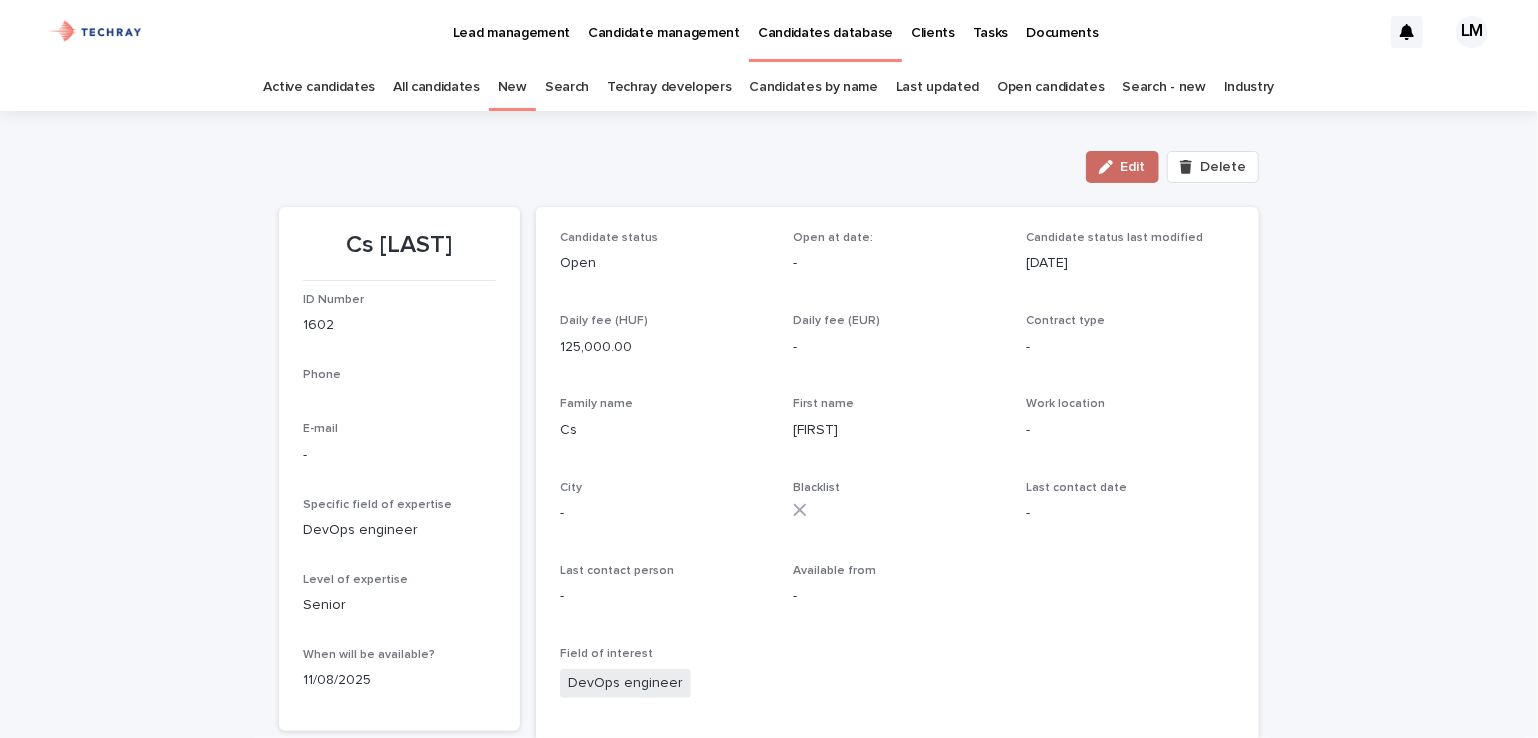 click on "Edit" at bounding box center (1122, 167) 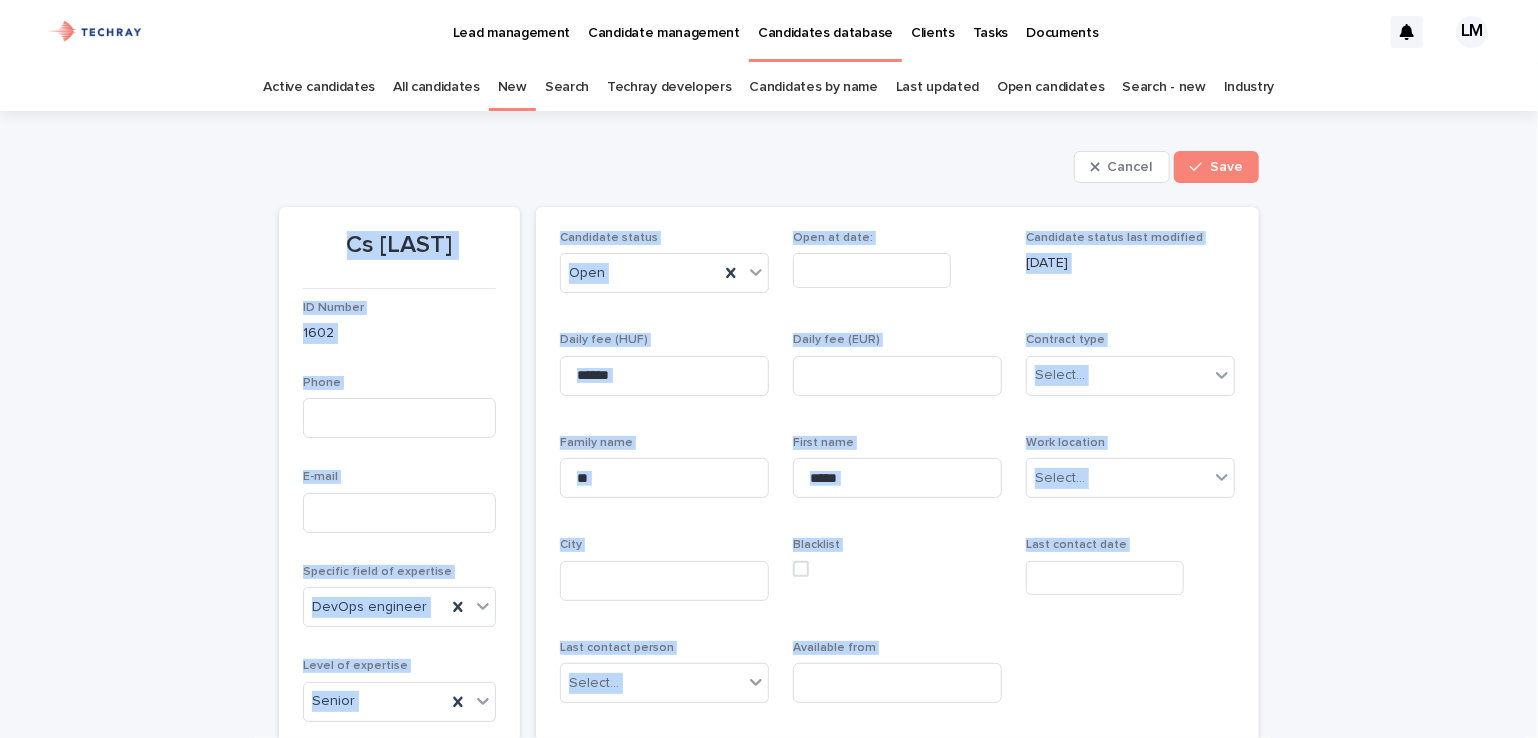 click on "**********" at bounding box center (769, 1866) 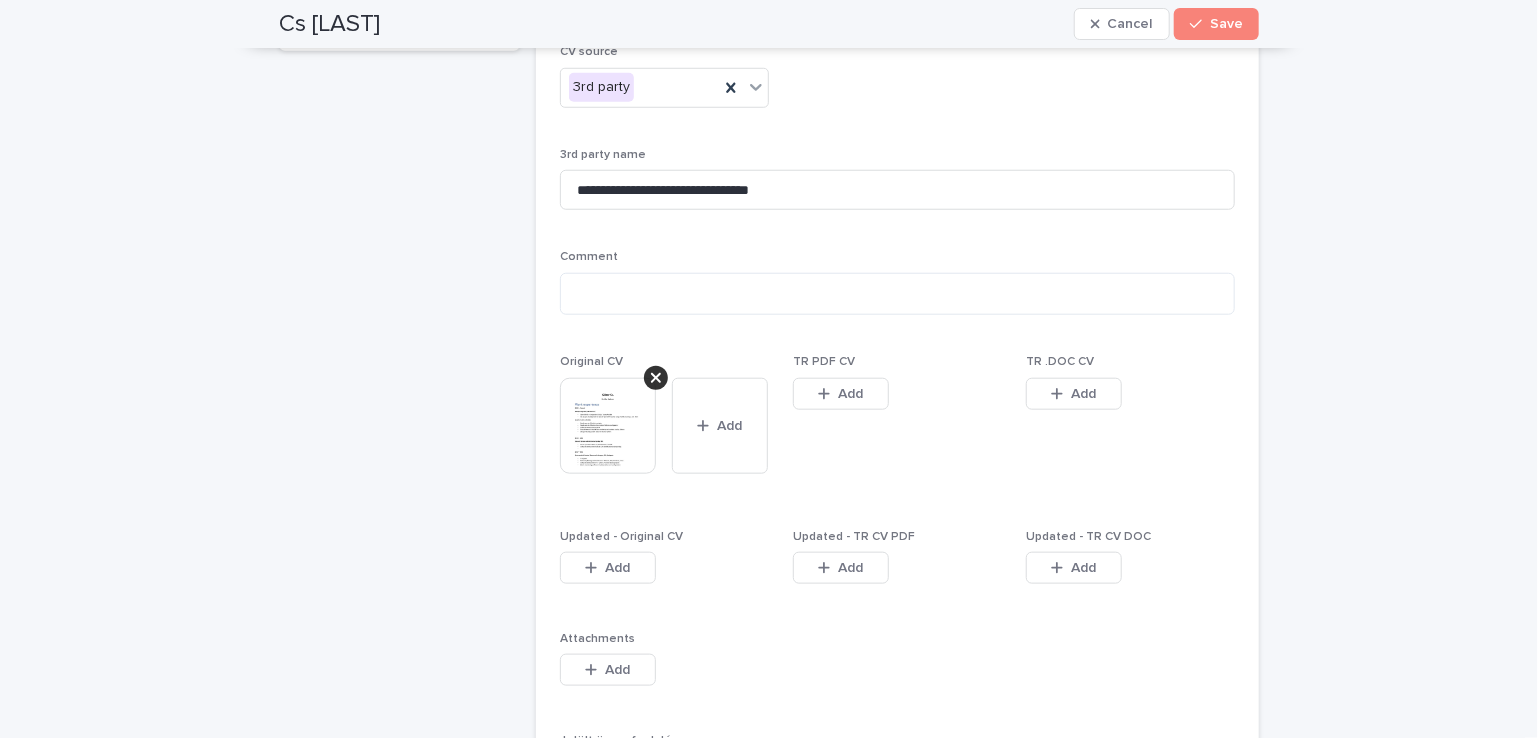 scroll, scrollTop: 900, scrollLeft: 0, axis: vertical 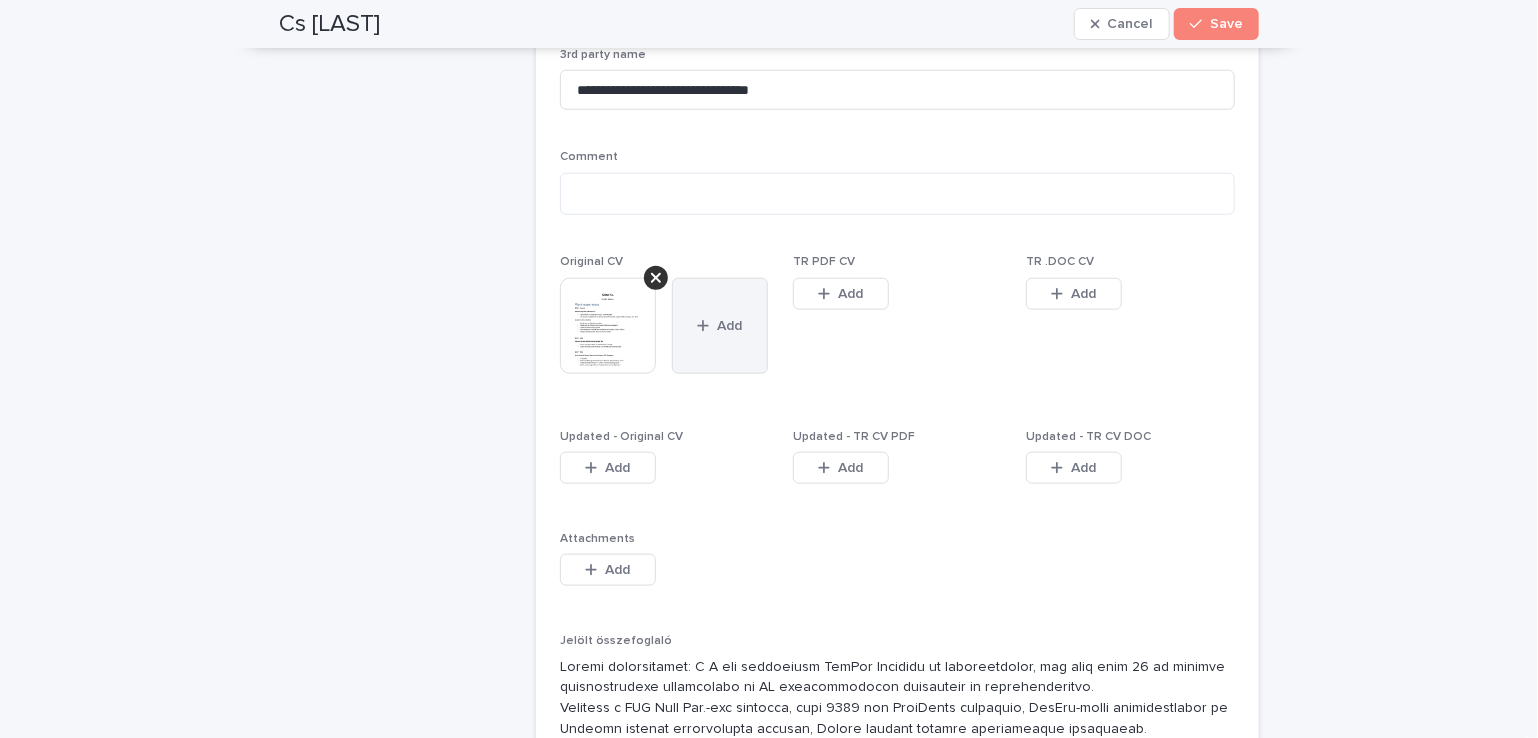 click on "Add" at bounding box center [730, 326] 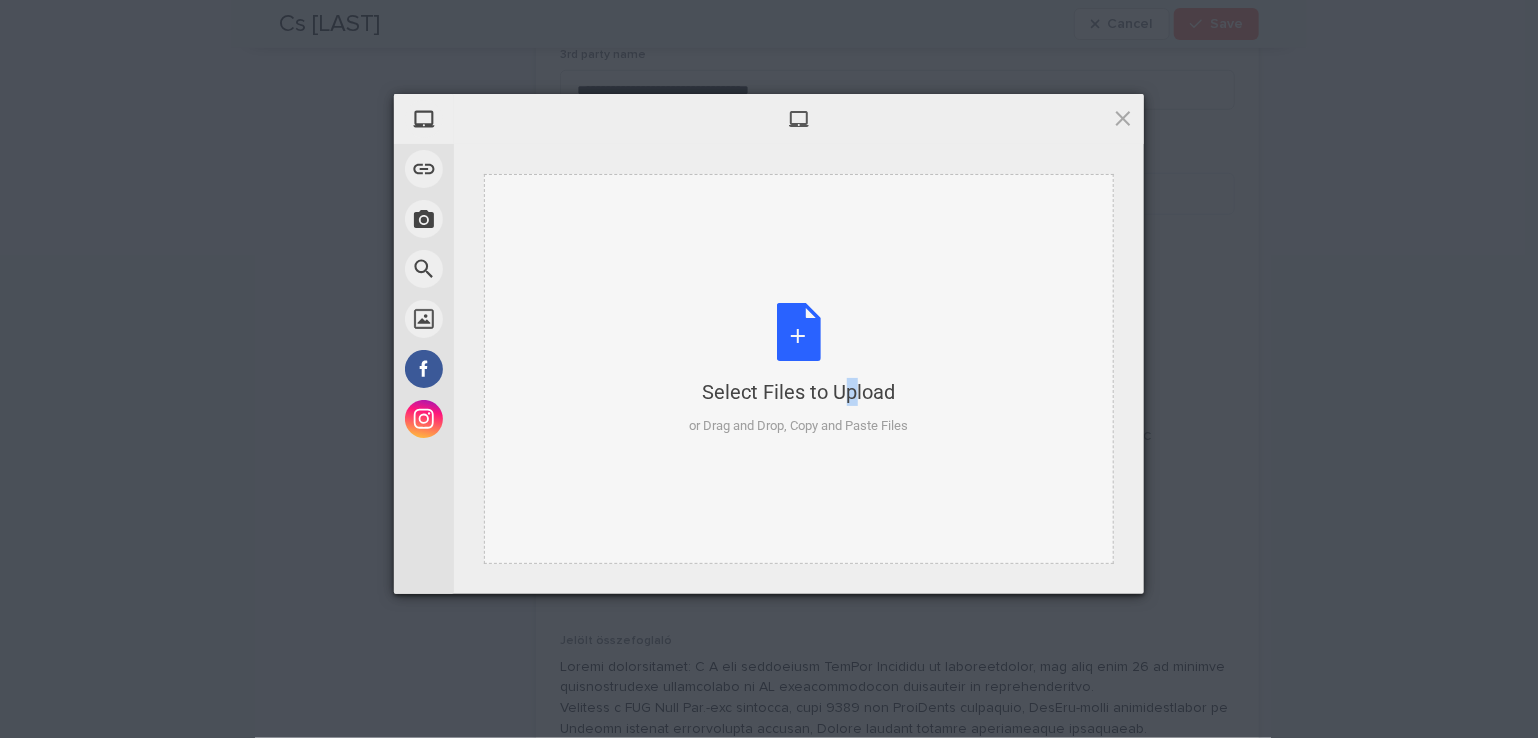 click on "Select Files to Upload
or Drag and Drop, Copy and Paste Files" at bounding box center [799, 369] 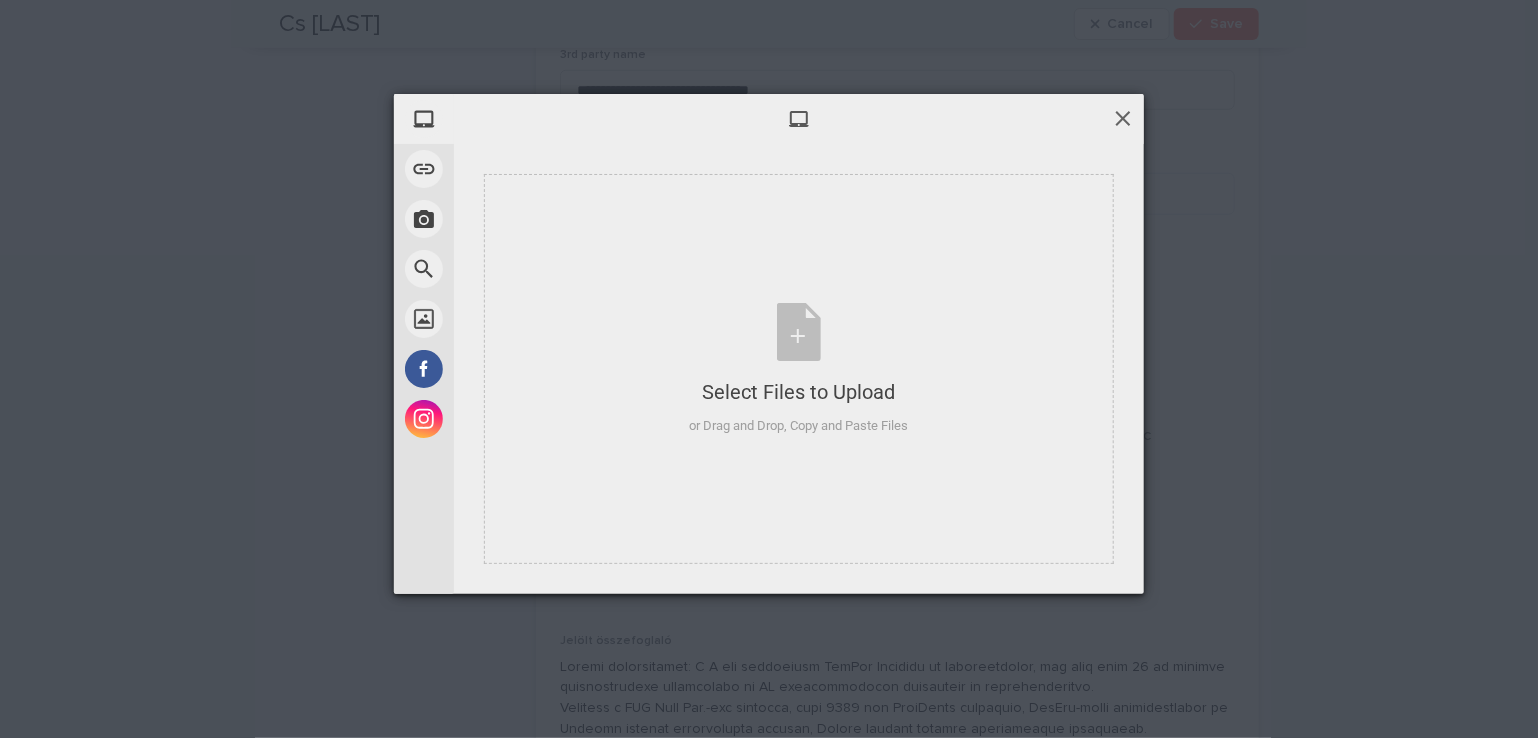 click at bounding box center (1123, 118) 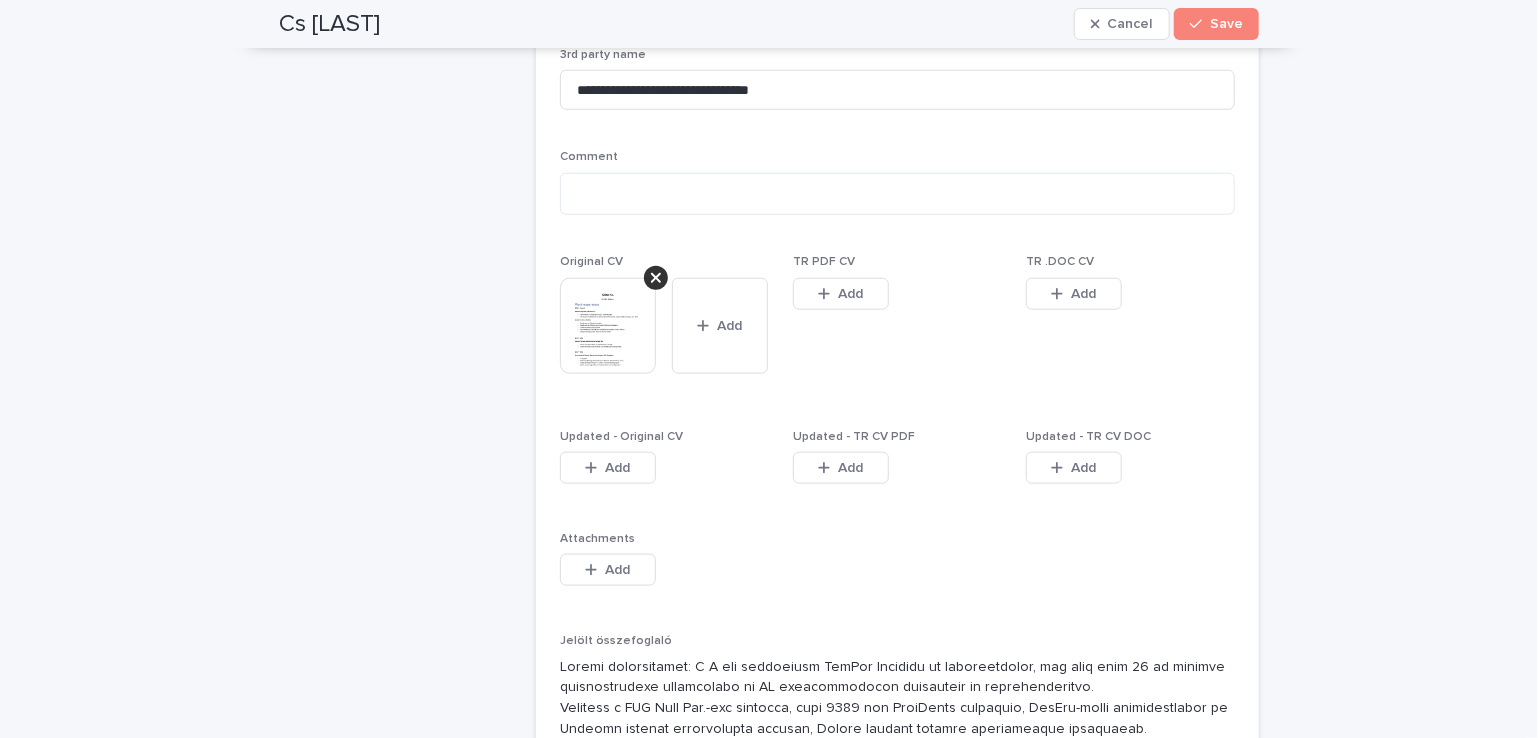click on "TR PDF CV This file cannot be opened Download File Add" at bounding box center [897, 294] 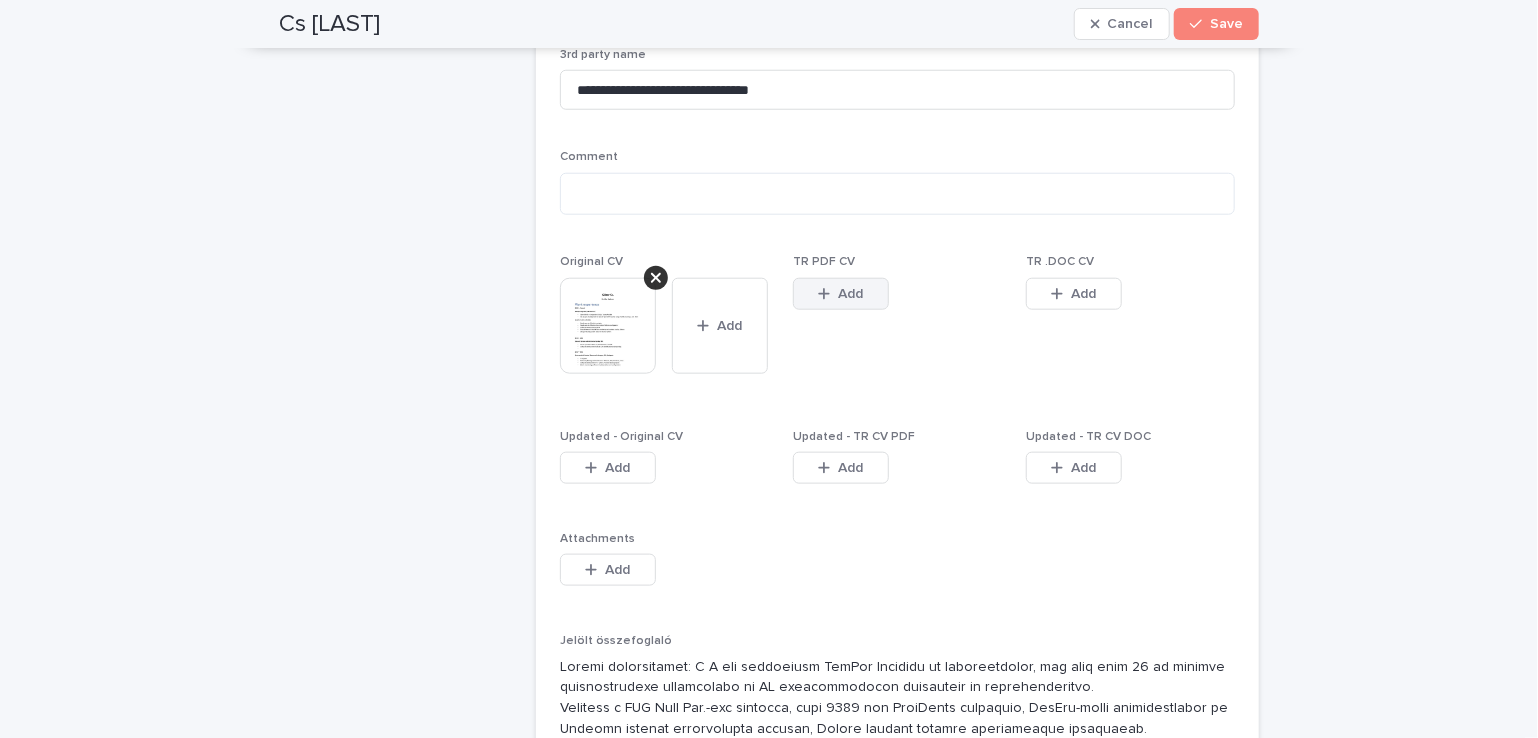click on "Add" at bounding box center (841, 294) 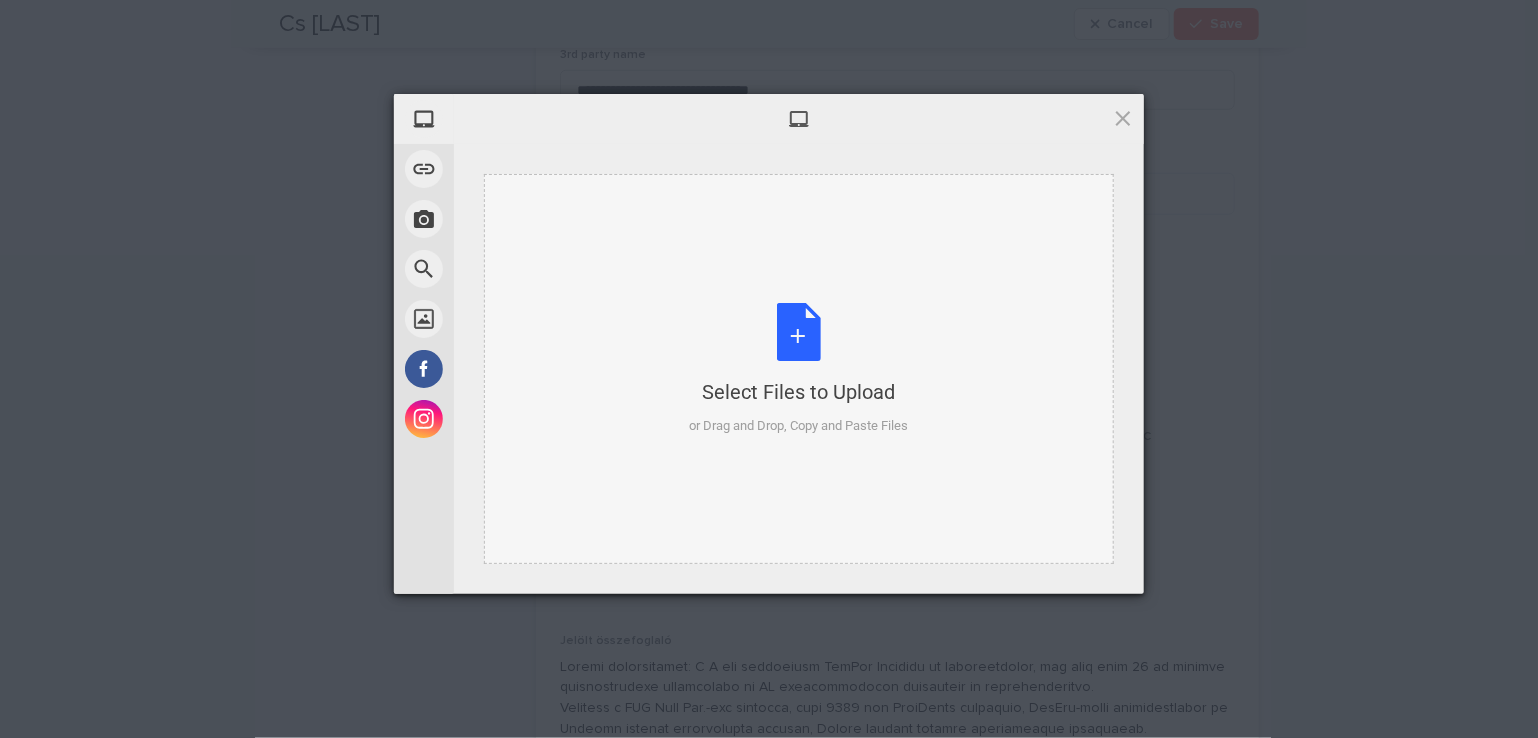 click on "Select Files to Upload
or Drag and Drop, Copy and Paste Files" at bounding box center (799, 369) 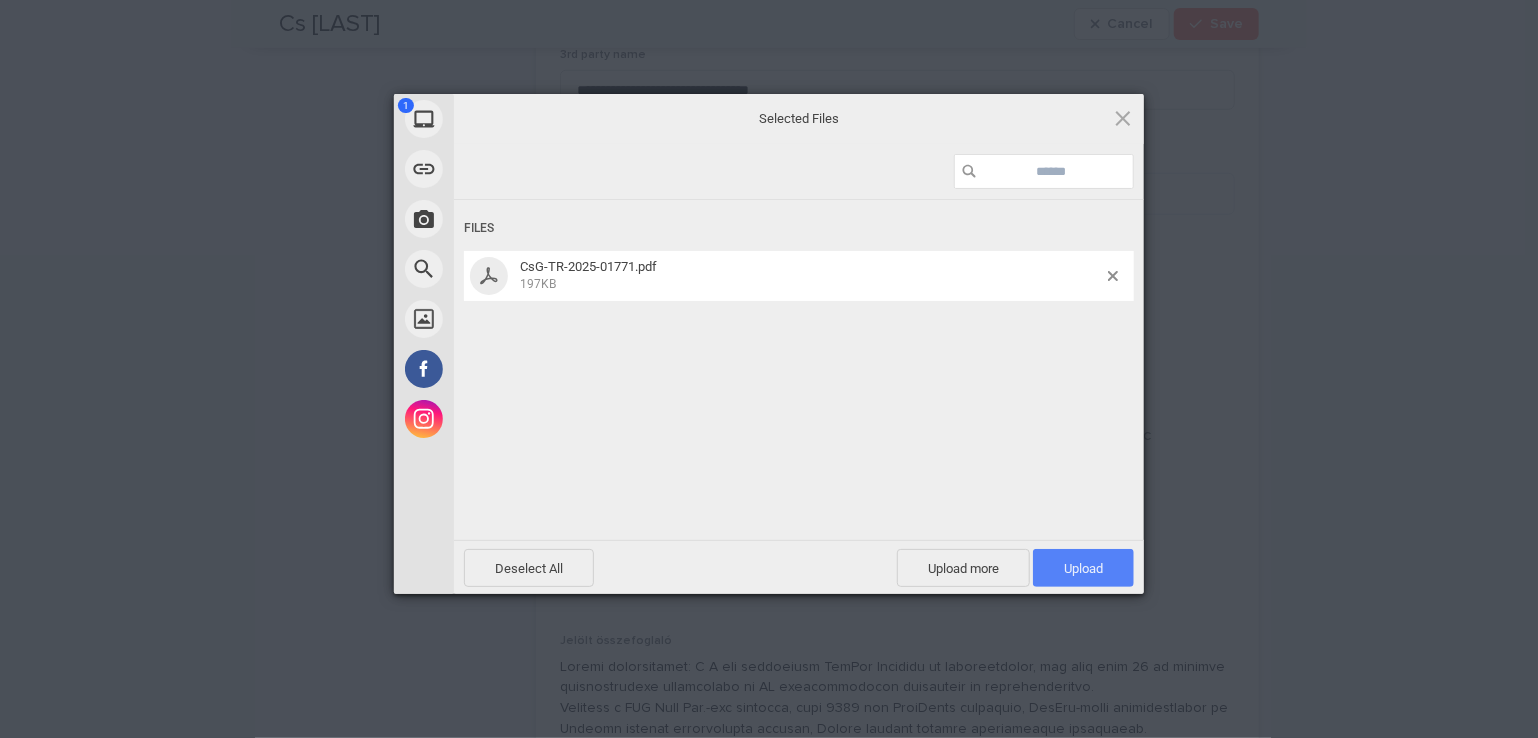 click on "Upload
1" at bounding box center [1083, 568] 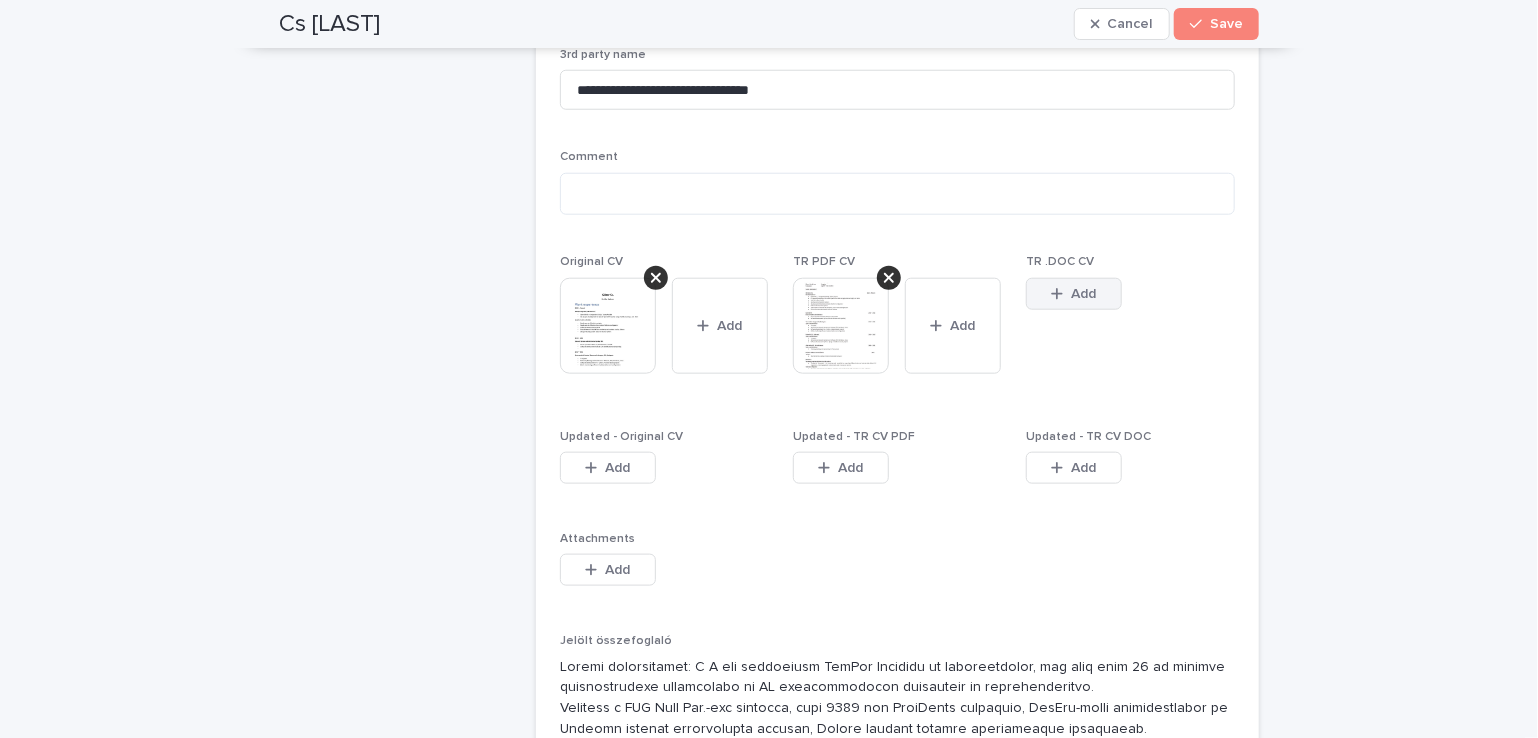 click on "Add" at bounding box center [1074, 294] 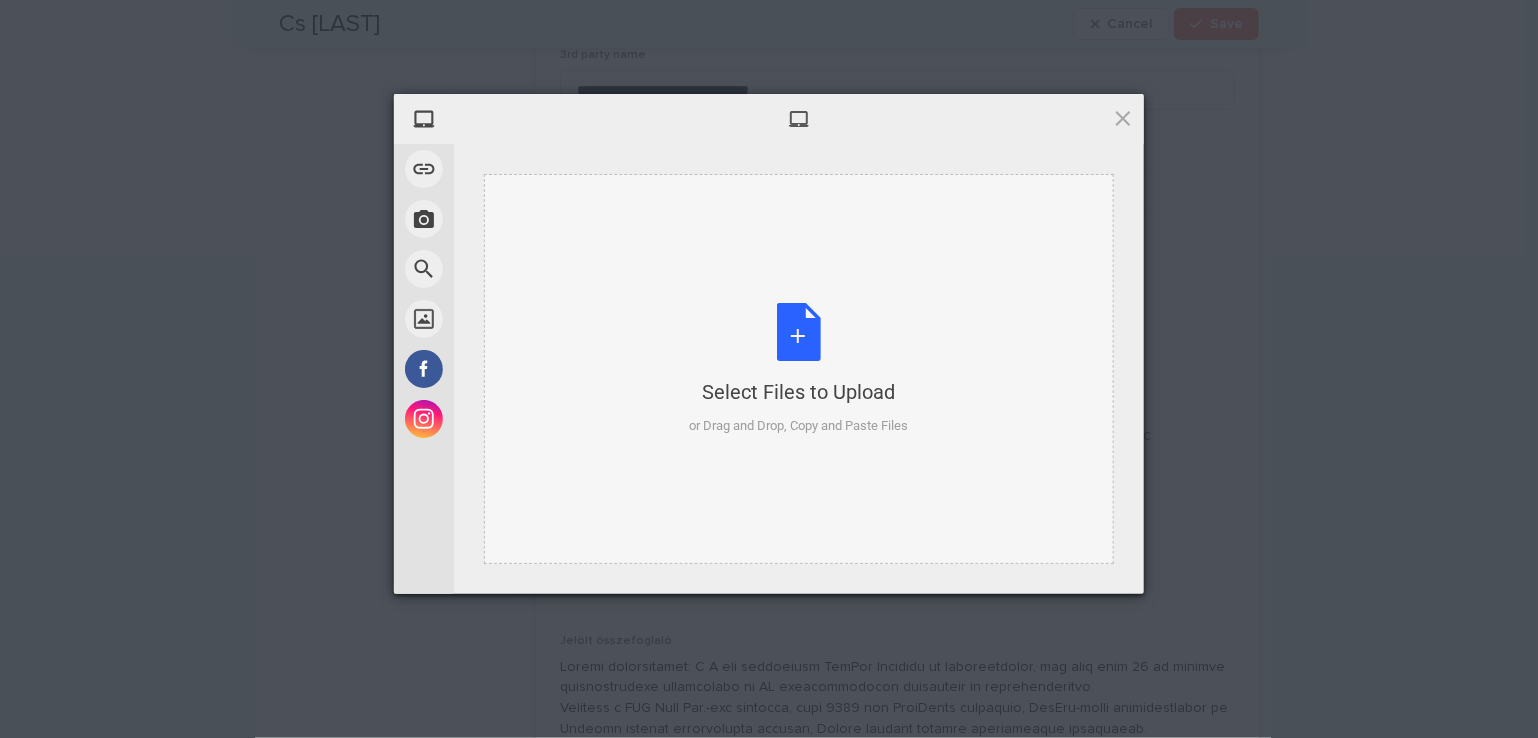 click on "Select Files to Upload
or Drag and Drop, Copy and Paste Files" at bounding box center (799, 369) 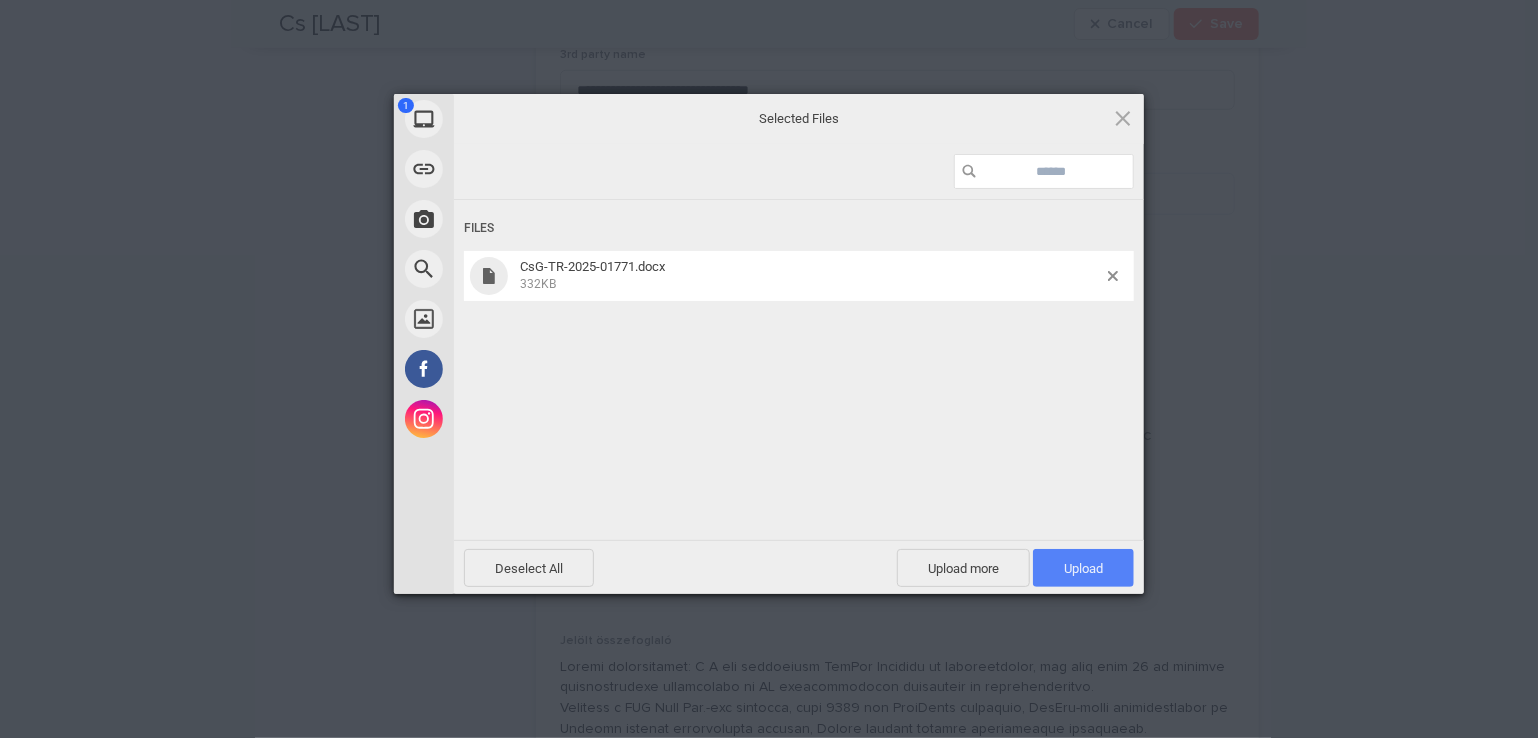 drag, startPoint x: 1064, startPoint y: 568, endPoint x: 1240, endPoint y: 493, distance: 191.31387 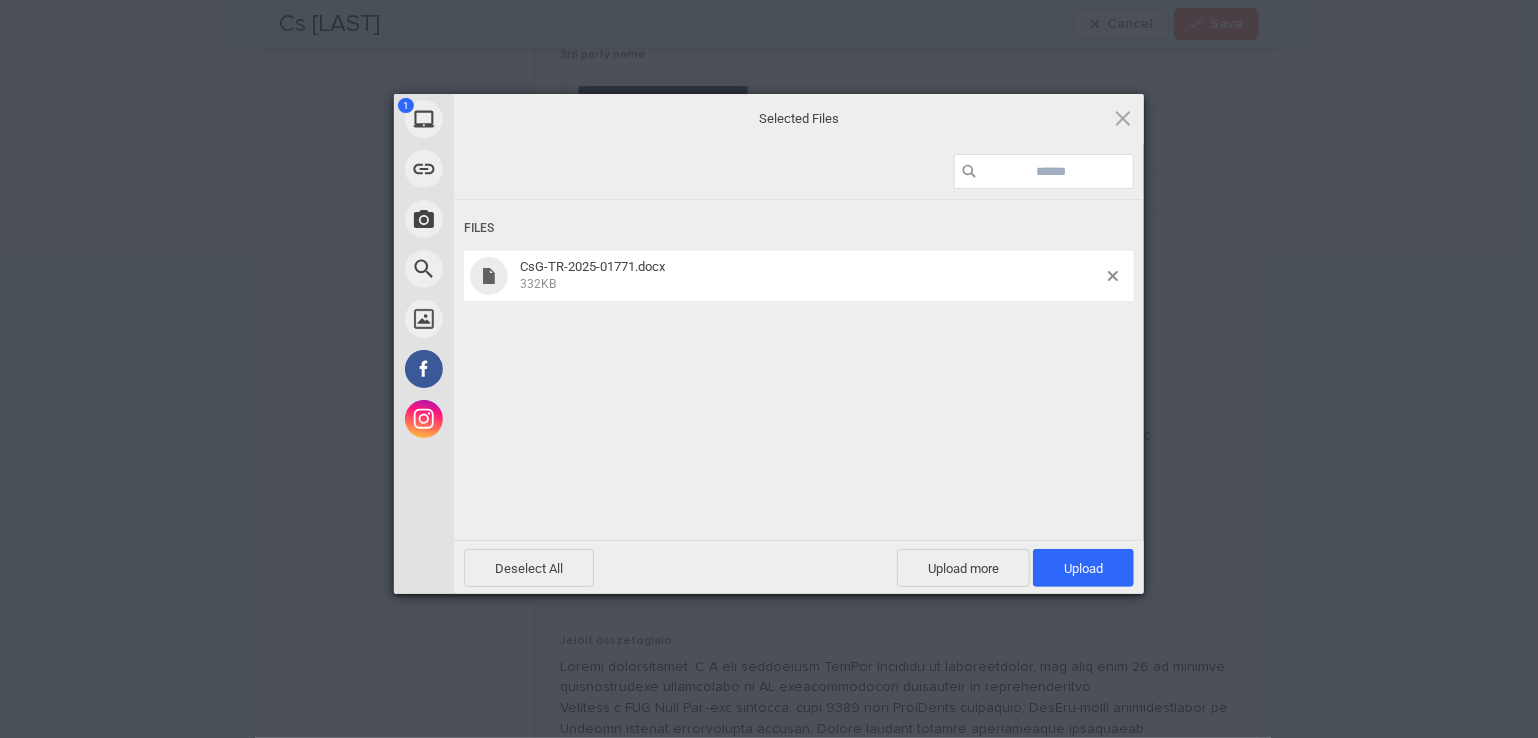click on "Upload
1" at bounding box center (1083, 568) 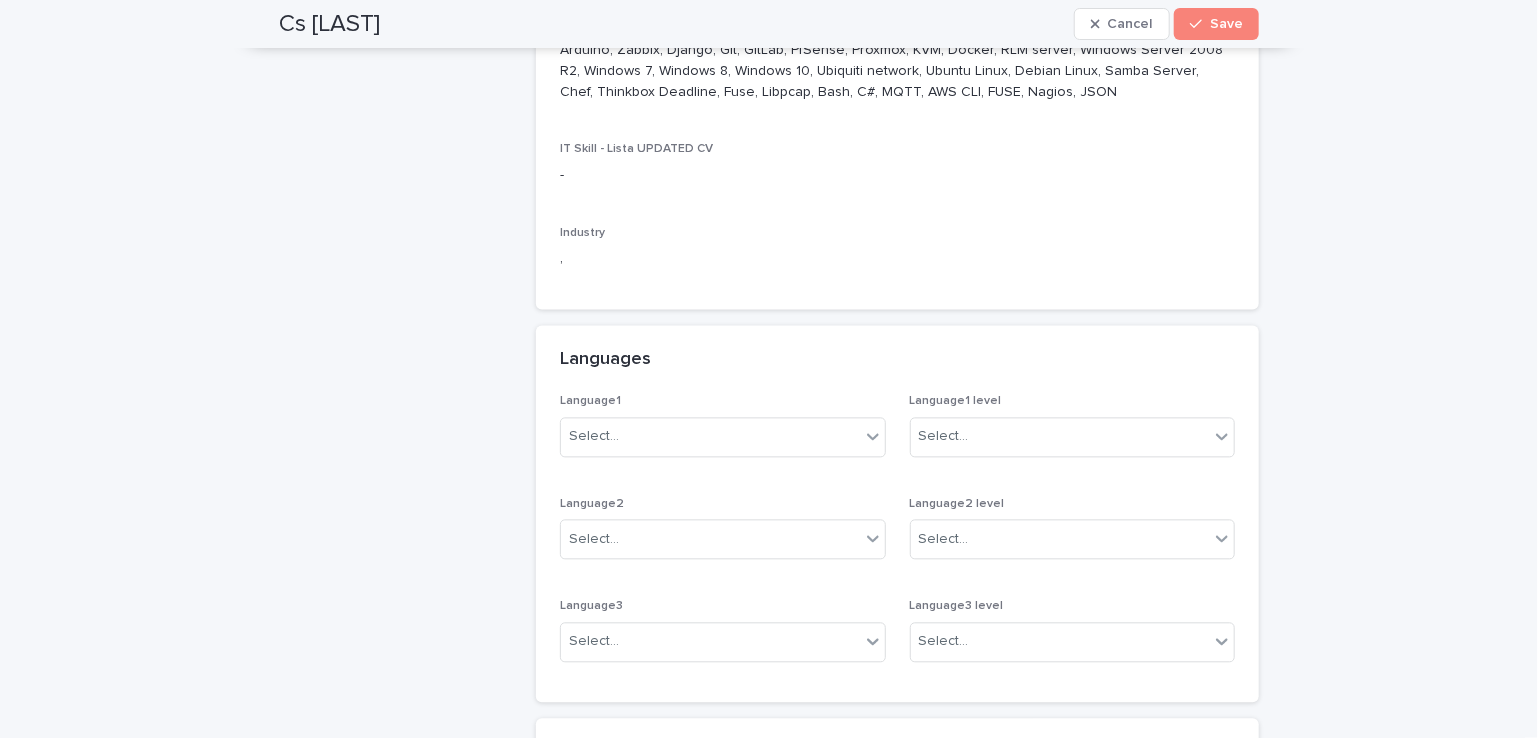 scroll, scrollTop: 2100, scrollLeft: 0, axis: vertical 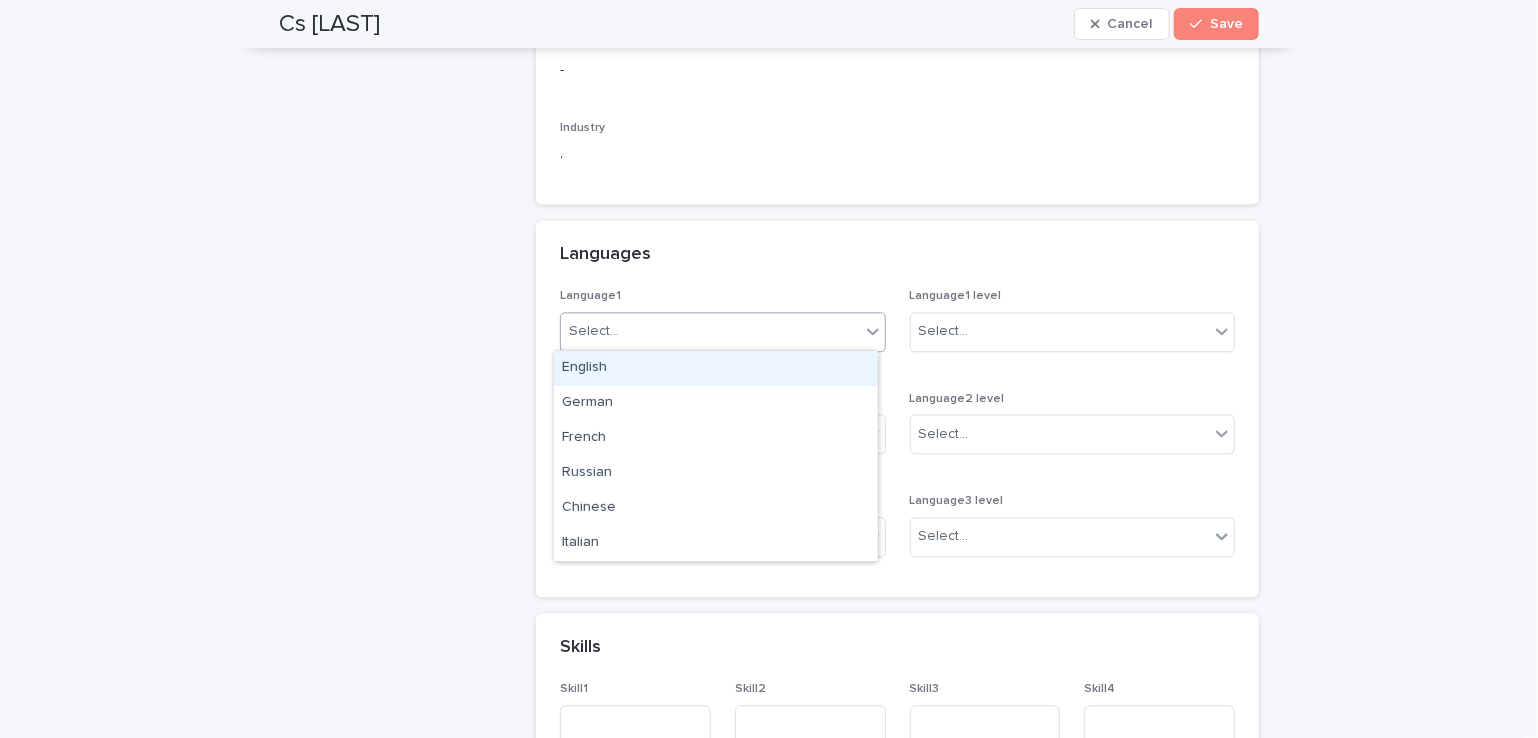 click 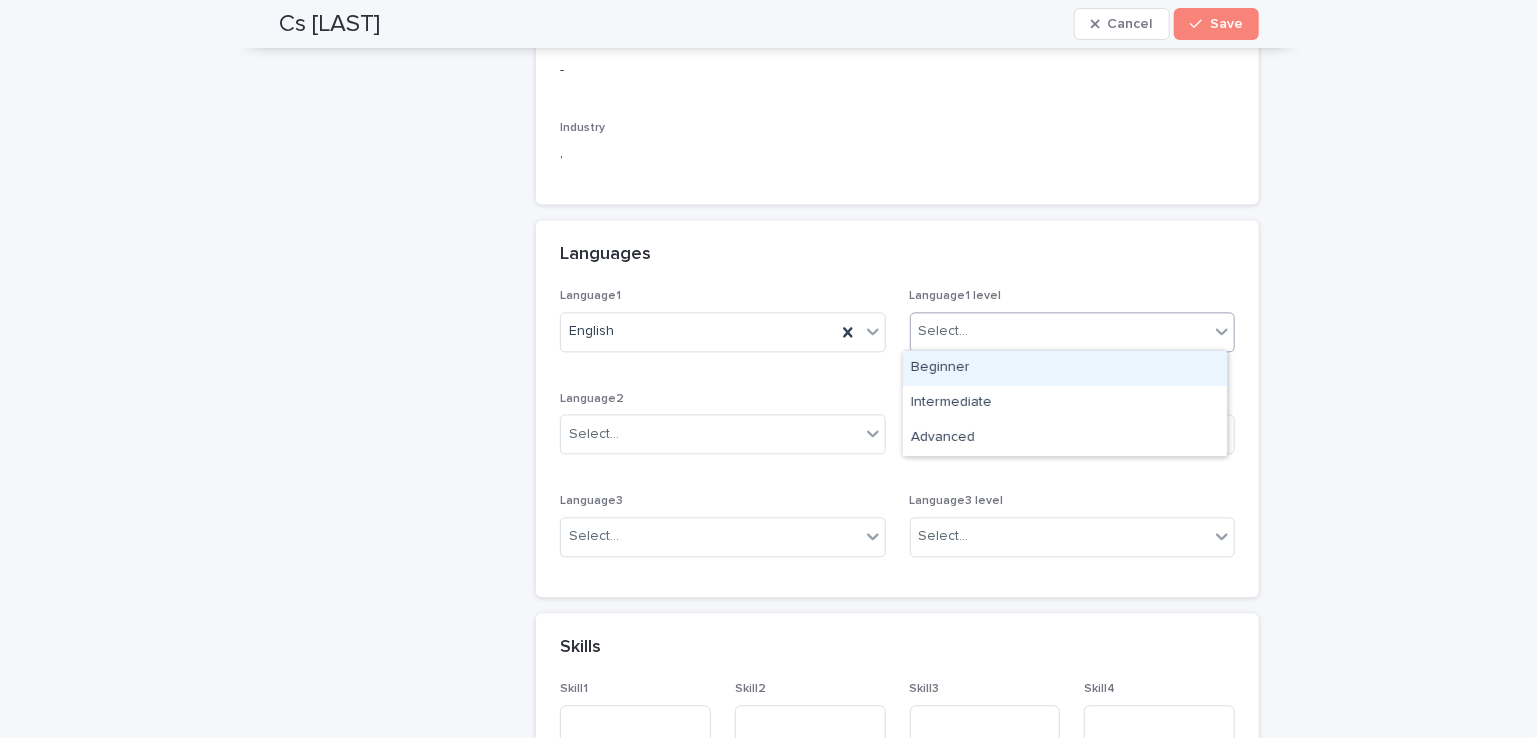 click 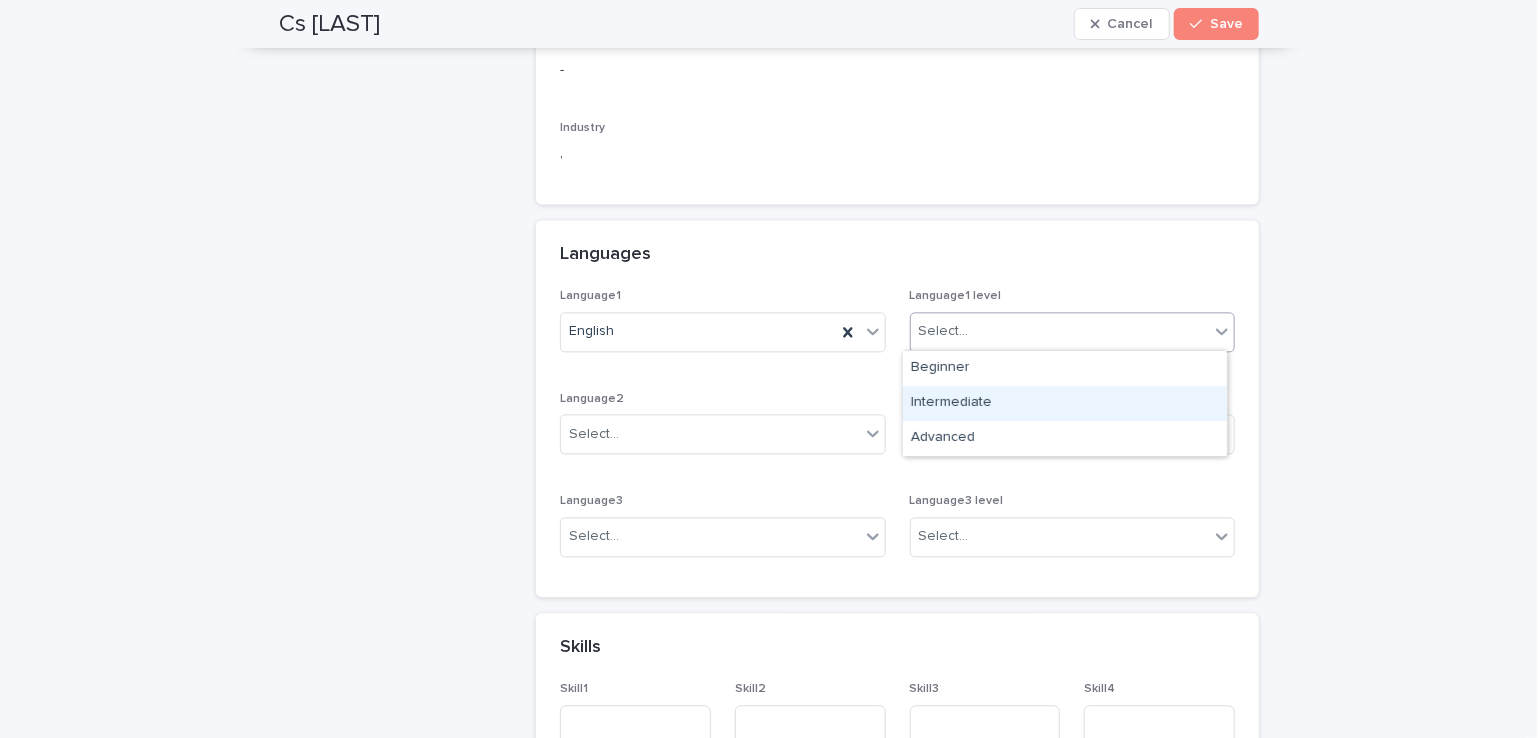 click on "Intermediate" at bounding box center [1065, 403] 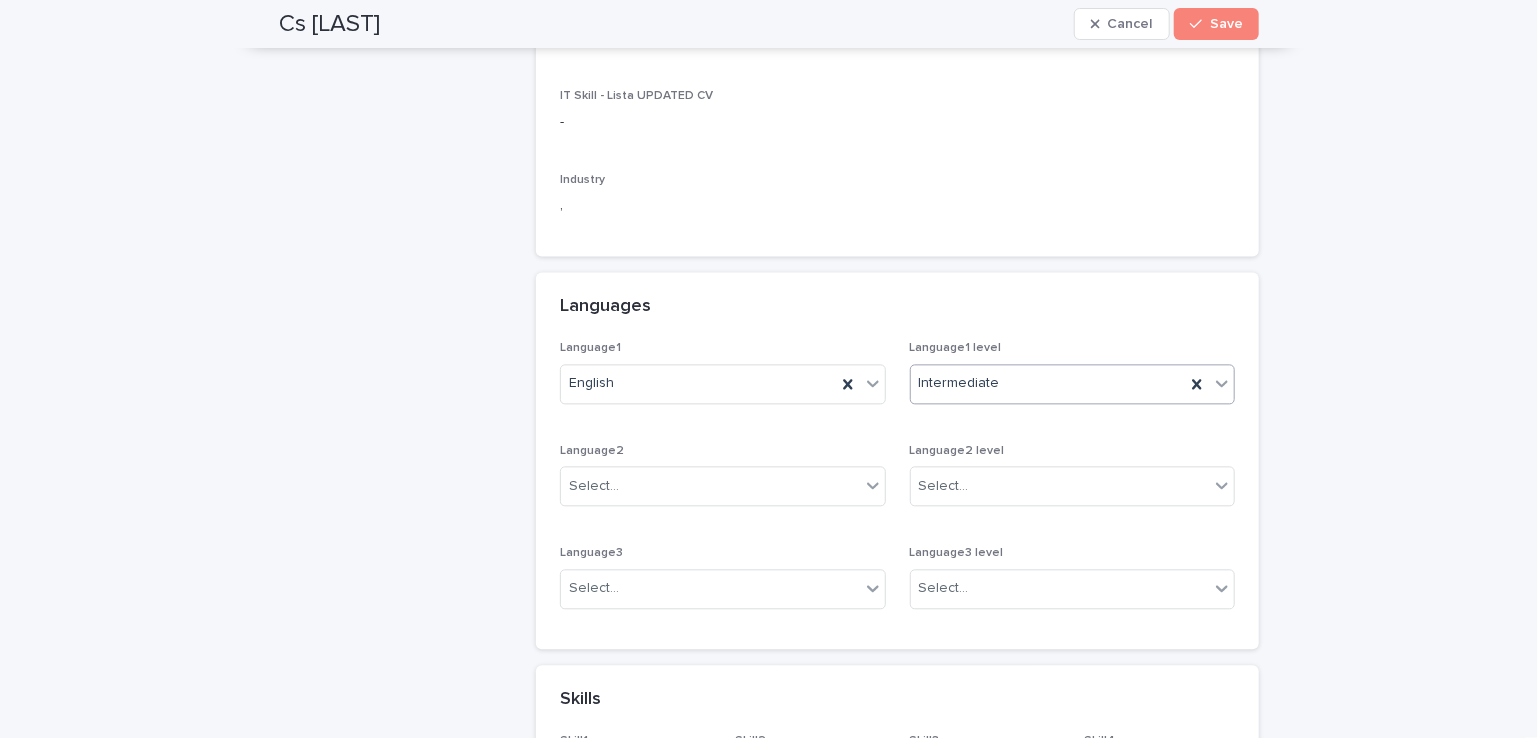 scroll, scrollTop: 2200, scrollLeft: 0, axis: vertical 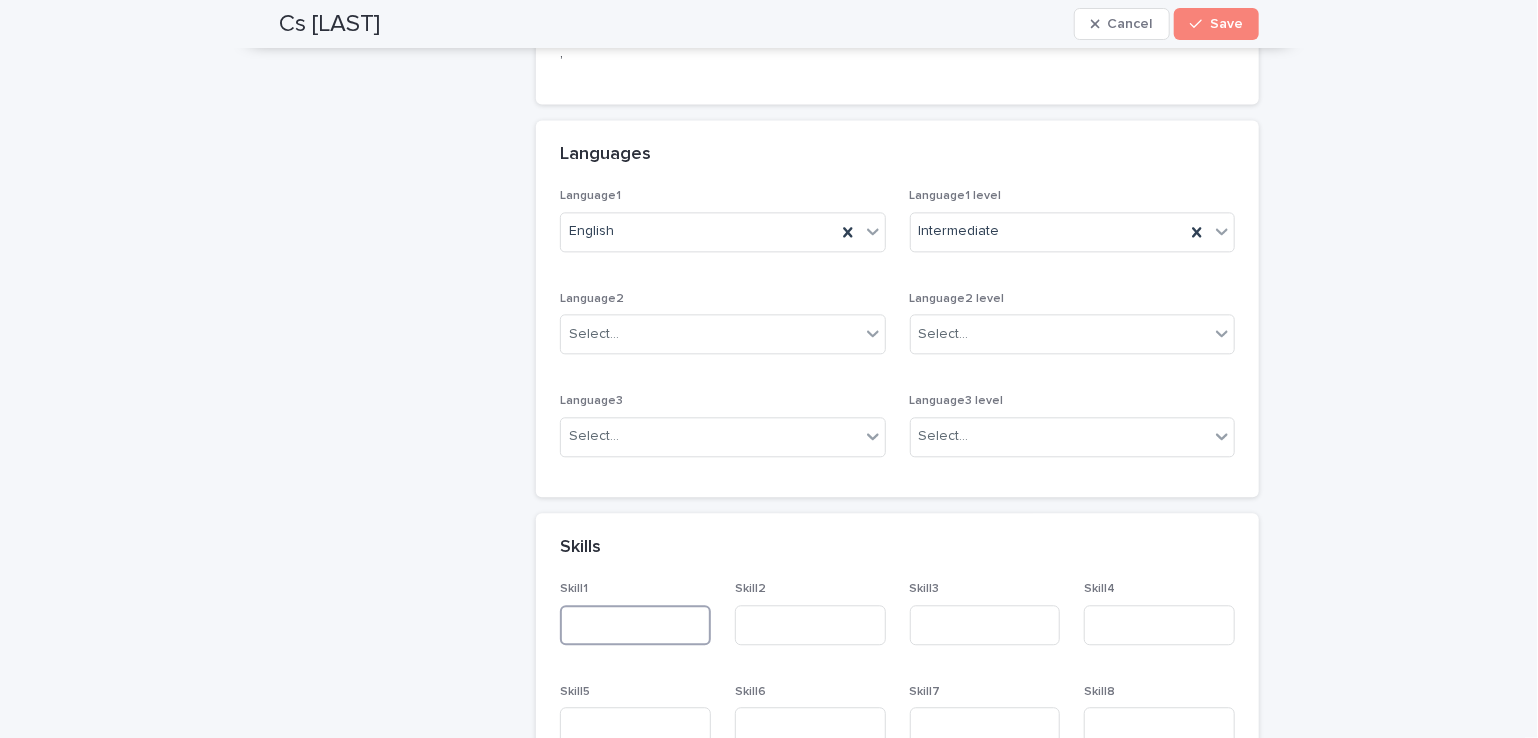 click at bounding box center (635, 625) 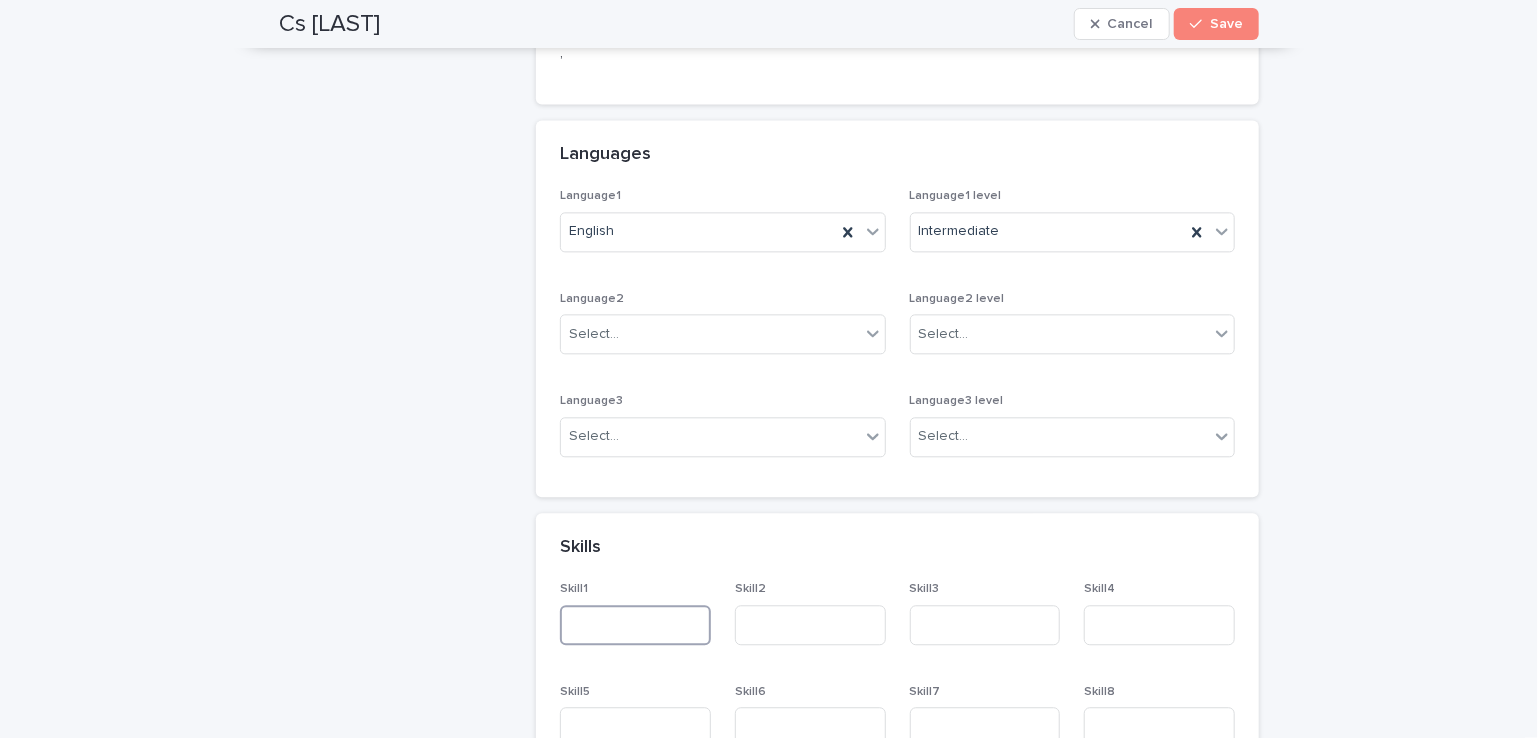 type on "*" 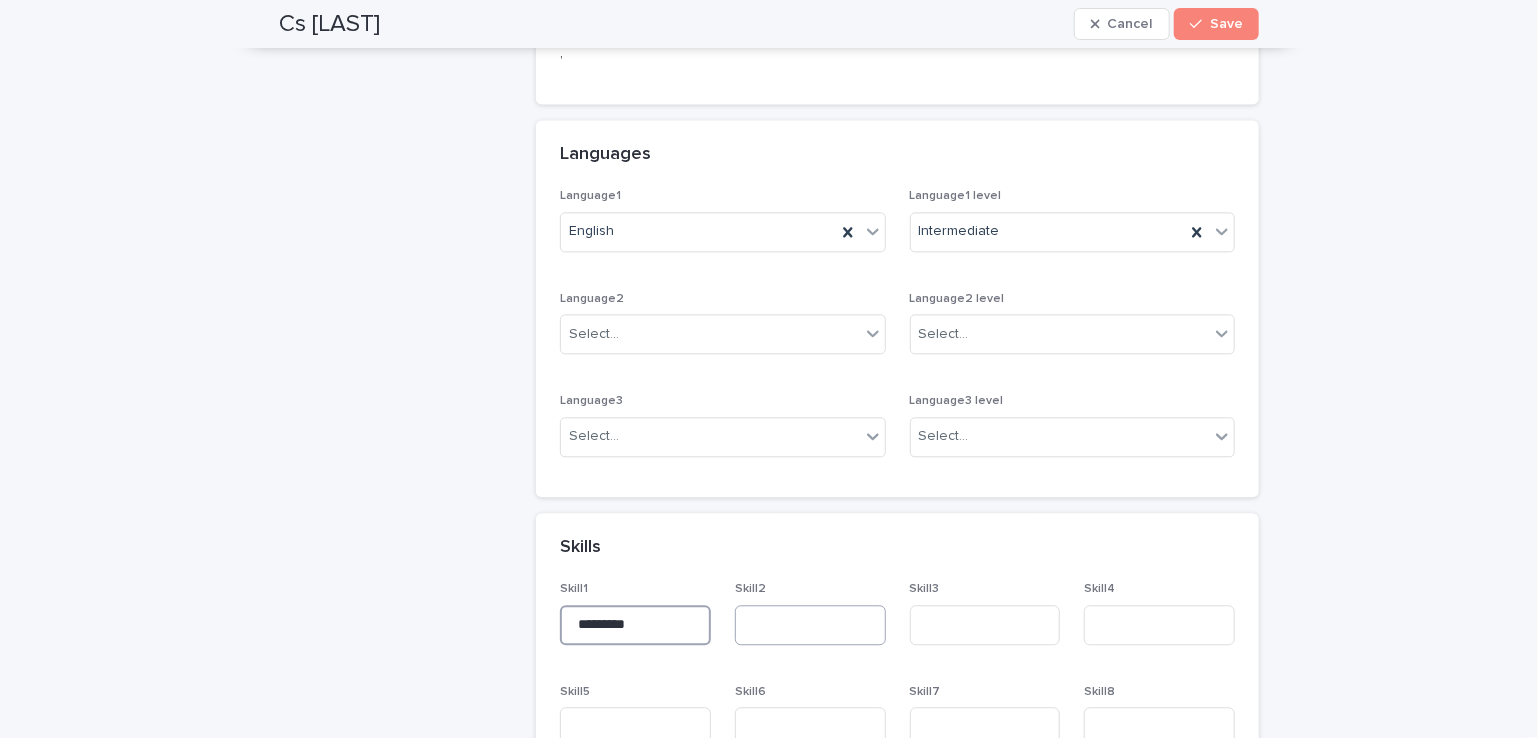 type on "*********" 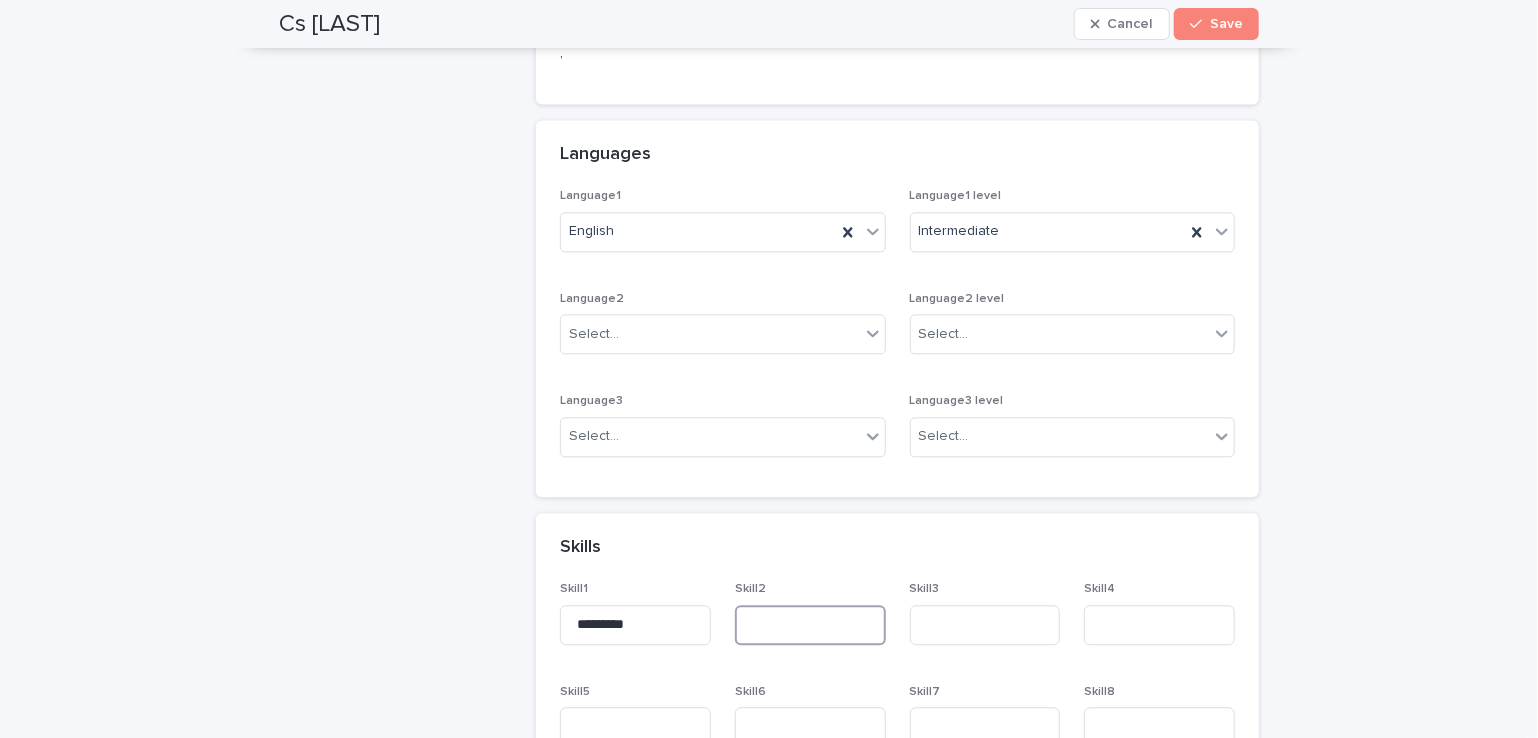 click at bounding box center (810, 625) 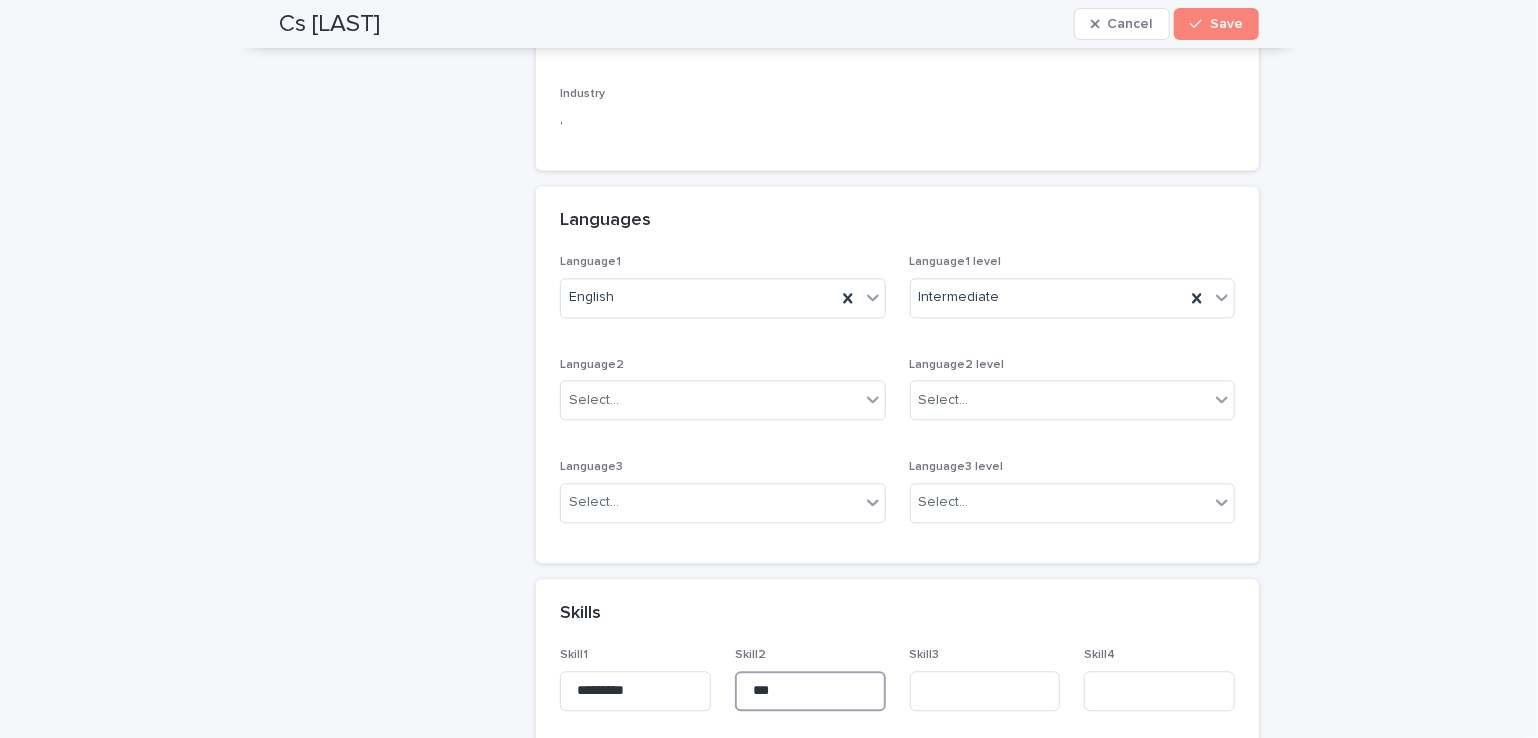 scroll, scrollTop: 2200, scrollLeft: 0, axis: vertical 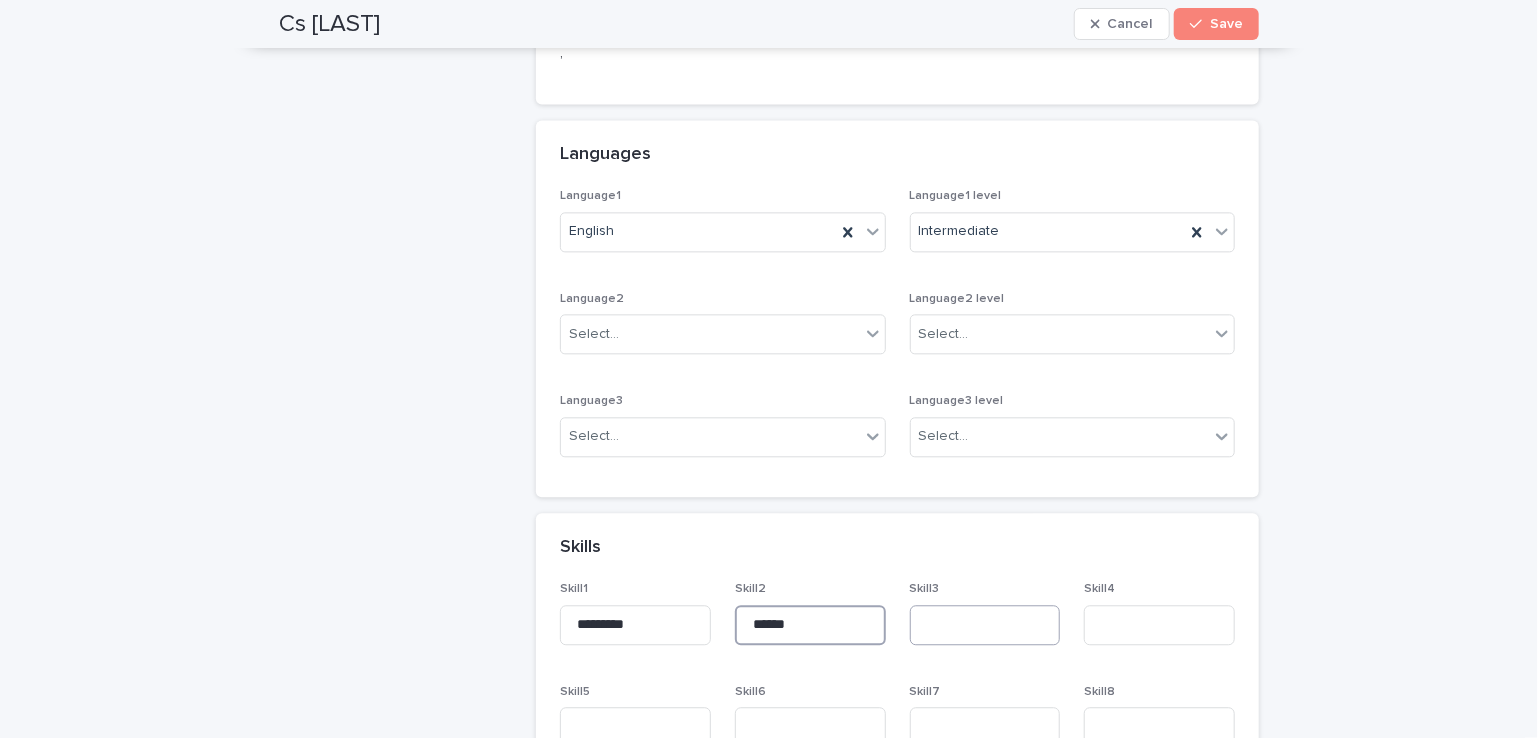 type on "******" 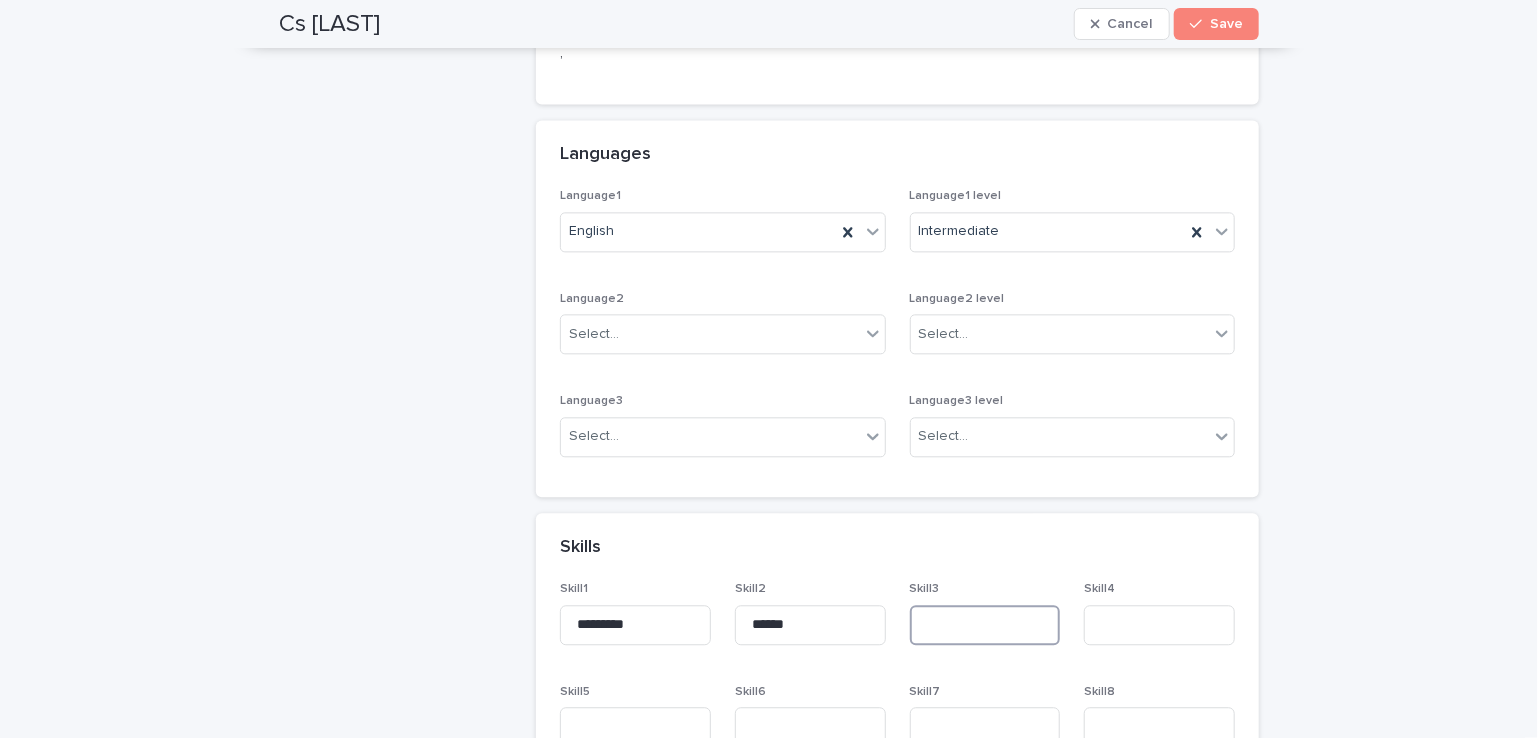 click at bounding box center (985, 625) 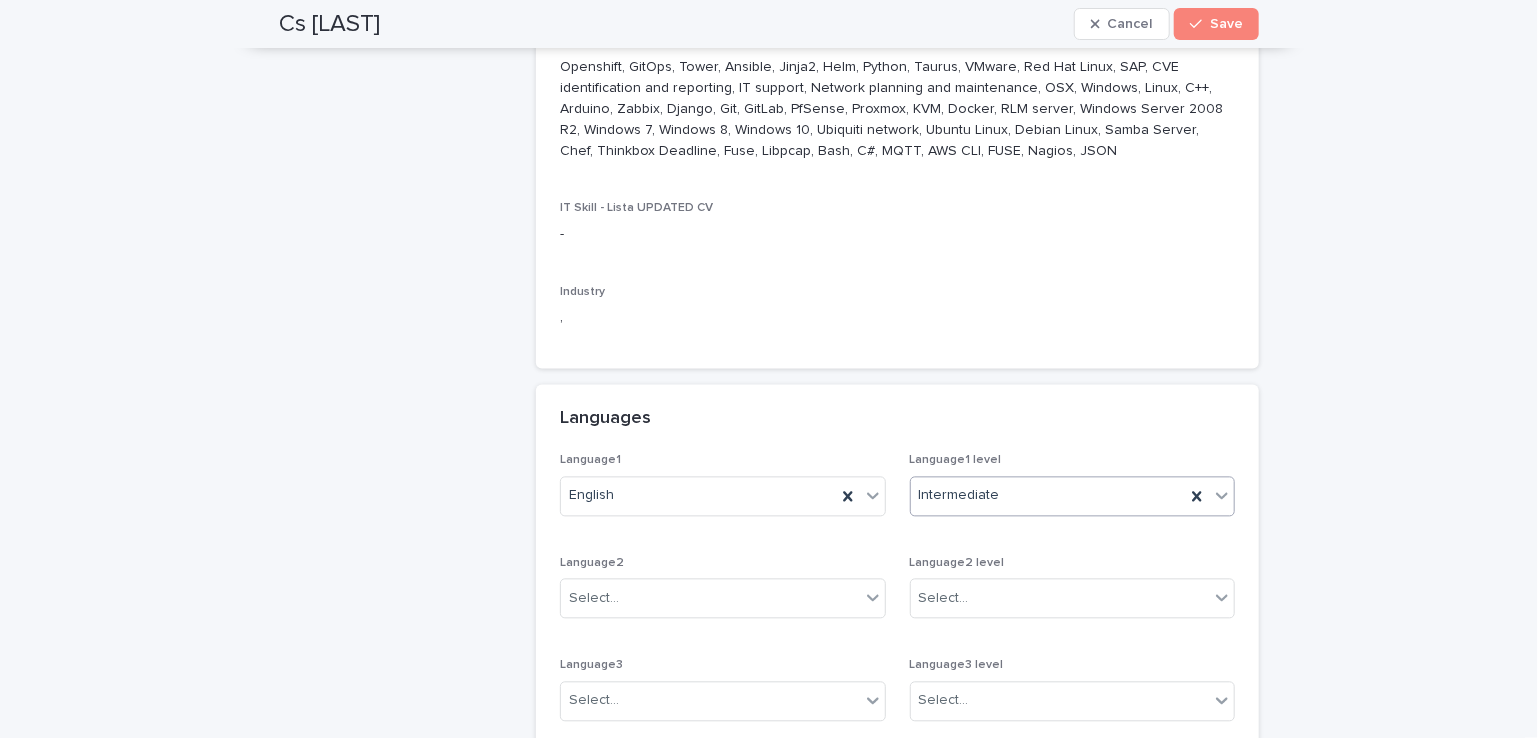 scroll, scrollTop: 2200, scrollLeft: 0, axis: vertical 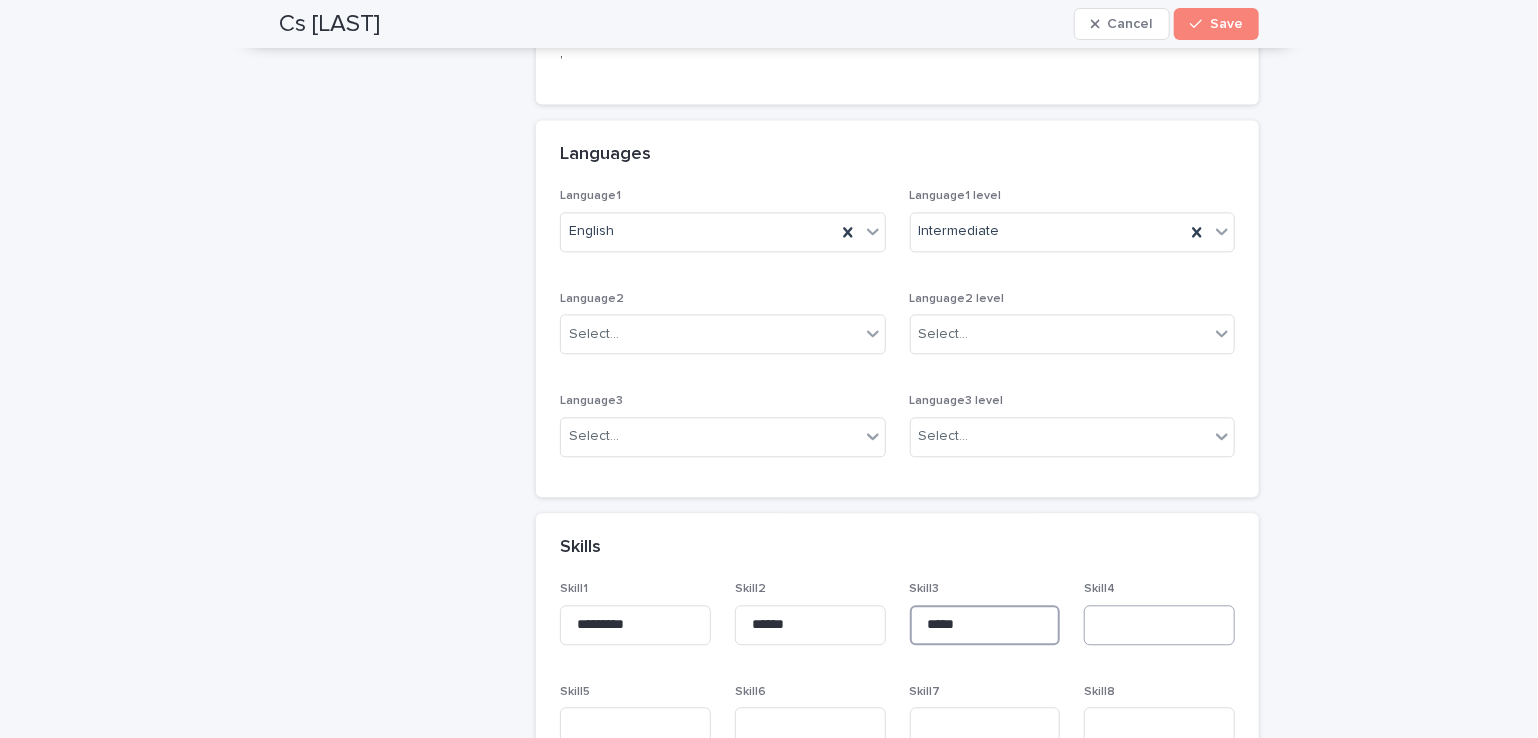 type on "*****" 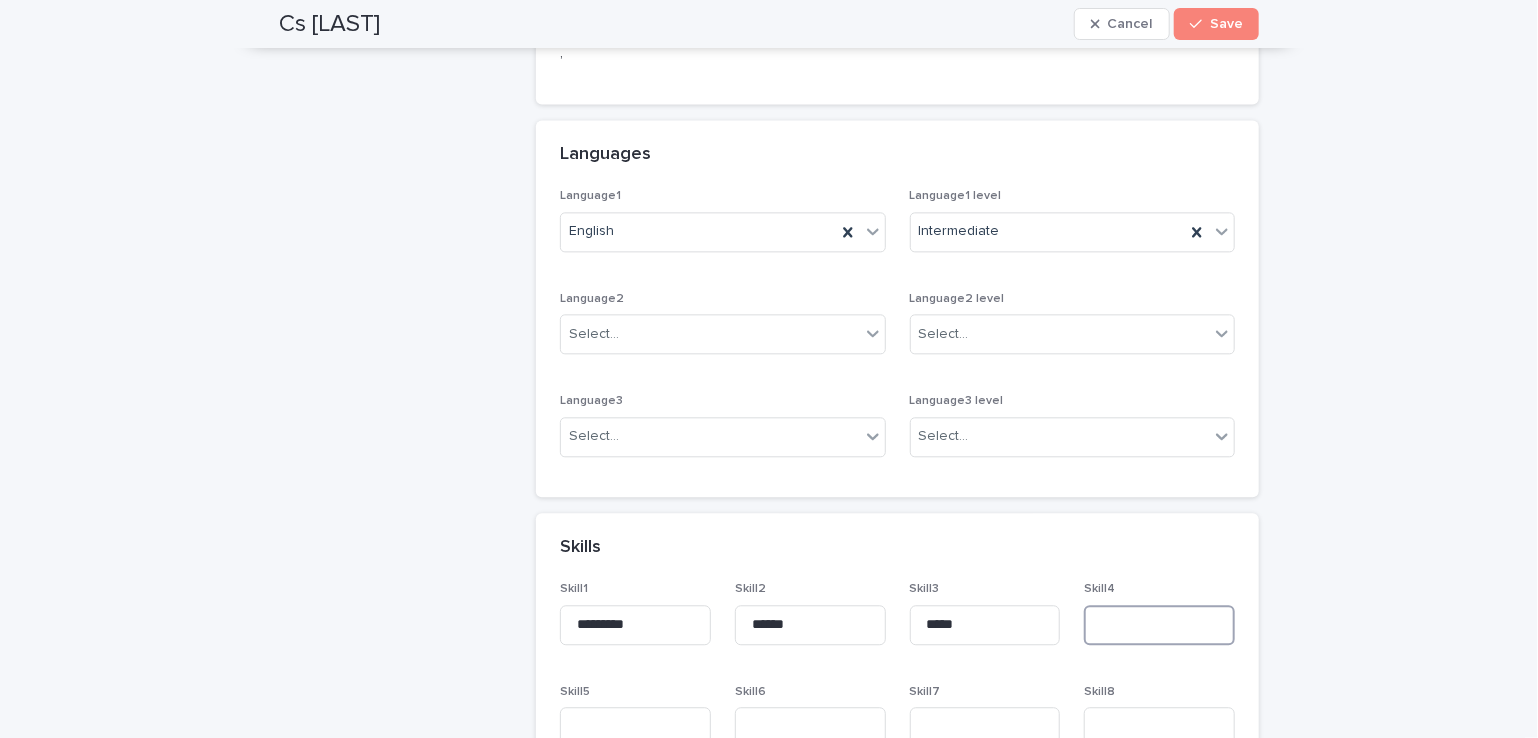click at bounding box center (1159, 625) 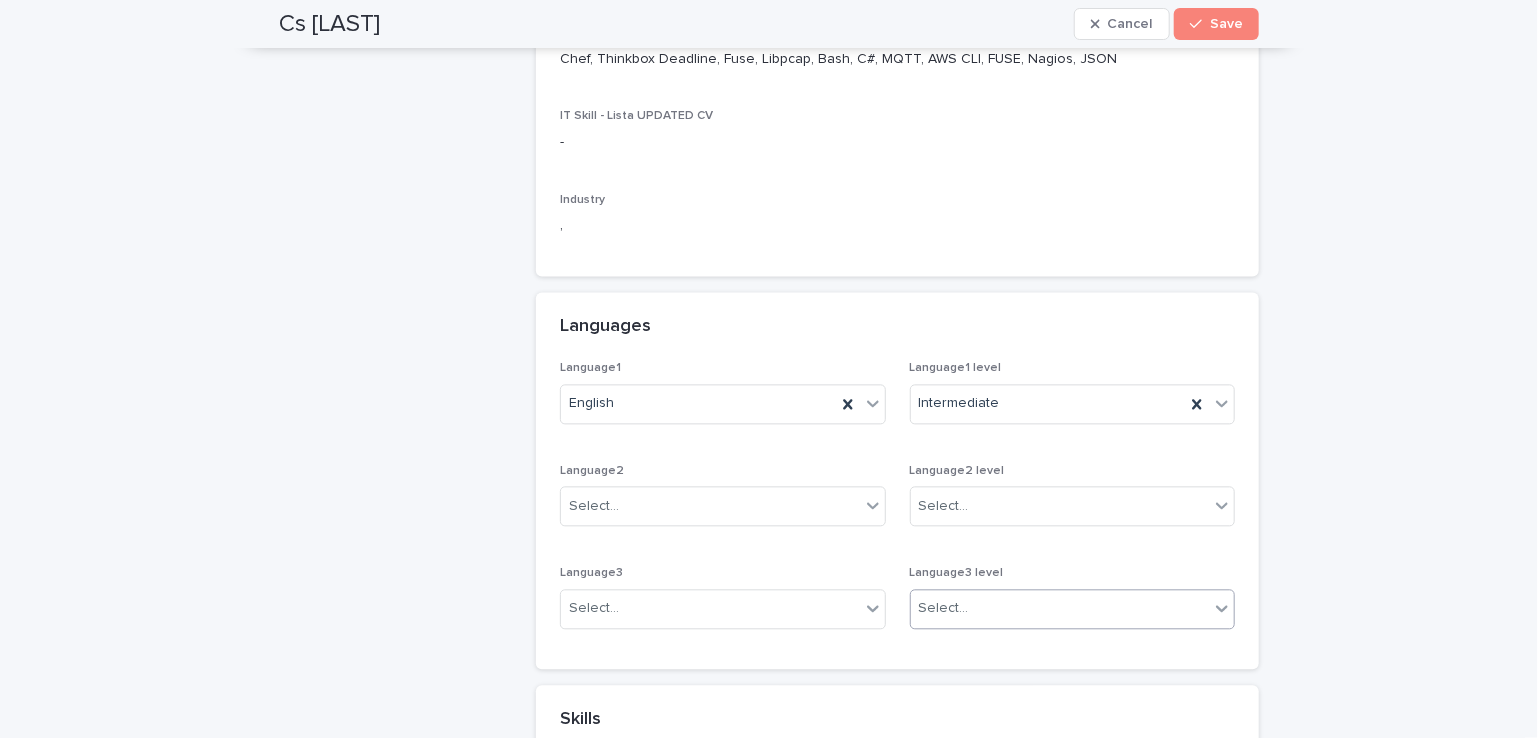 scroll, scrollTop: 1800, scrollLeft: 0, axis: vertical 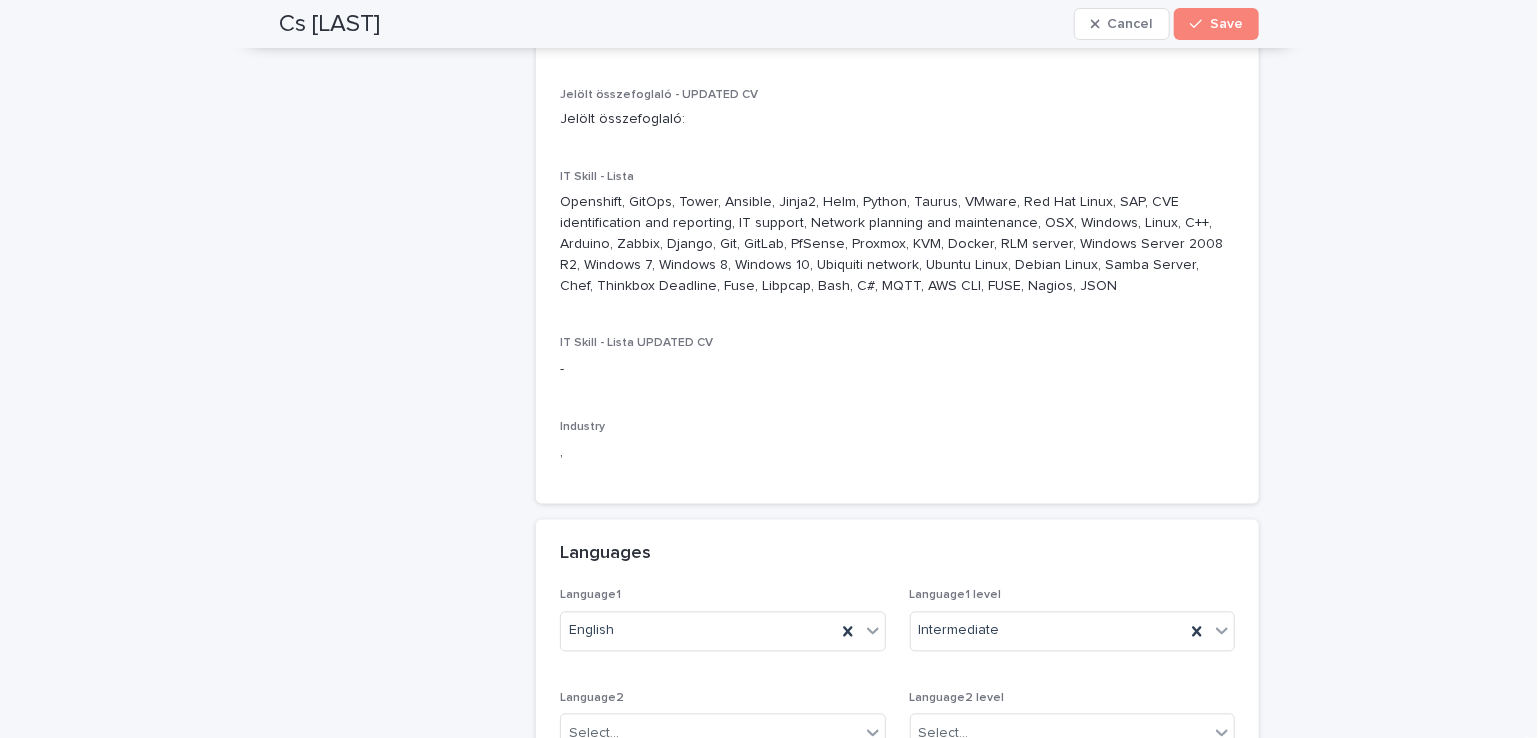 click on "**********" at bounding box center [897, -545] 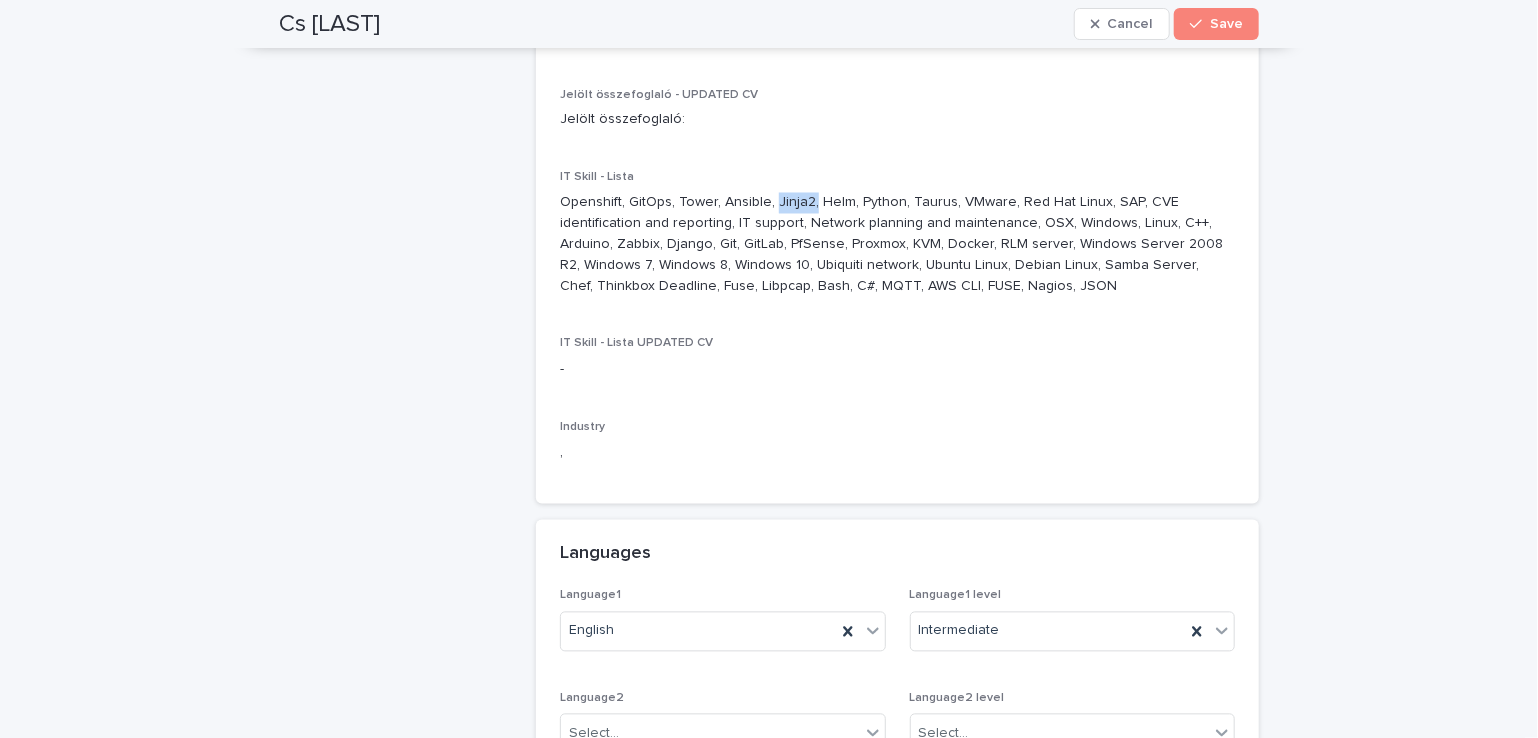 drag, startPoint x: 762, startPoint y: 199, endPoint x: 803, endPoint y: 200, distance: 41.01219 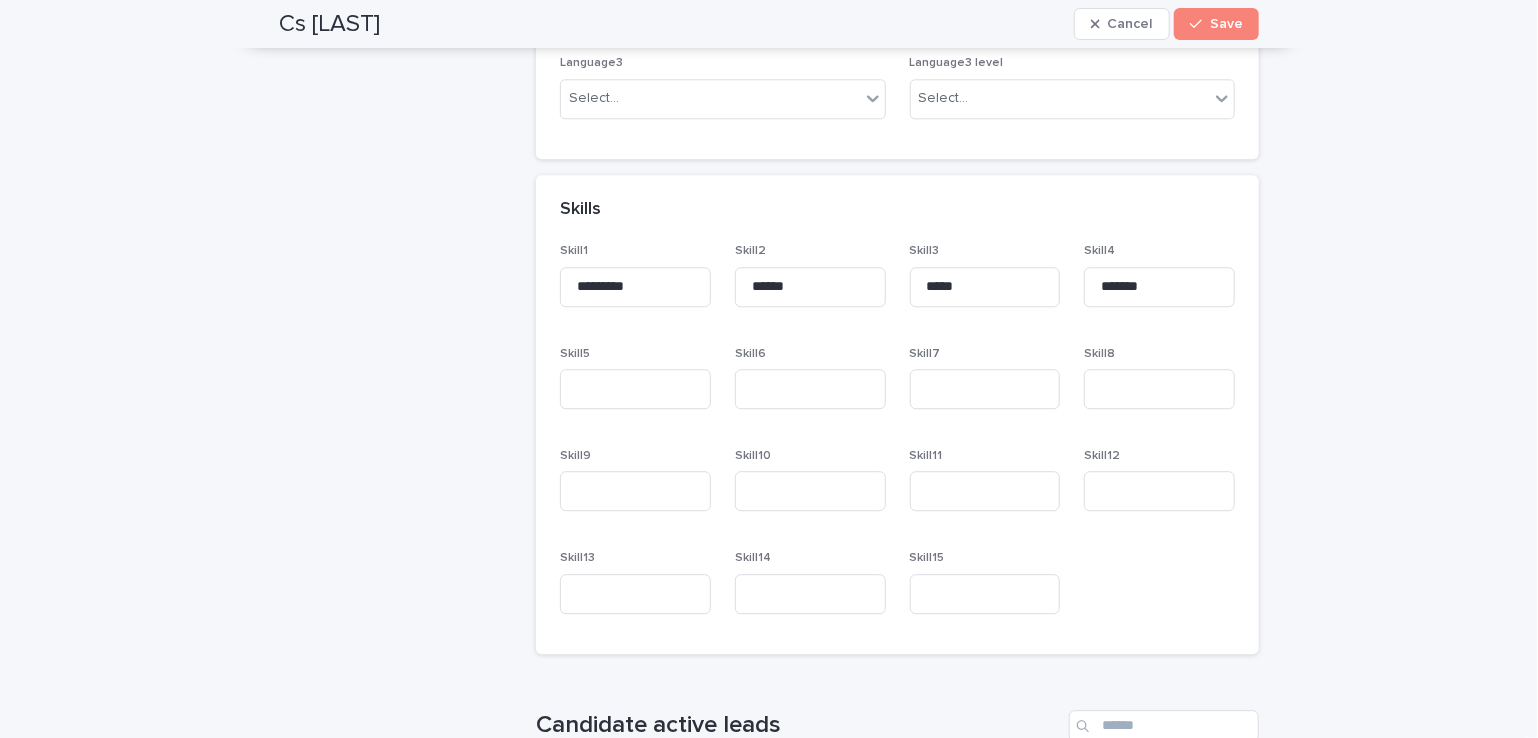 scroll, scrollTop: 2700, scrollLeft: 0, axis: vertical 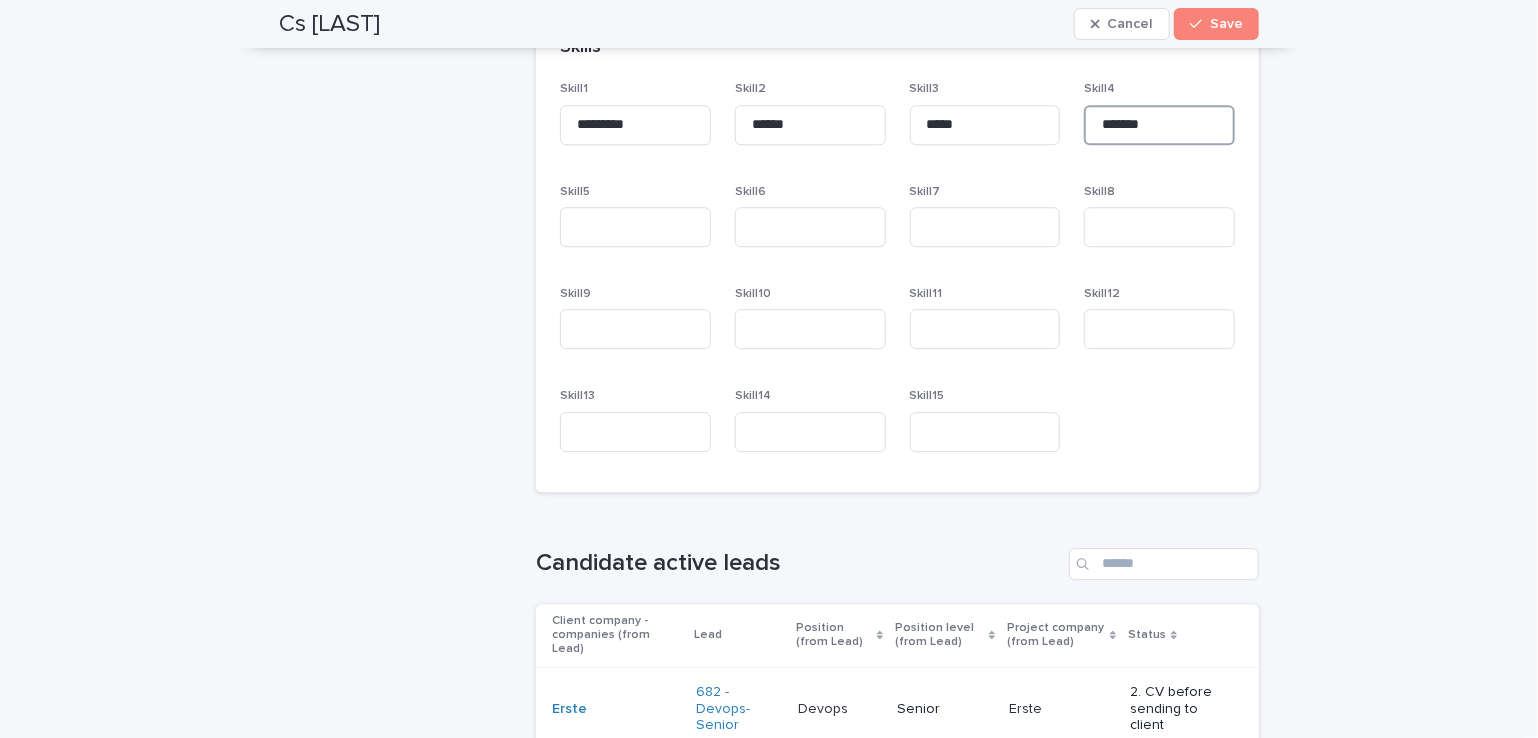 click on "*******" at bounding box center [1159, 125] 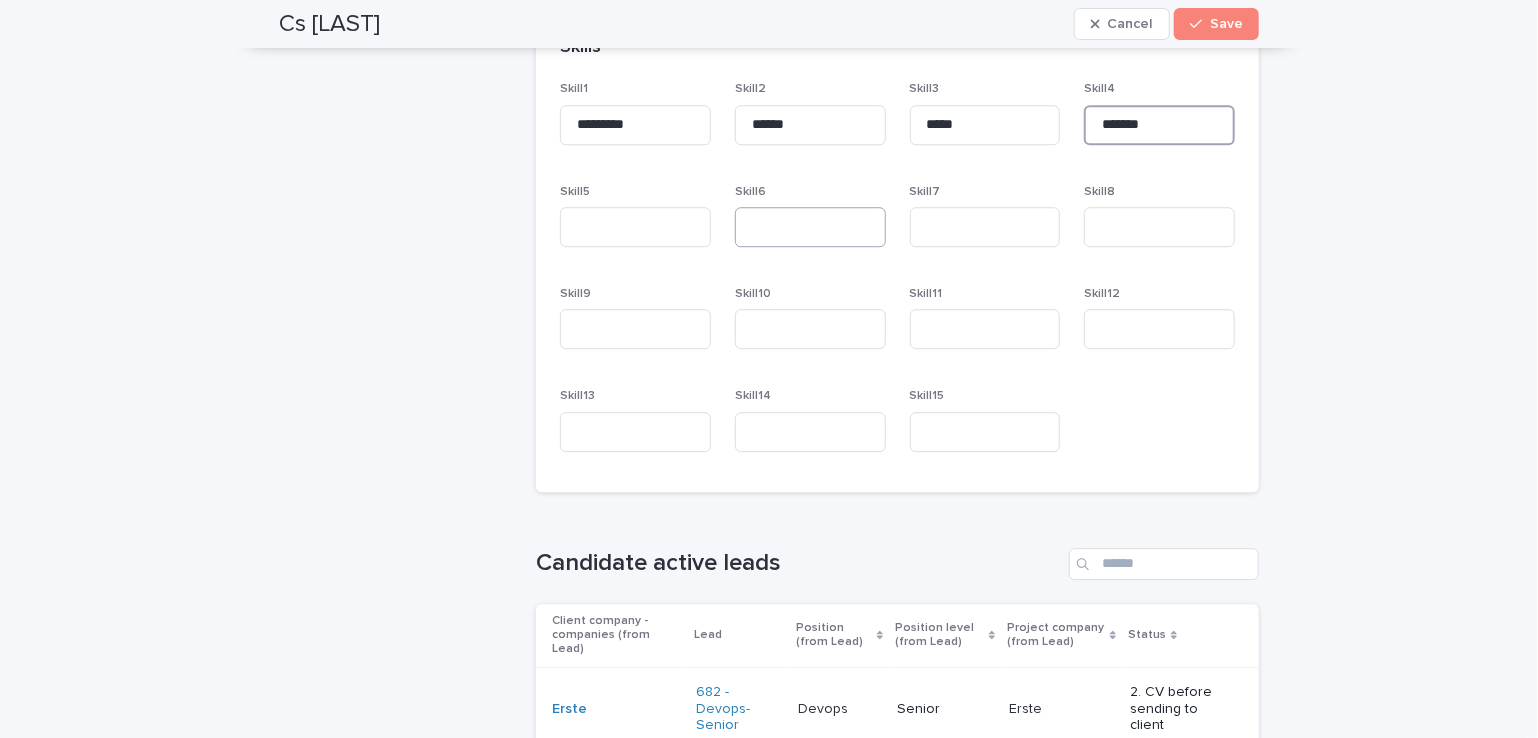 type on "*******" 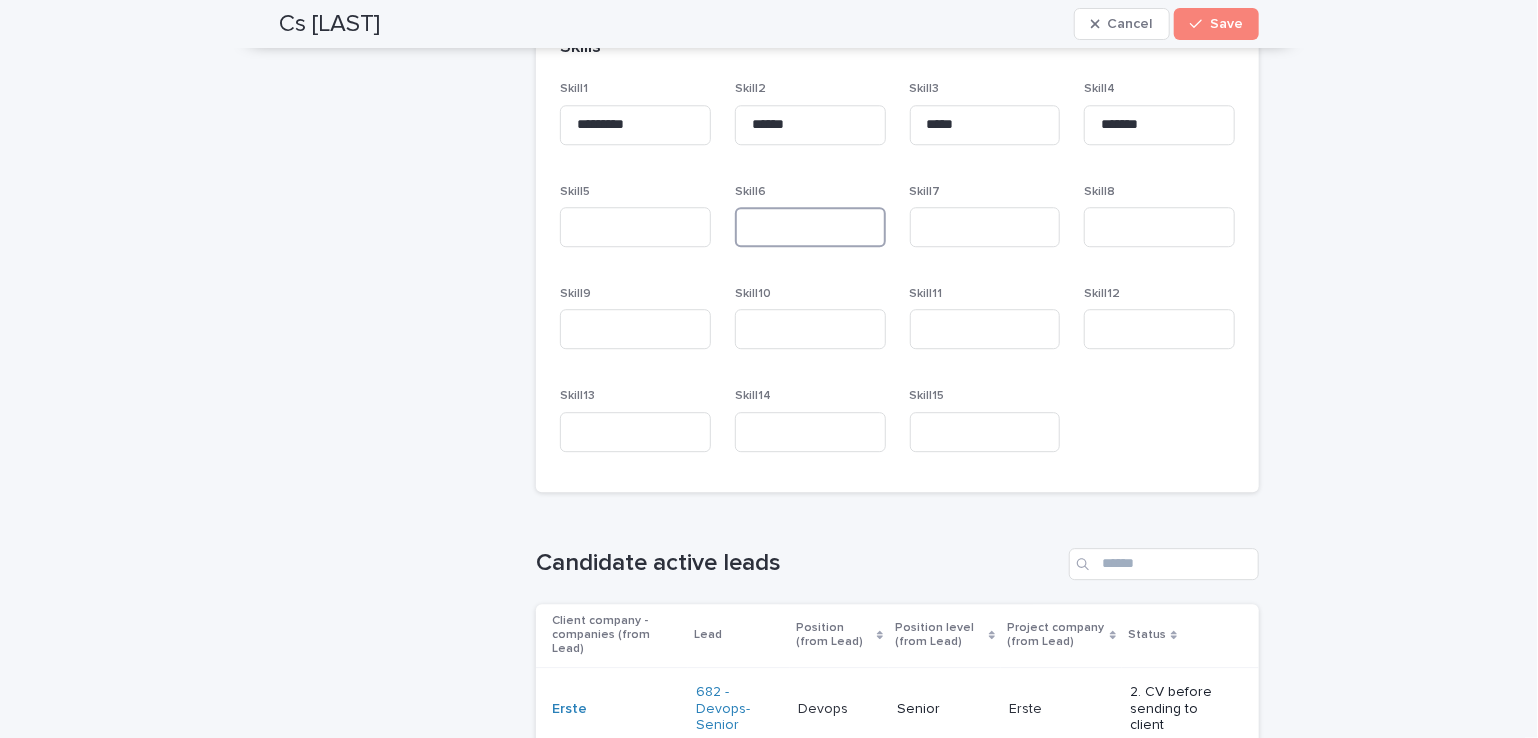 click at bounding box center [810, 227] 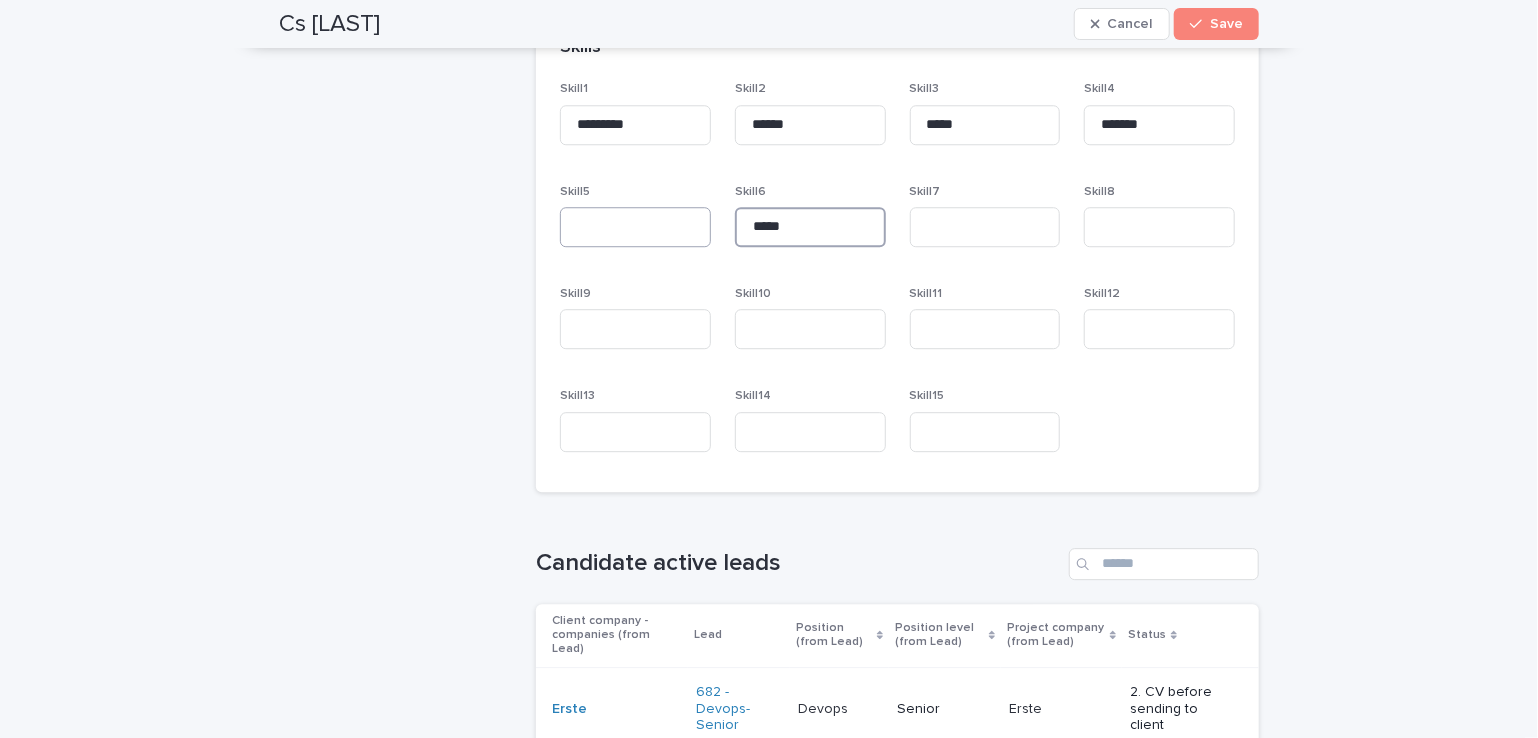 type on "*****" 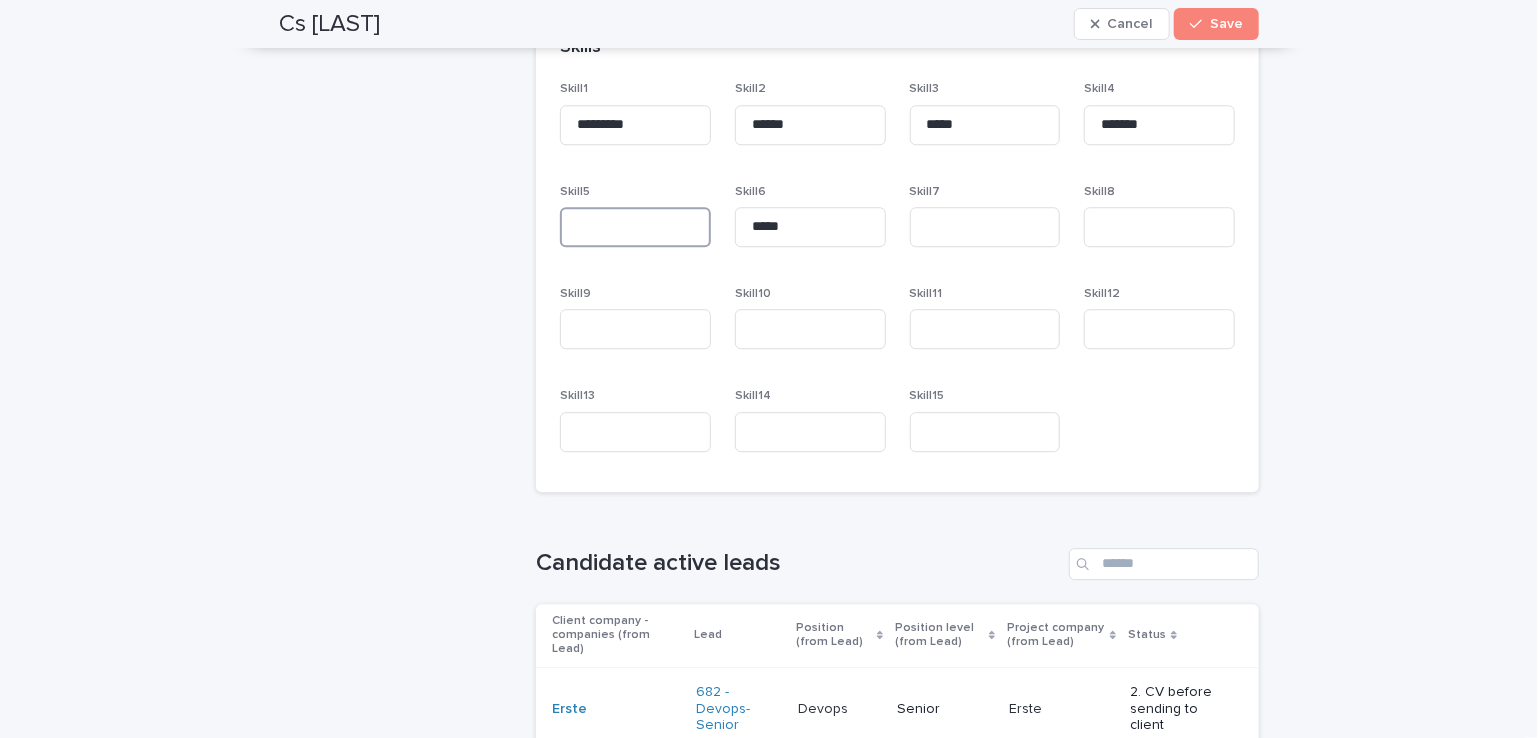paste on "*******" 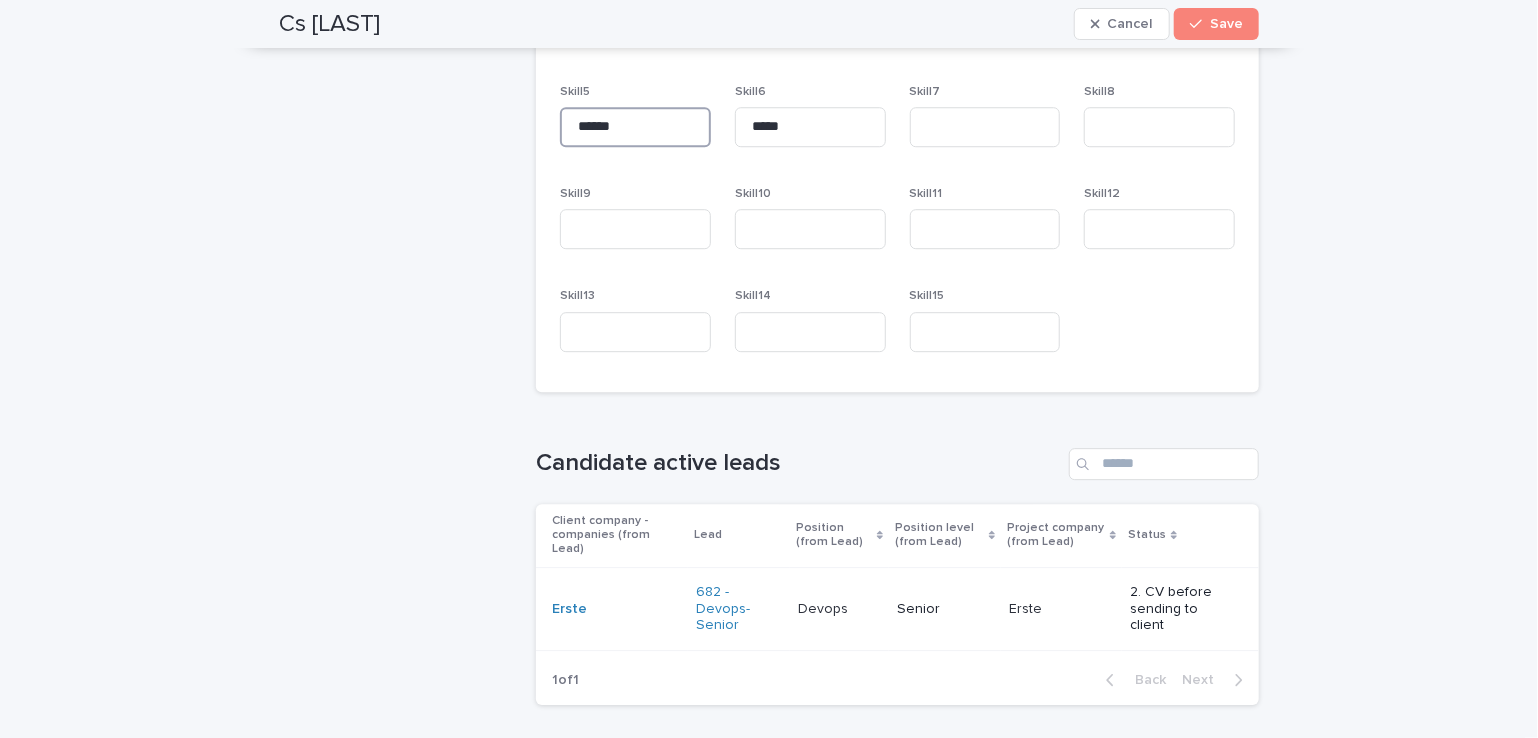 scroll, scrollTop: 2600, scrollLeft: 0, axis: vertical 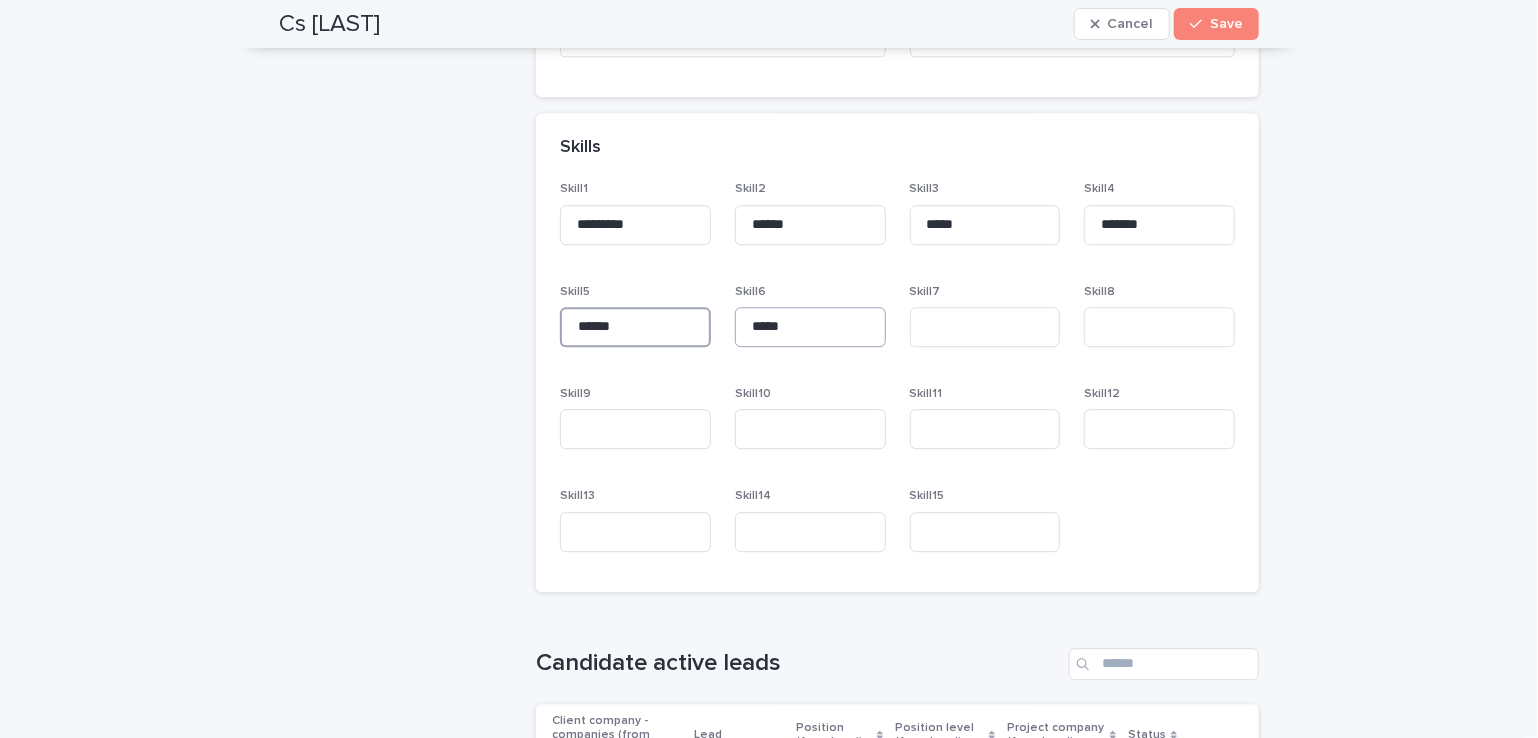 type on "******" 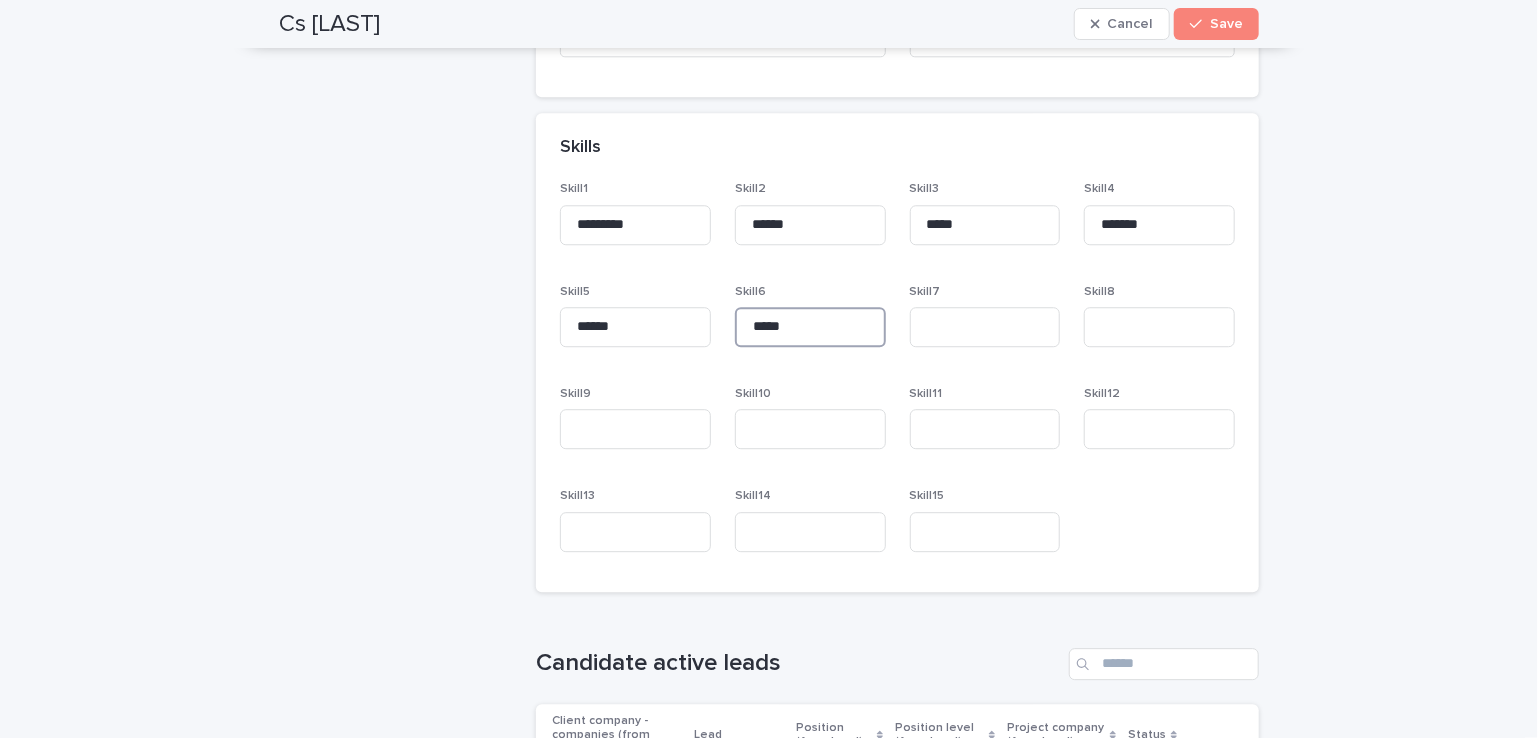 click on "*****" at bounding box center [810, 327] 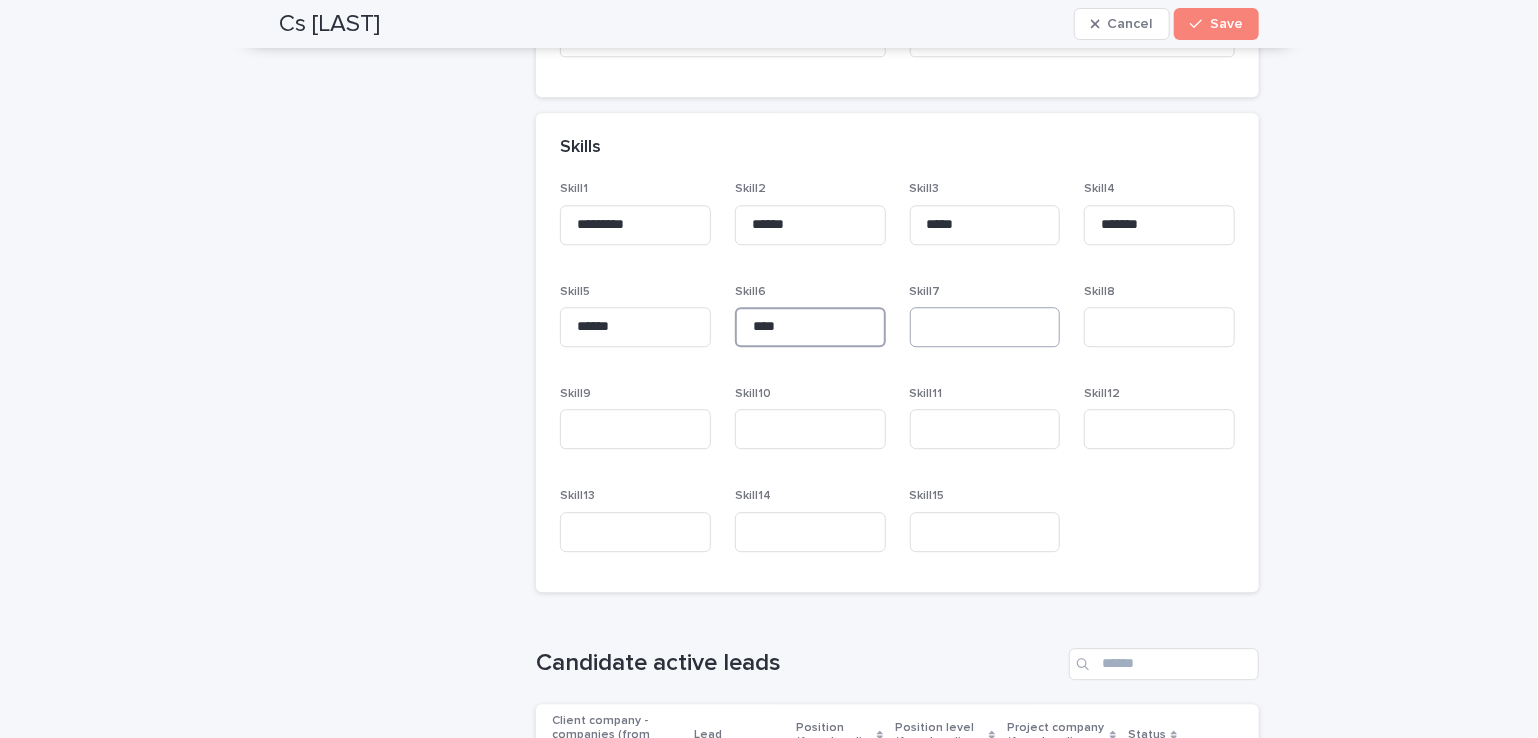 type on "****" 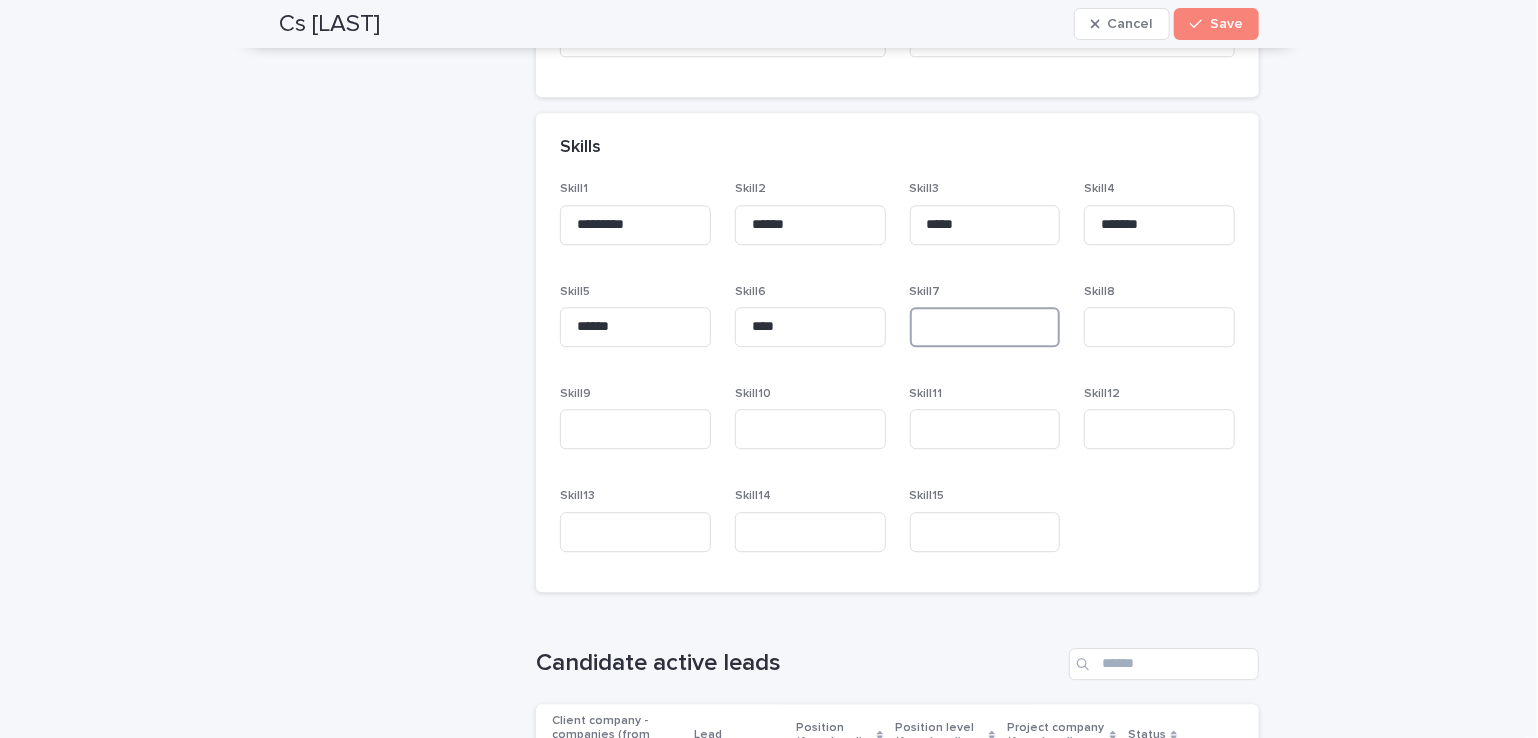 click at bounding box center (985, 327) 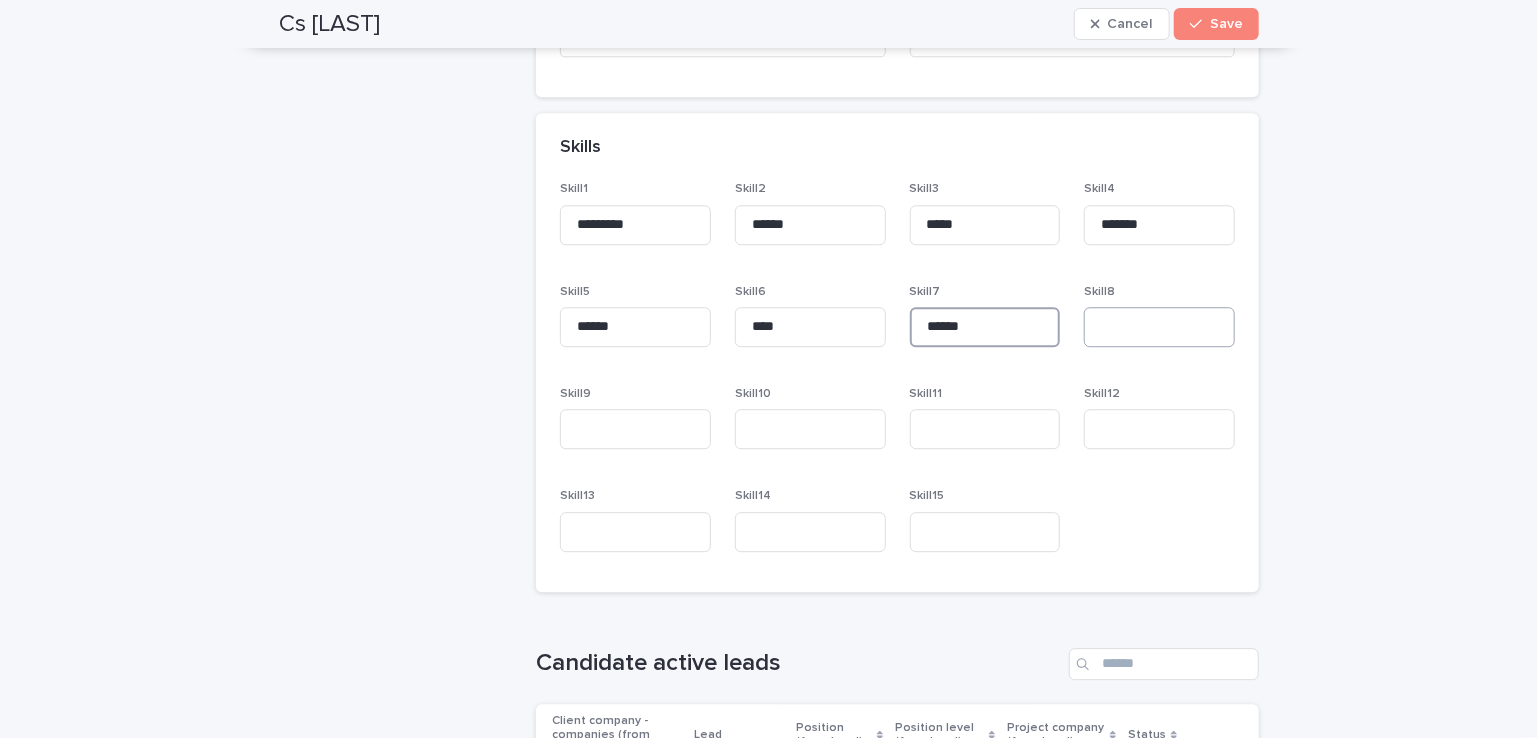 type on "******" 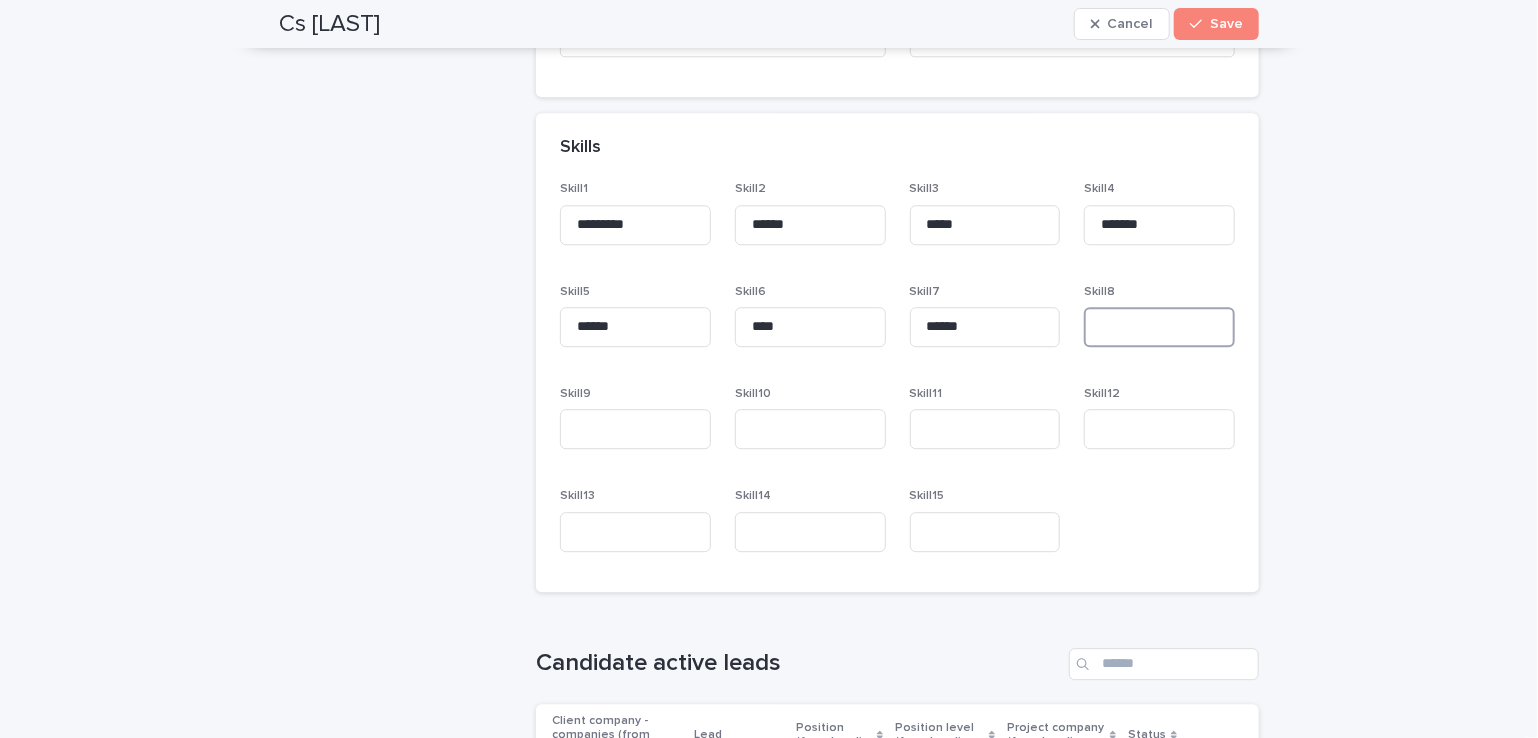 click at bounding box center [1159, 327] 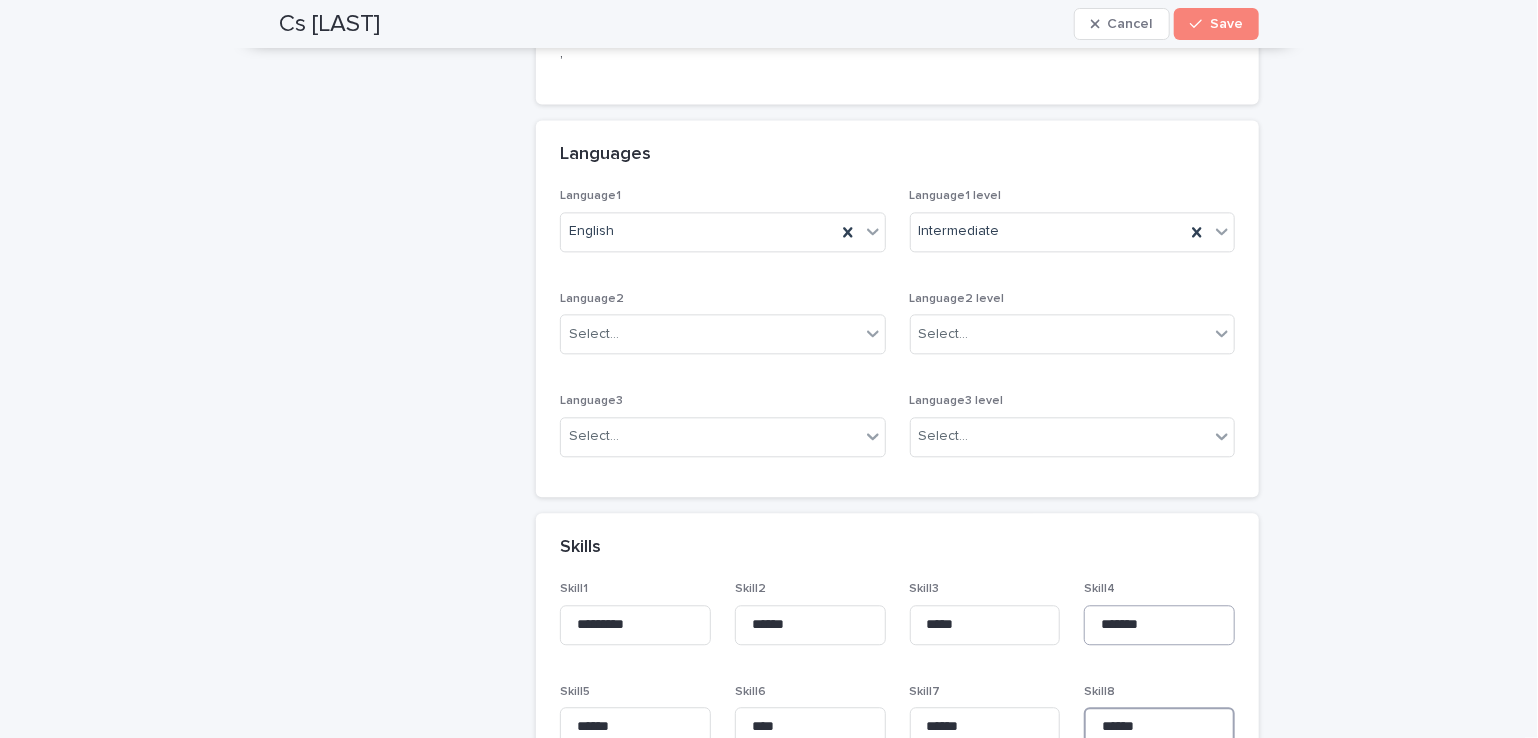 scroll, scrollTop: 1900, scrollLeft: 0, axis: vertical 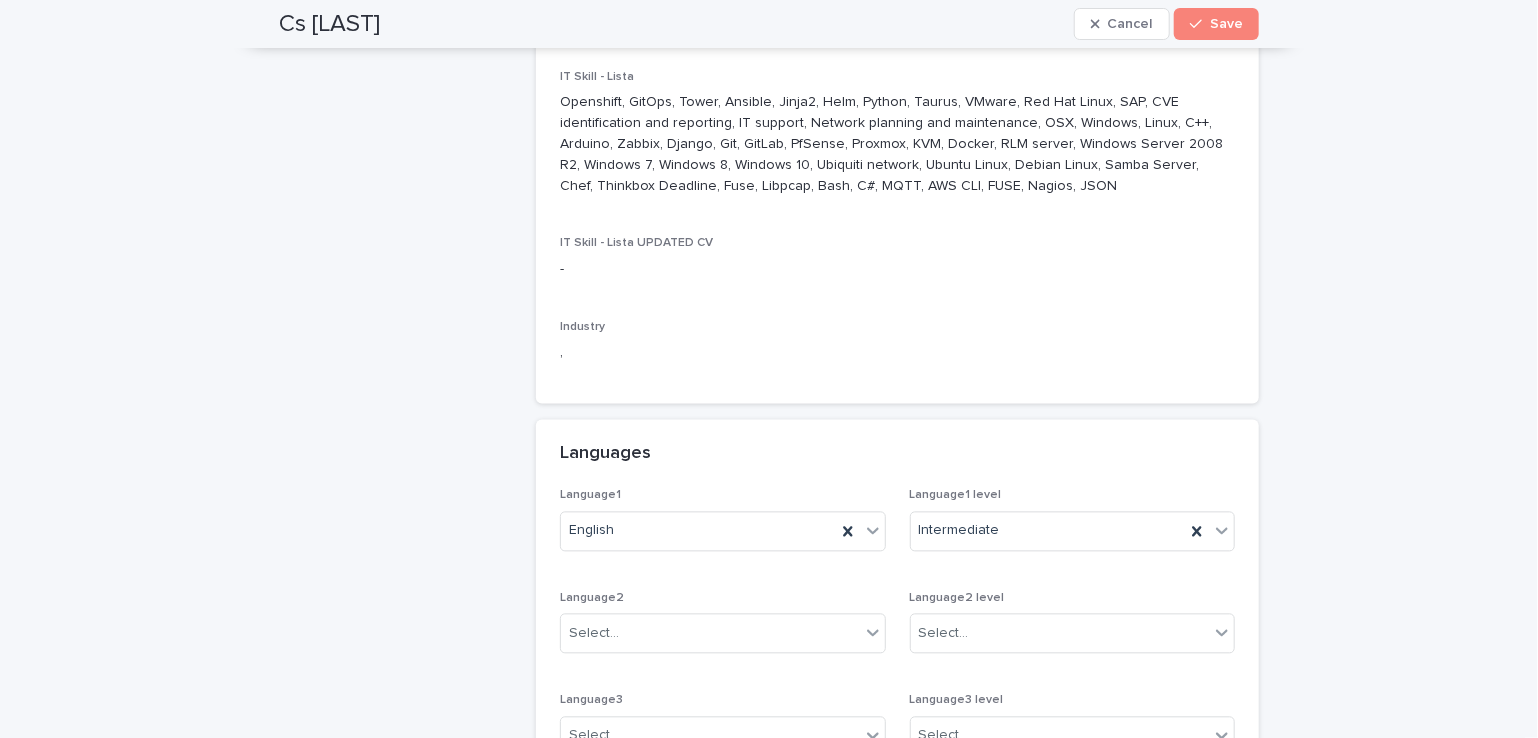type on "******" 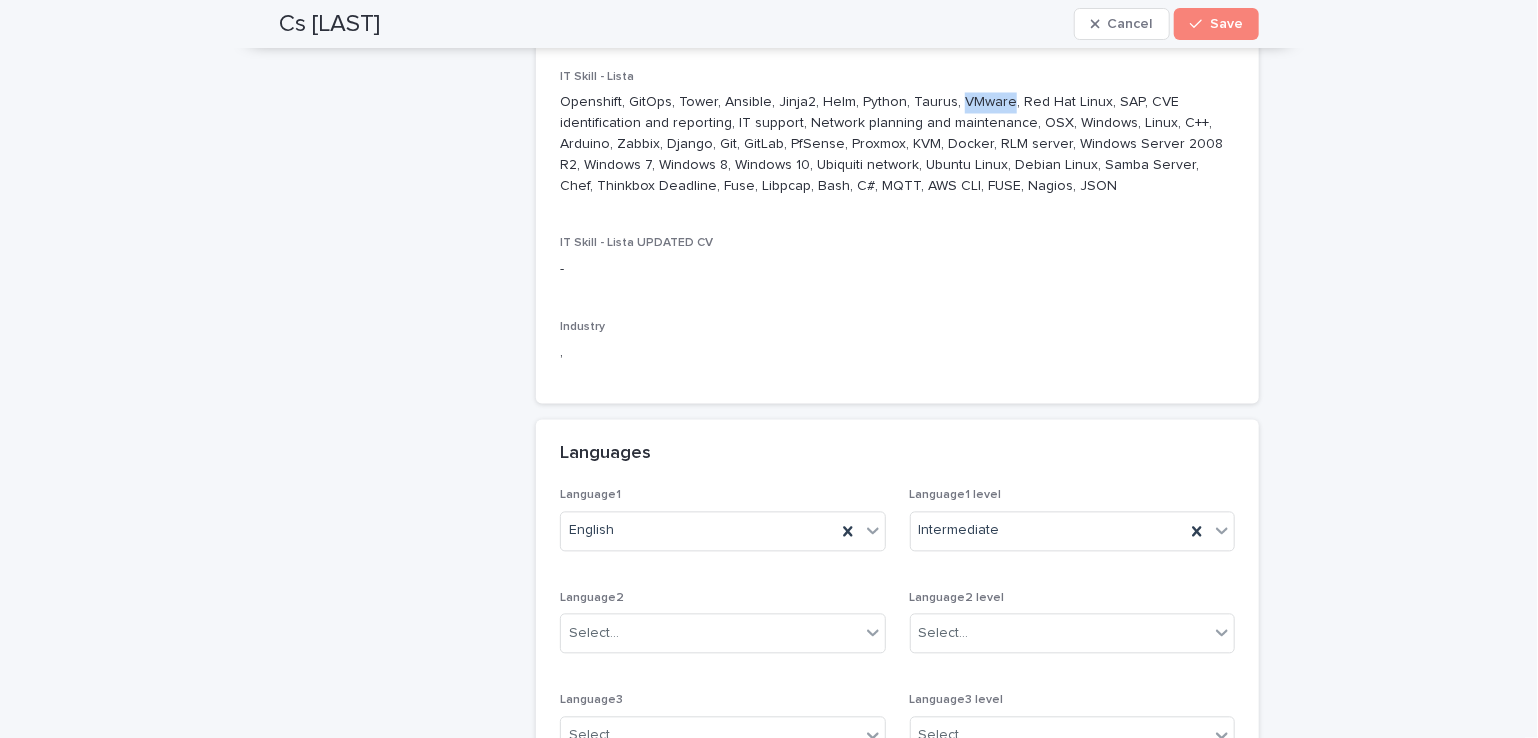 drag, startPoint x: 944, startPoint y: 105, endPoint x: 995, endPoint y: 103, distance: 51.0392 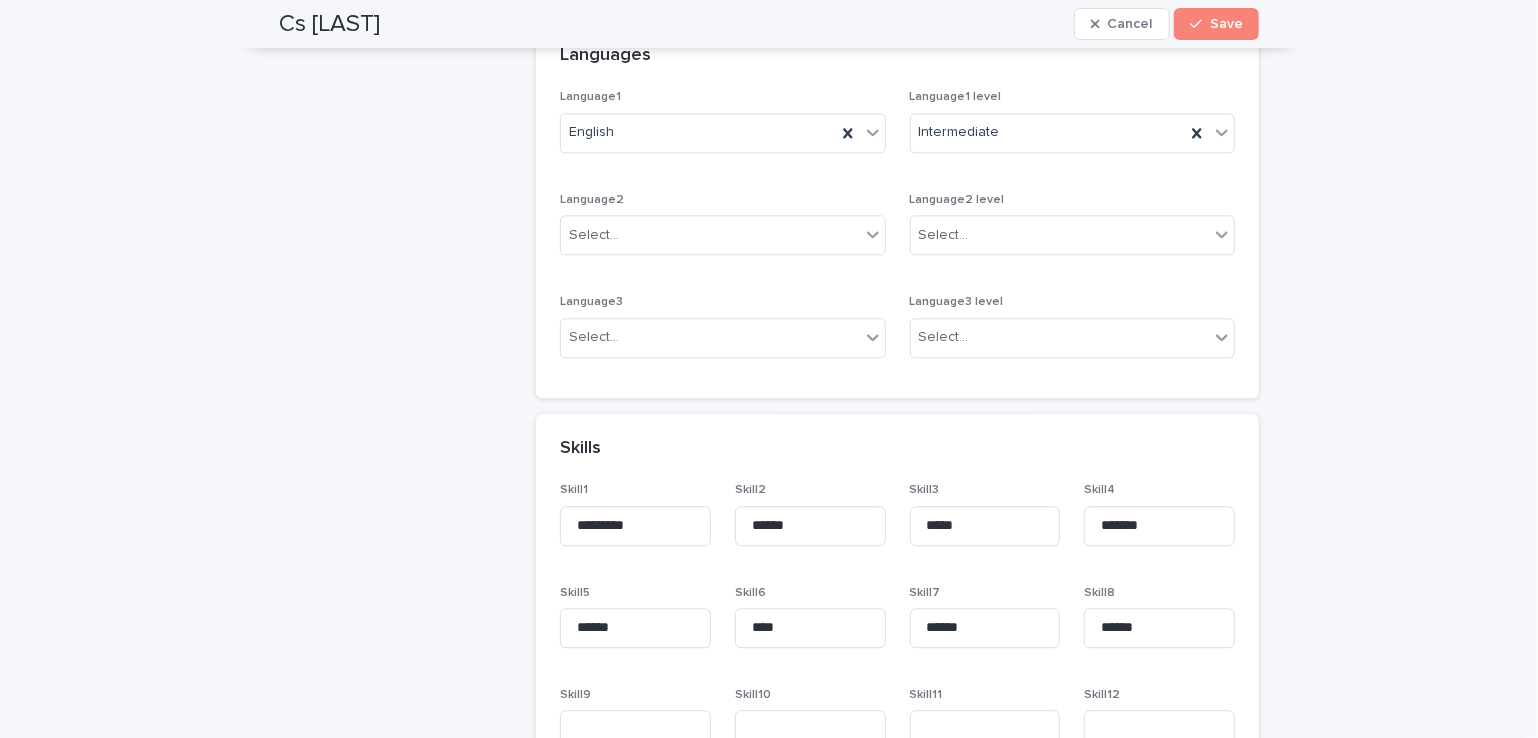 scroll, scrollTop: 2600, scrollLeft: 0, axis: vertical 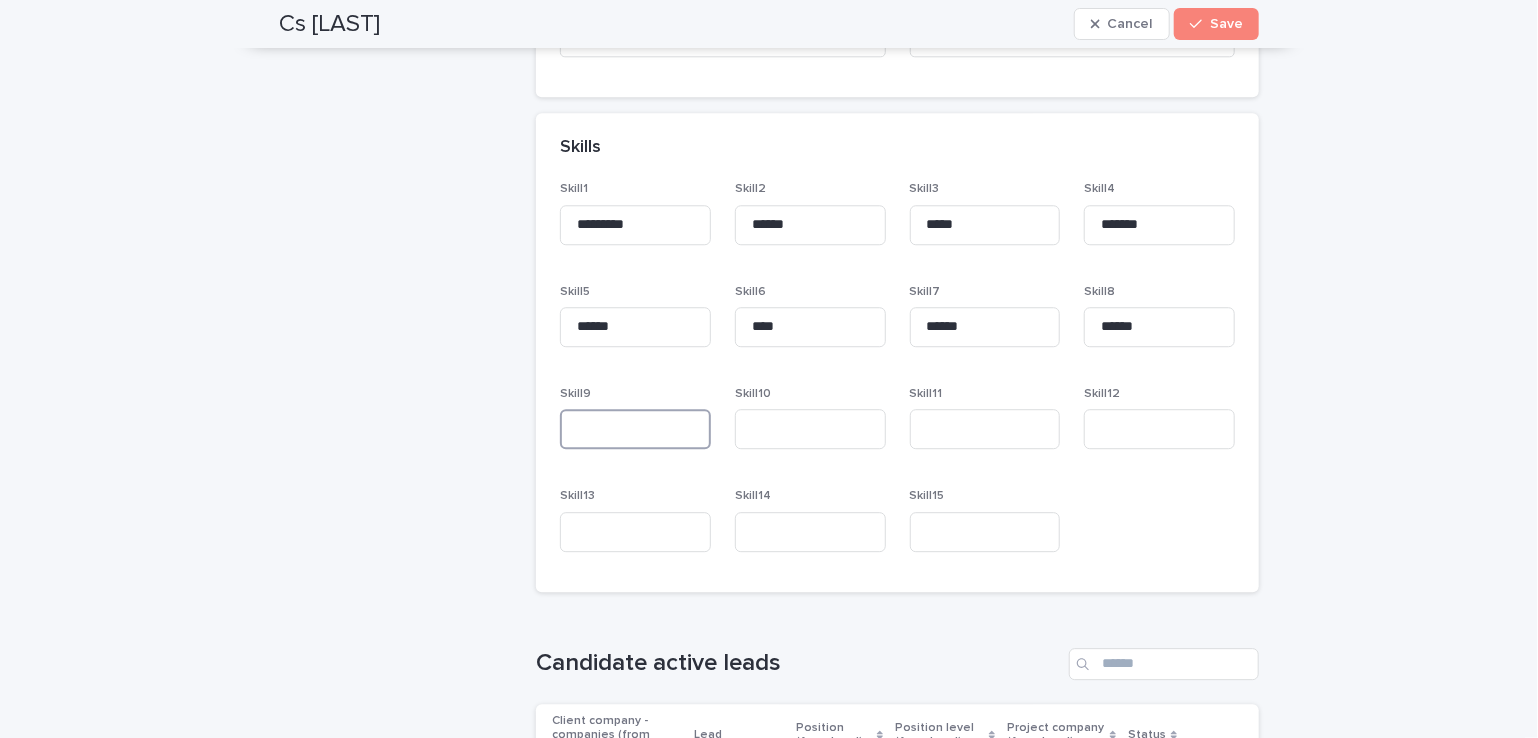 click at bounding box center [635, 429] 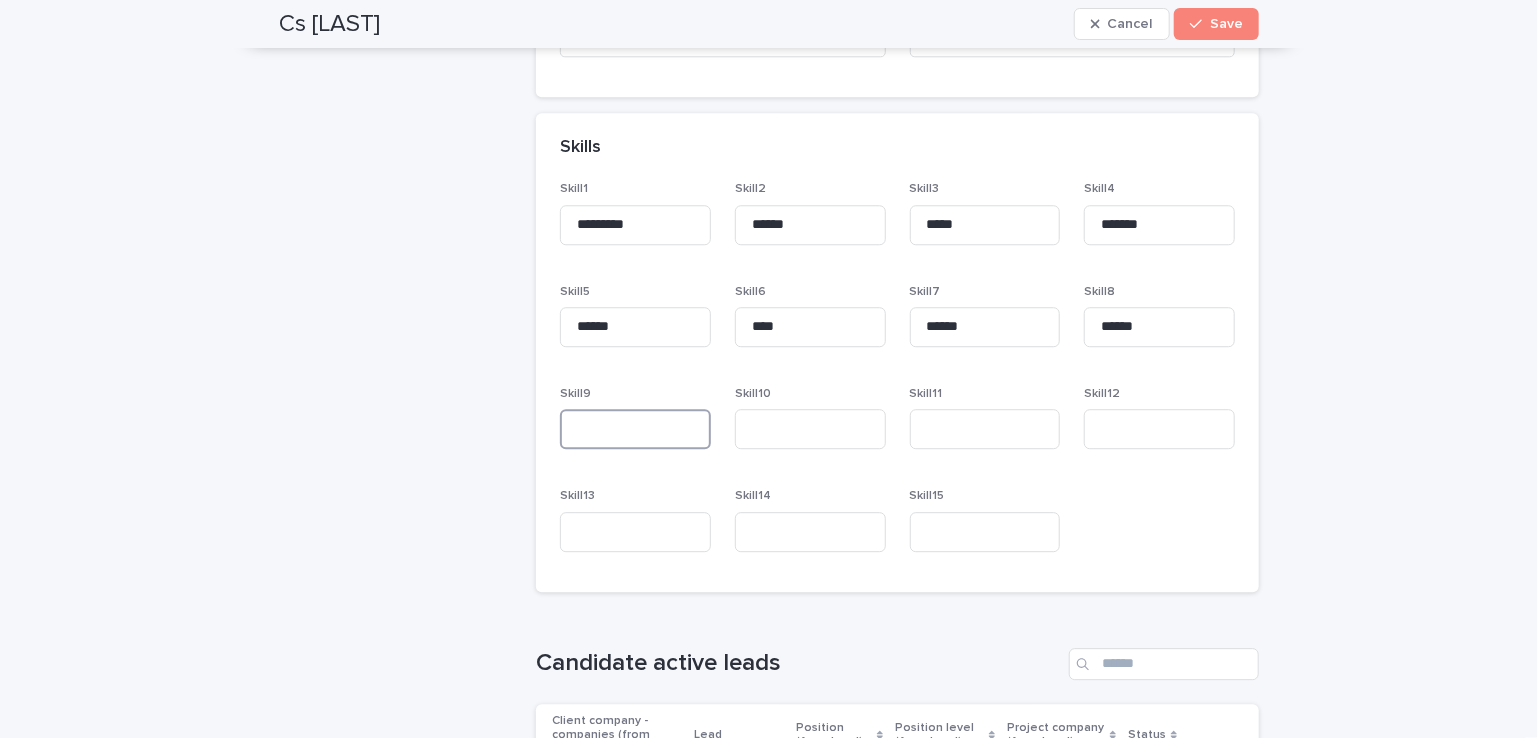 paste on "******" 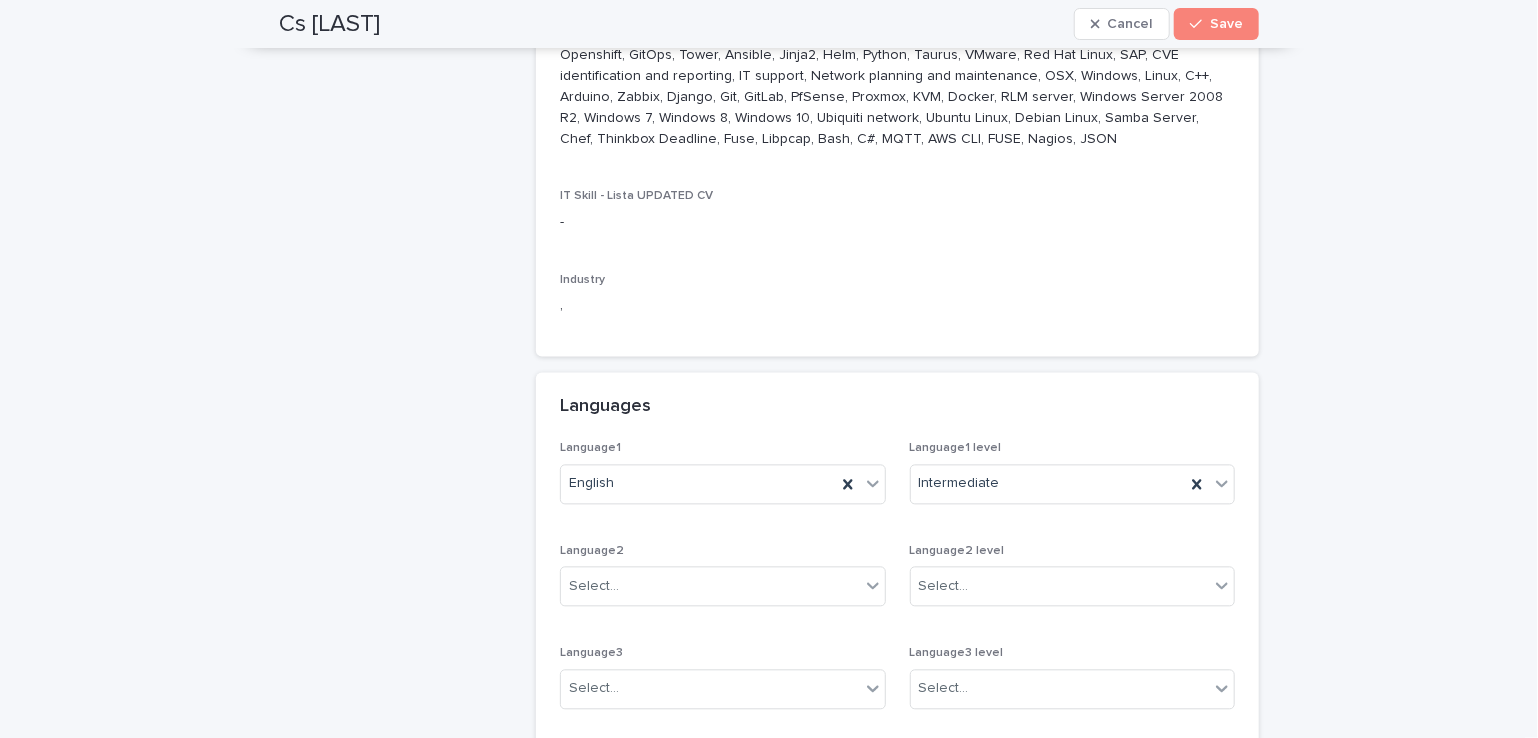 scroll, scrollTop: 1900, scrollLeft: 0, axis: vertical 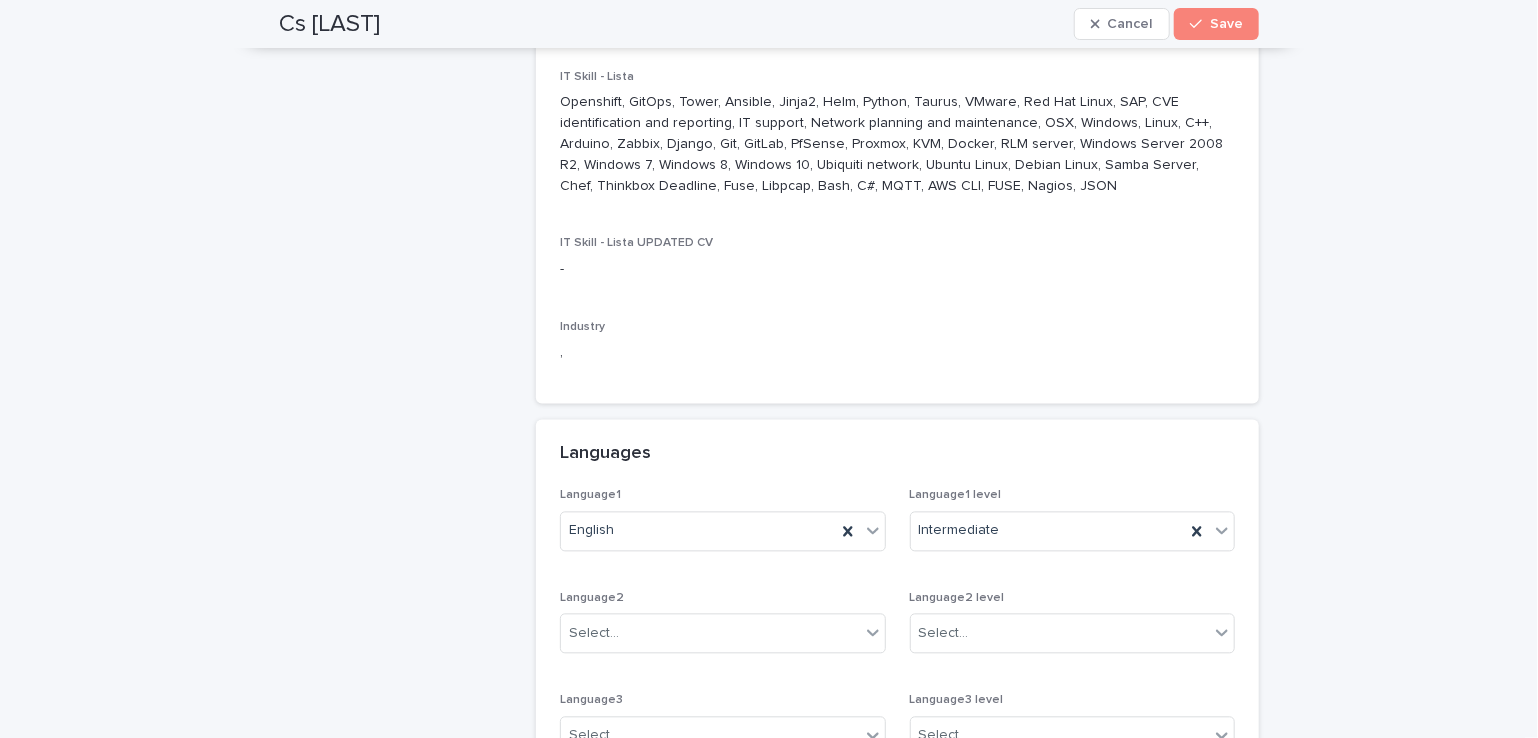 type on "******" 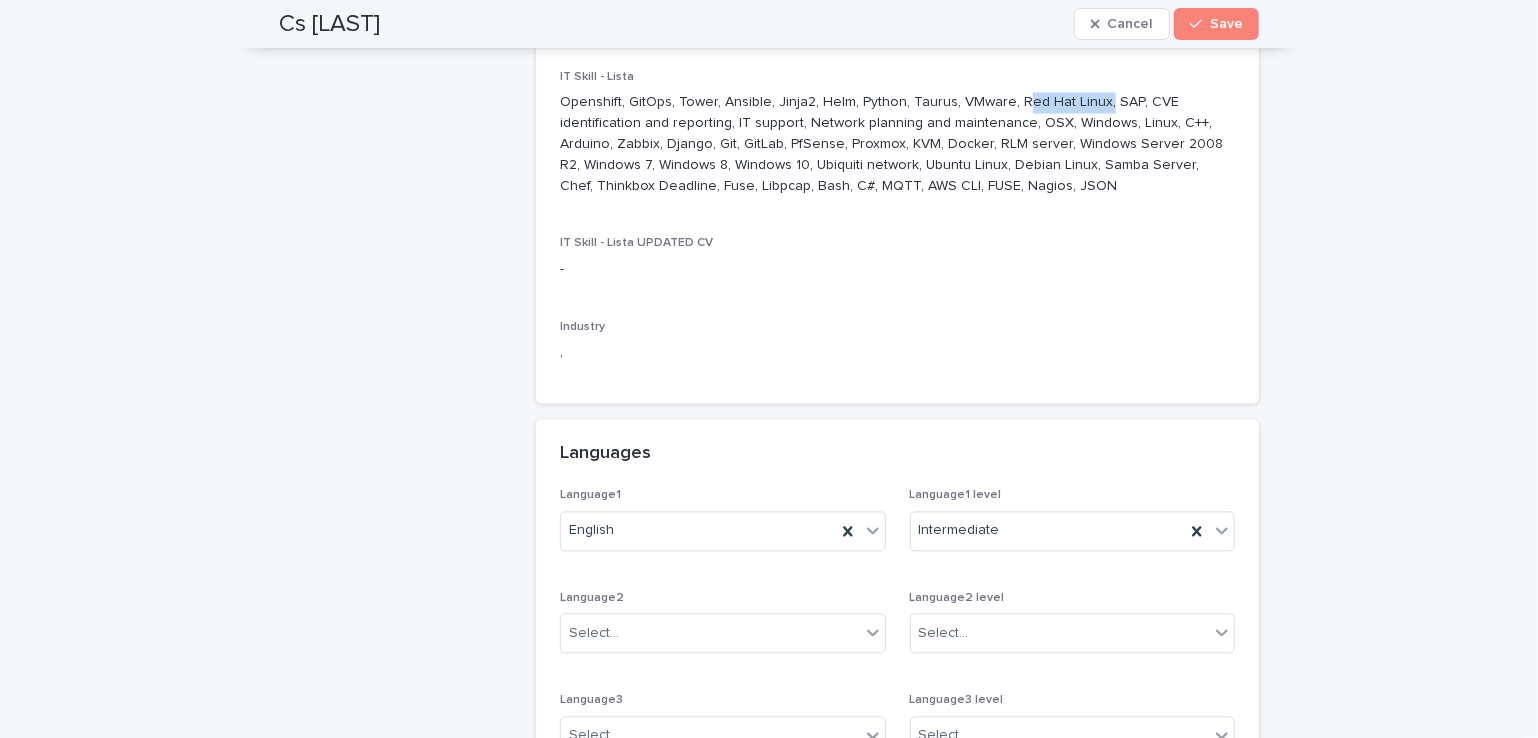 drag, startPoint x: 1005, startPoint y: 100, endPoint x: 1089, endPoint y: 98, distance: 84.0238 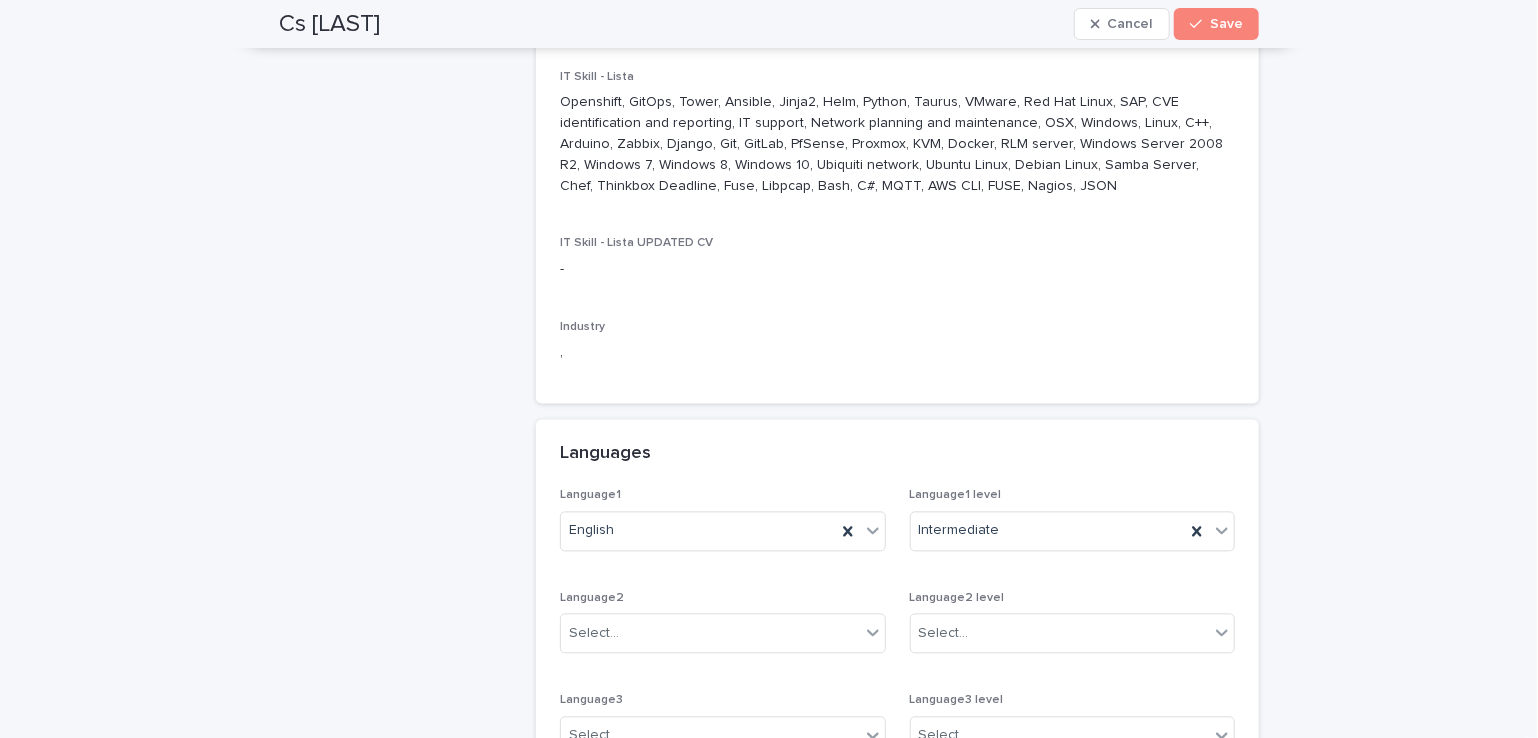 click on "Openshift, GitOps, Tower, Ansible, Jinja2, Helm, Python, Taurus, VMware, Red Hat Linux, SAP, CVE identification and reporting, IT support, Network planning and maintenance, OSX, Windows, Linux, C++, Arduino, Zabbix, Django, Git, GitLab, PfSense, Proxmox, KVM, Docker, RLM server, Windows Server 2008 R2, Windows 7, Windows 8, Windows 10, Ubiquiti network, Ubuntu Linux, Debian Linux, Samba Server, Chef, Thinkbox Deadline, Fuse, Libpcap, Bash, C#, MQTT, AWS CLI, FUSE, Nagios, JSON" at bounding box center [897, 145] 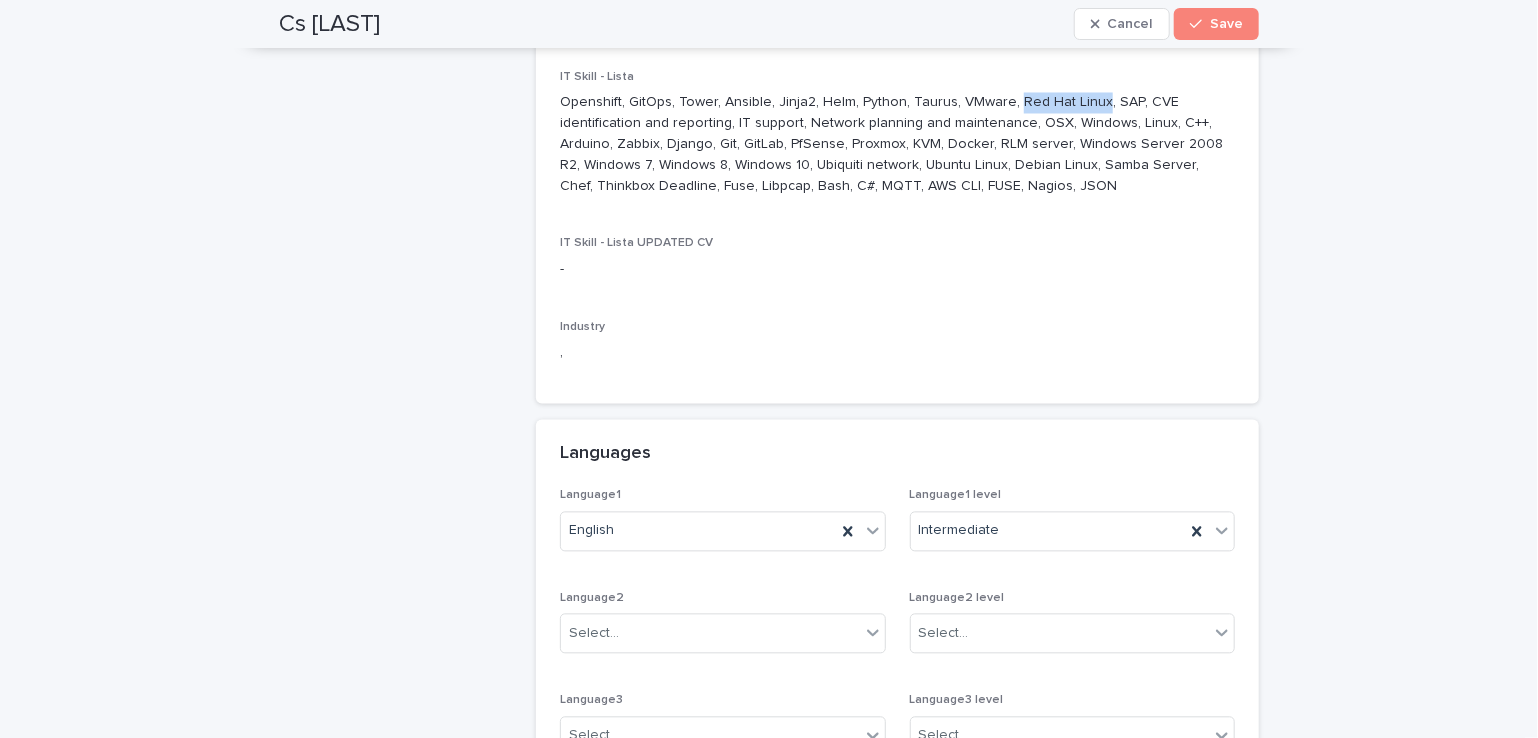 drag, startPoint x: 1004, startPoint y: 102, endPoint x: 1083, endPoint y: 98, distance: 79.101204 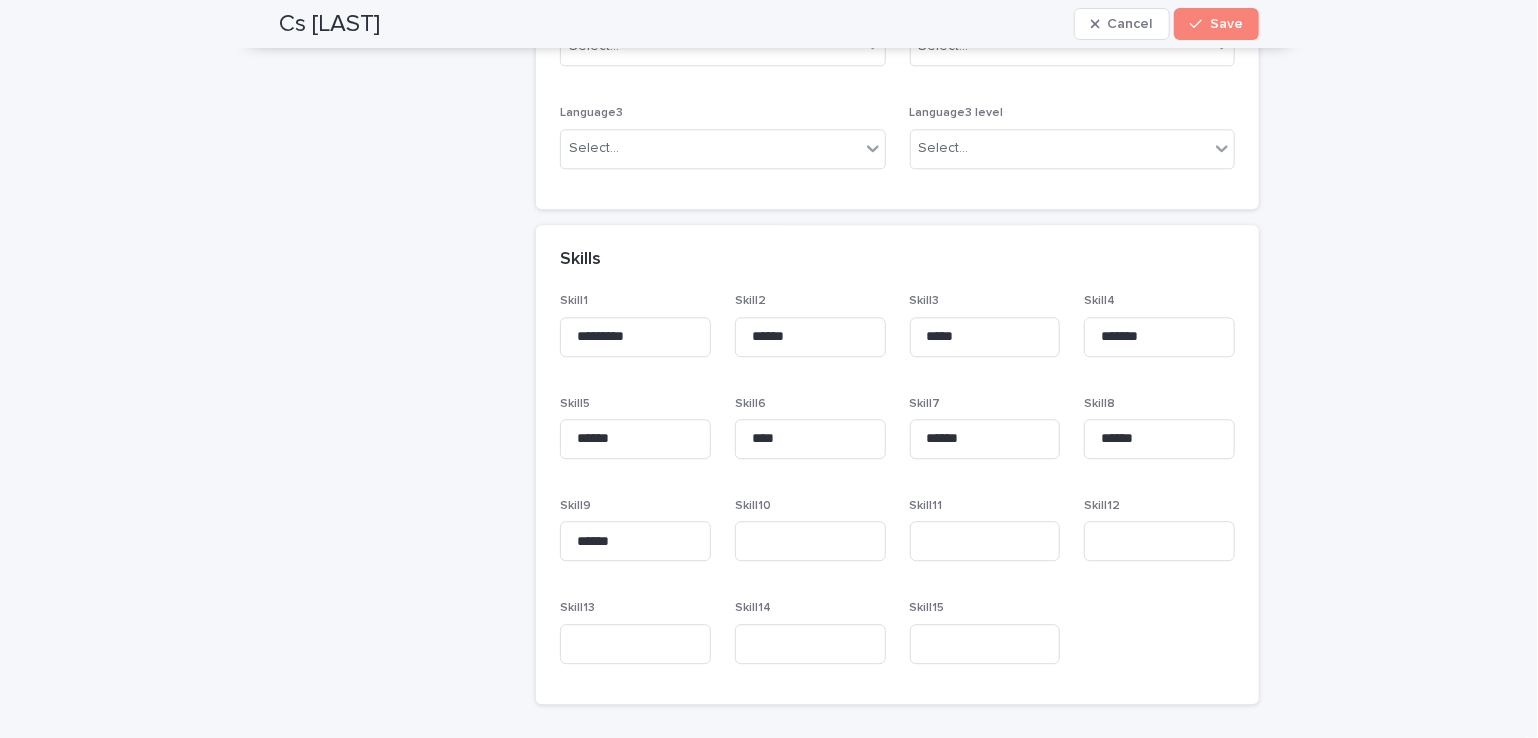 scroll, scrollTop: 2500, scrollLeft: 0, axis: vertical 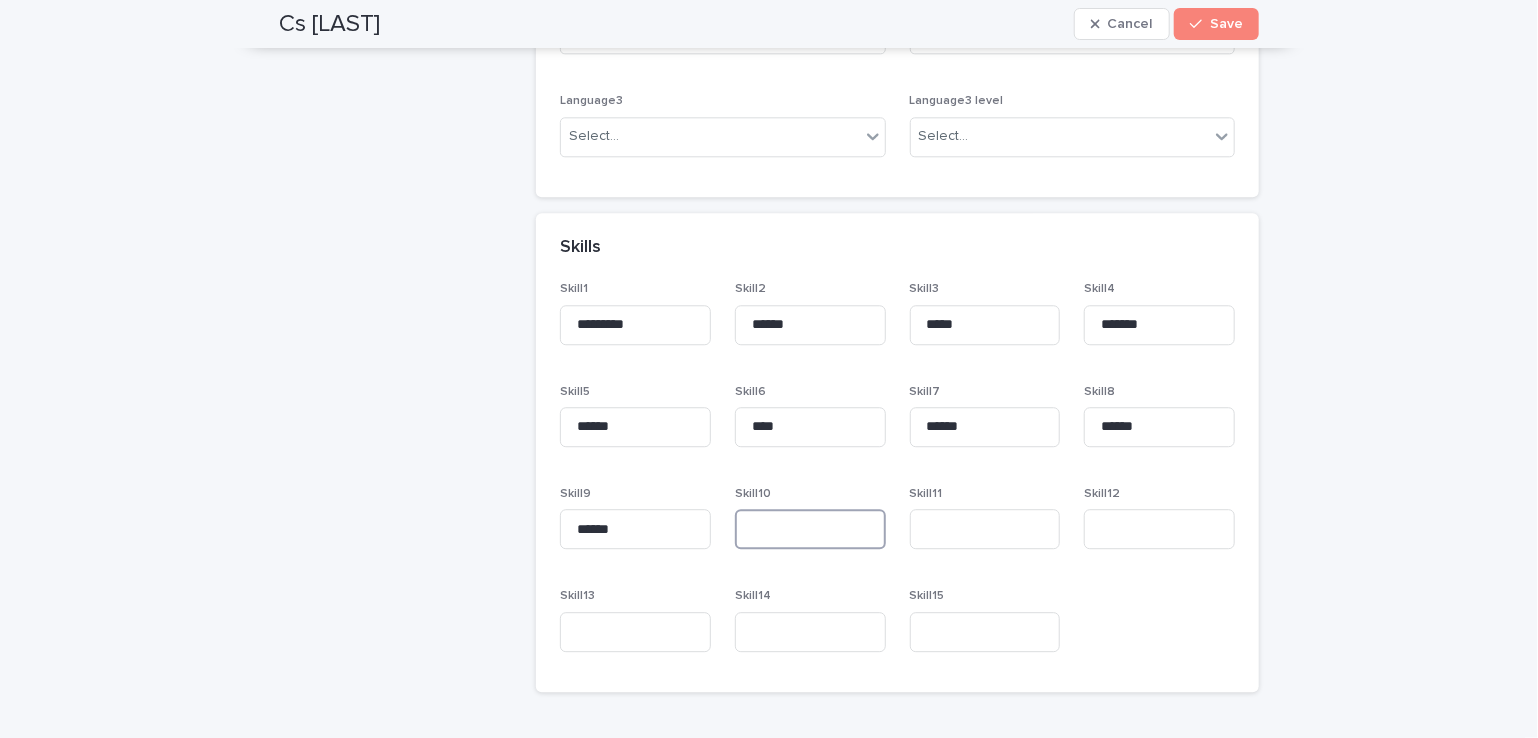 click at bounding box center (810, 529) 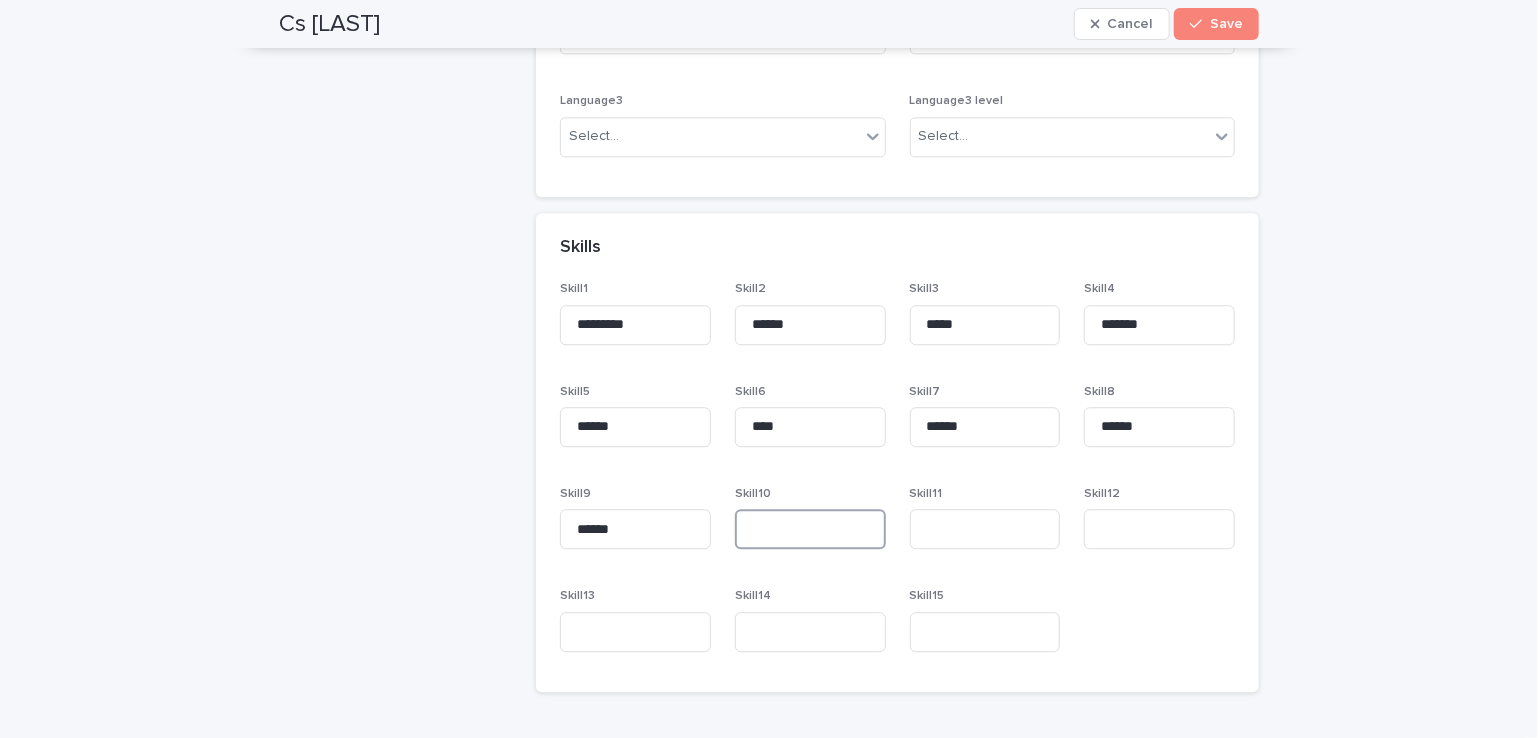paste on "**********" 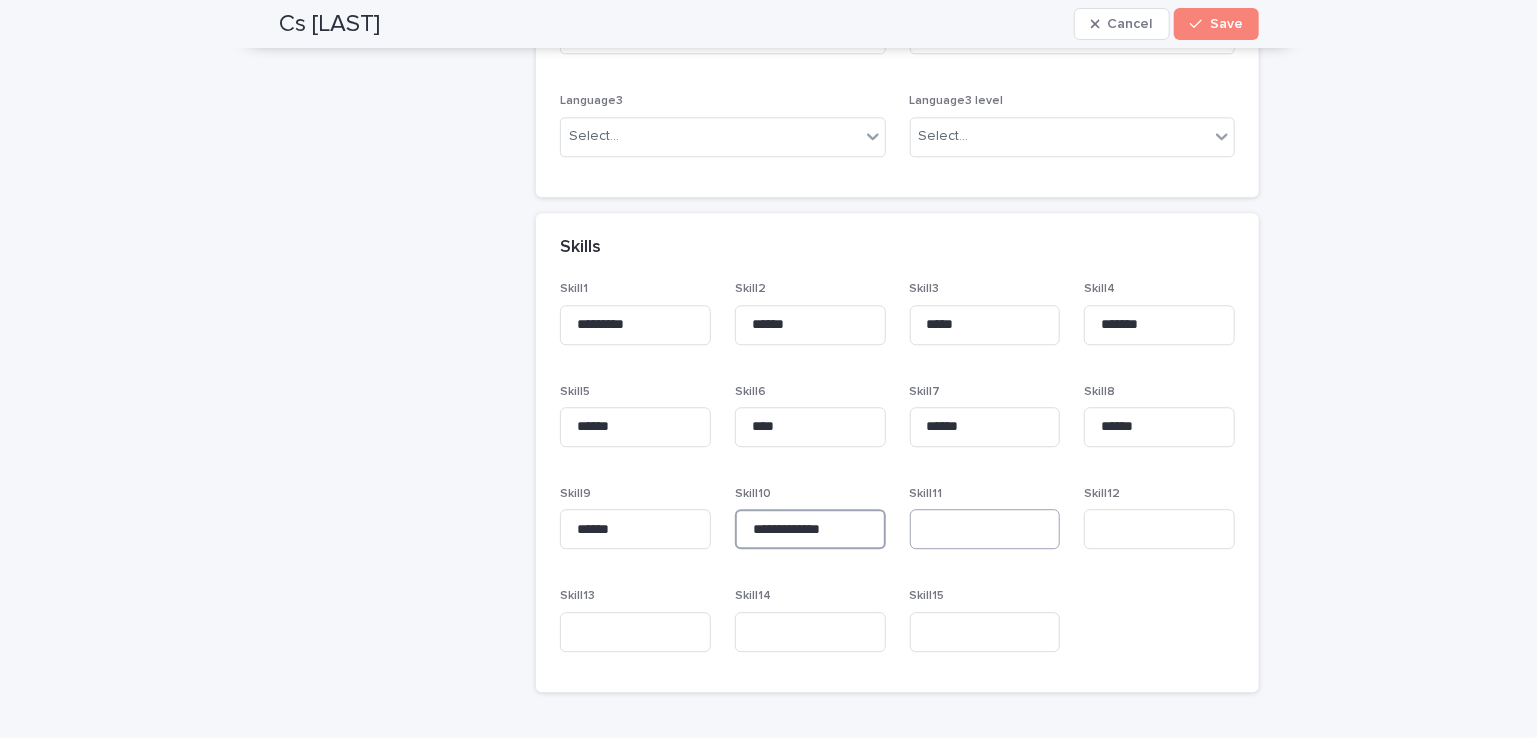 type on "**********" 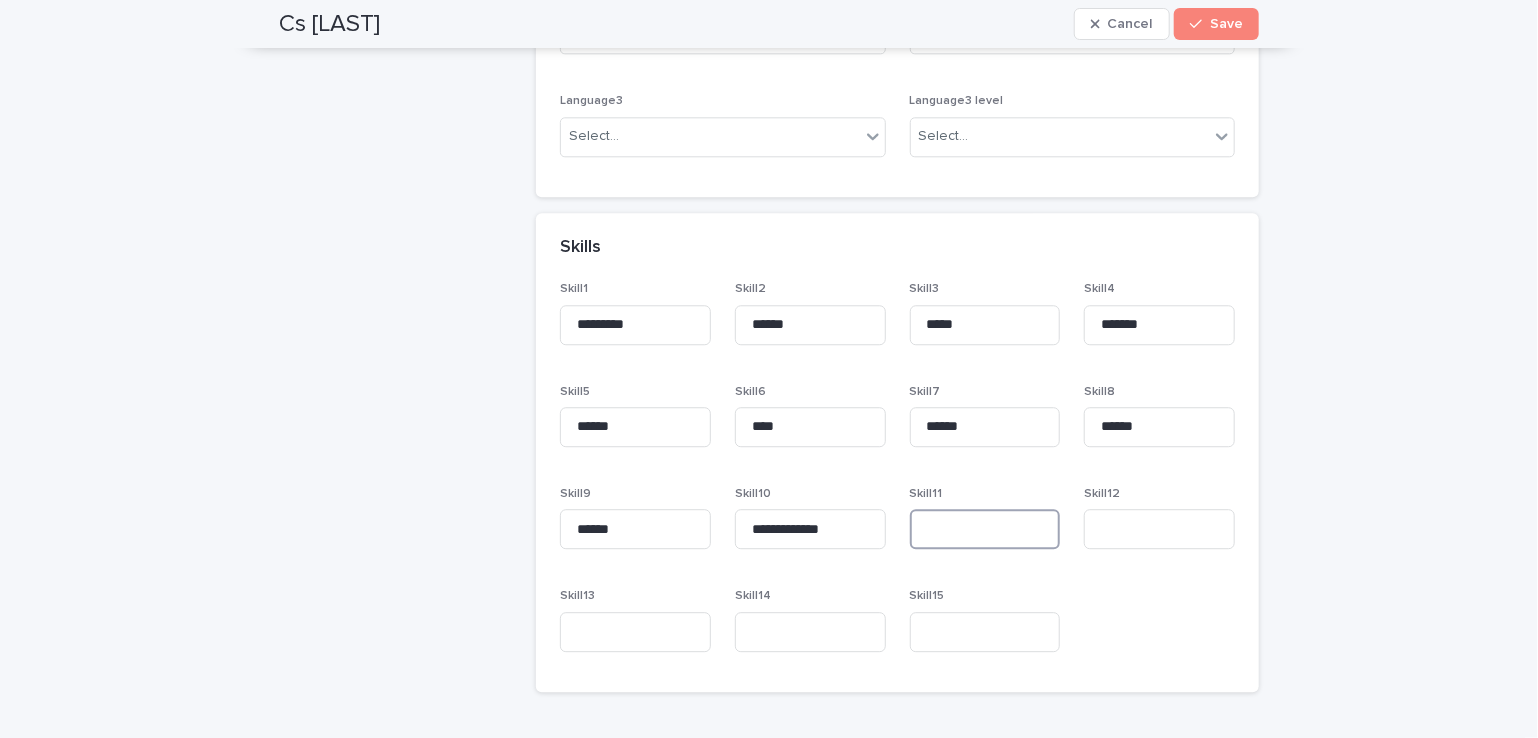 click at bounding box center [985, 529] 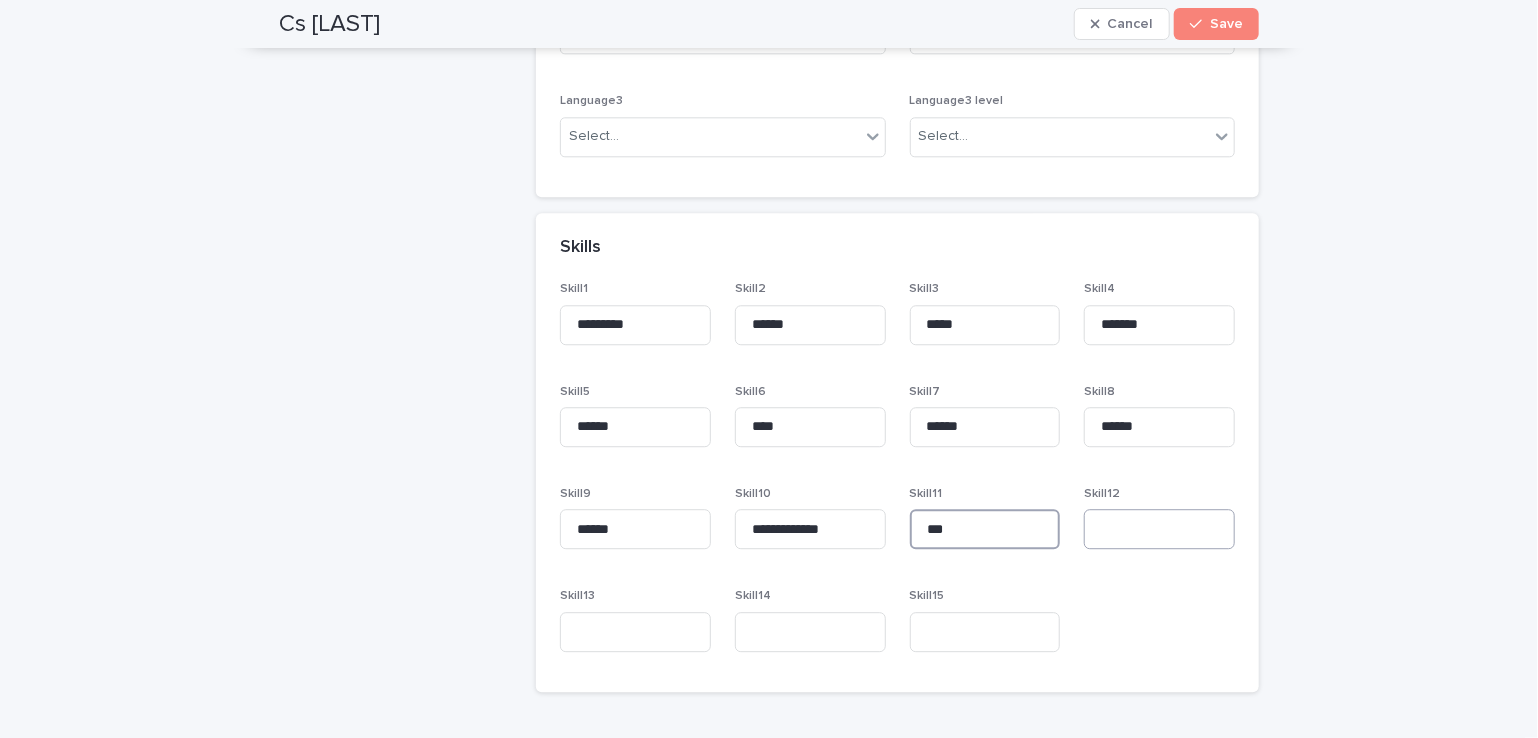 type on "***" 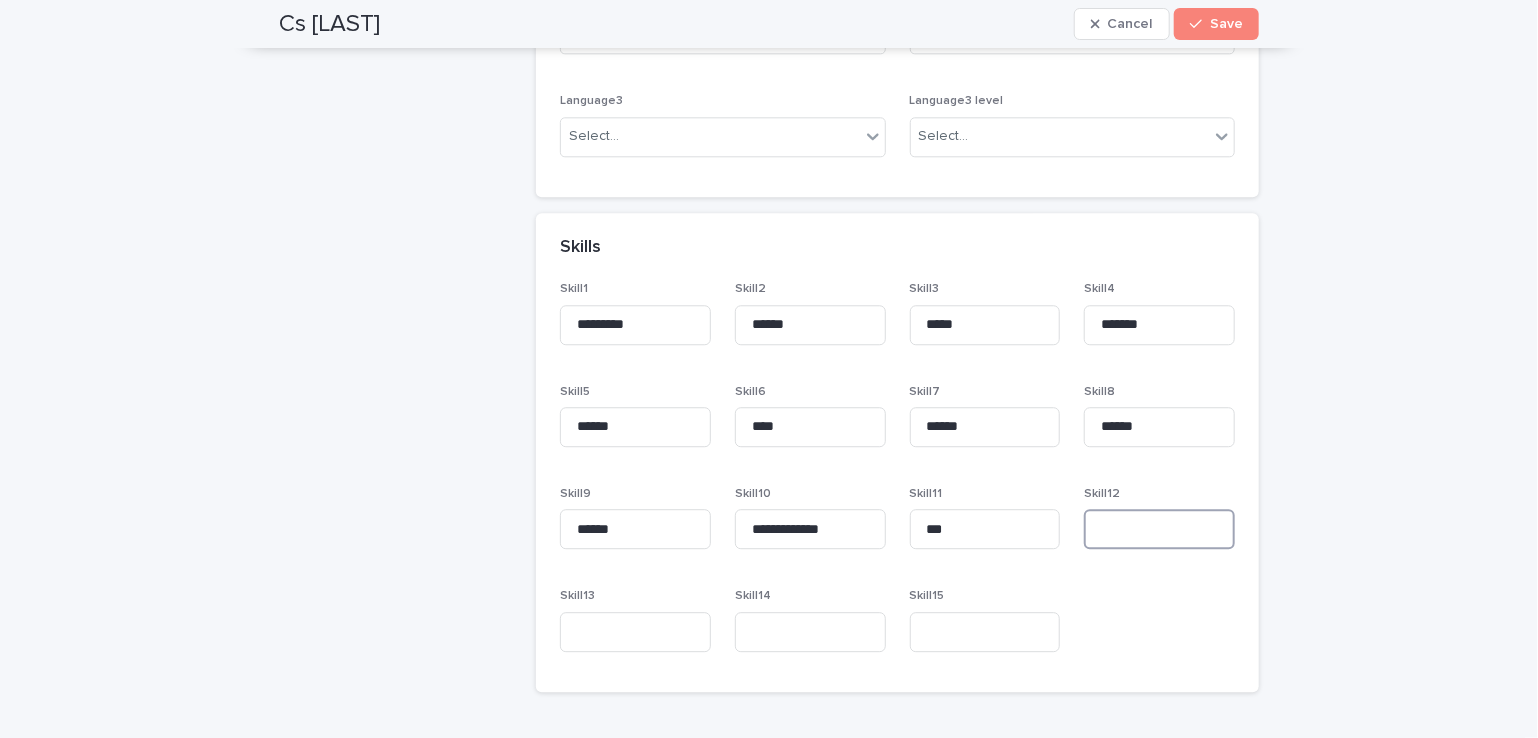 click at bounding box center [1159, 529] 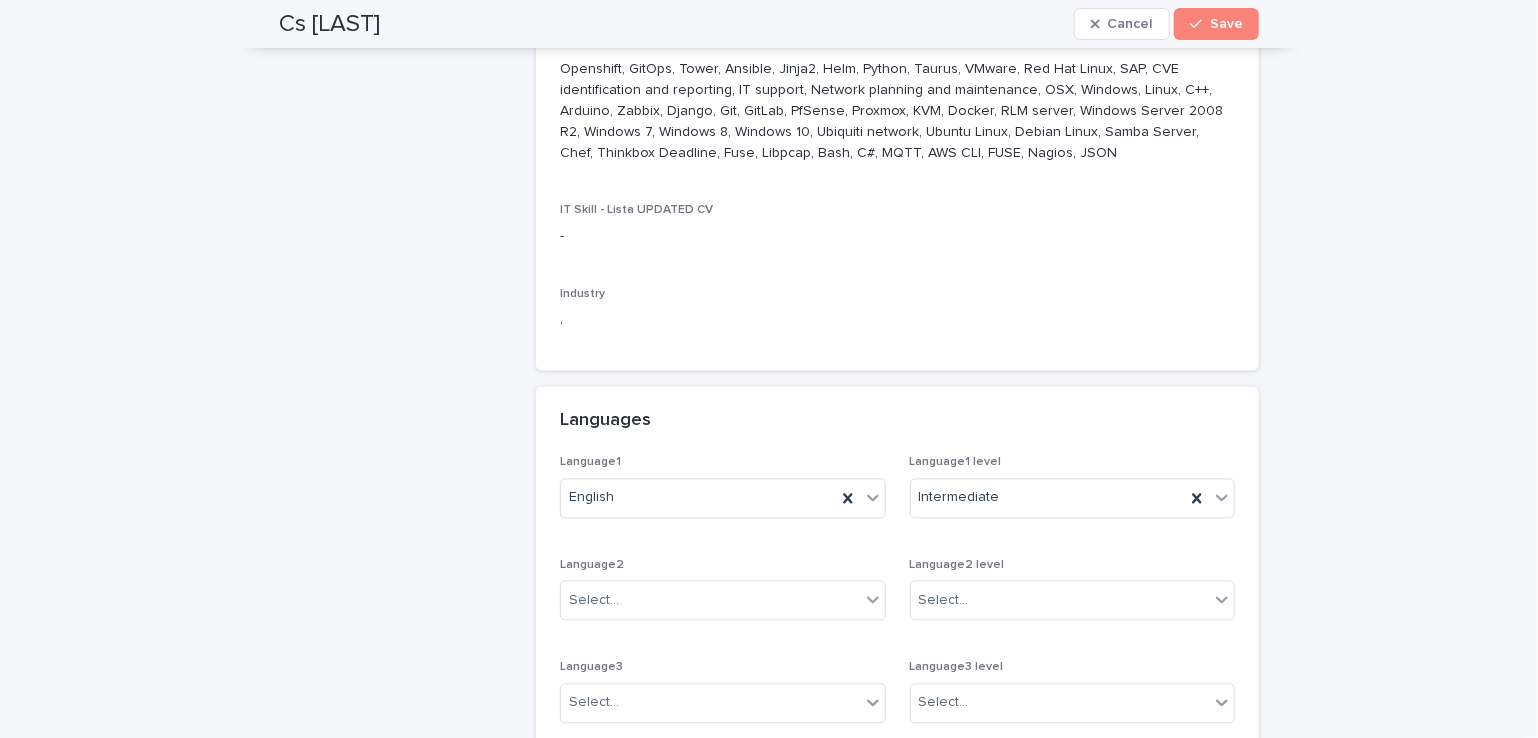 scroll, scrollTop: 1900, scrollLeft: 0, axis: vertical 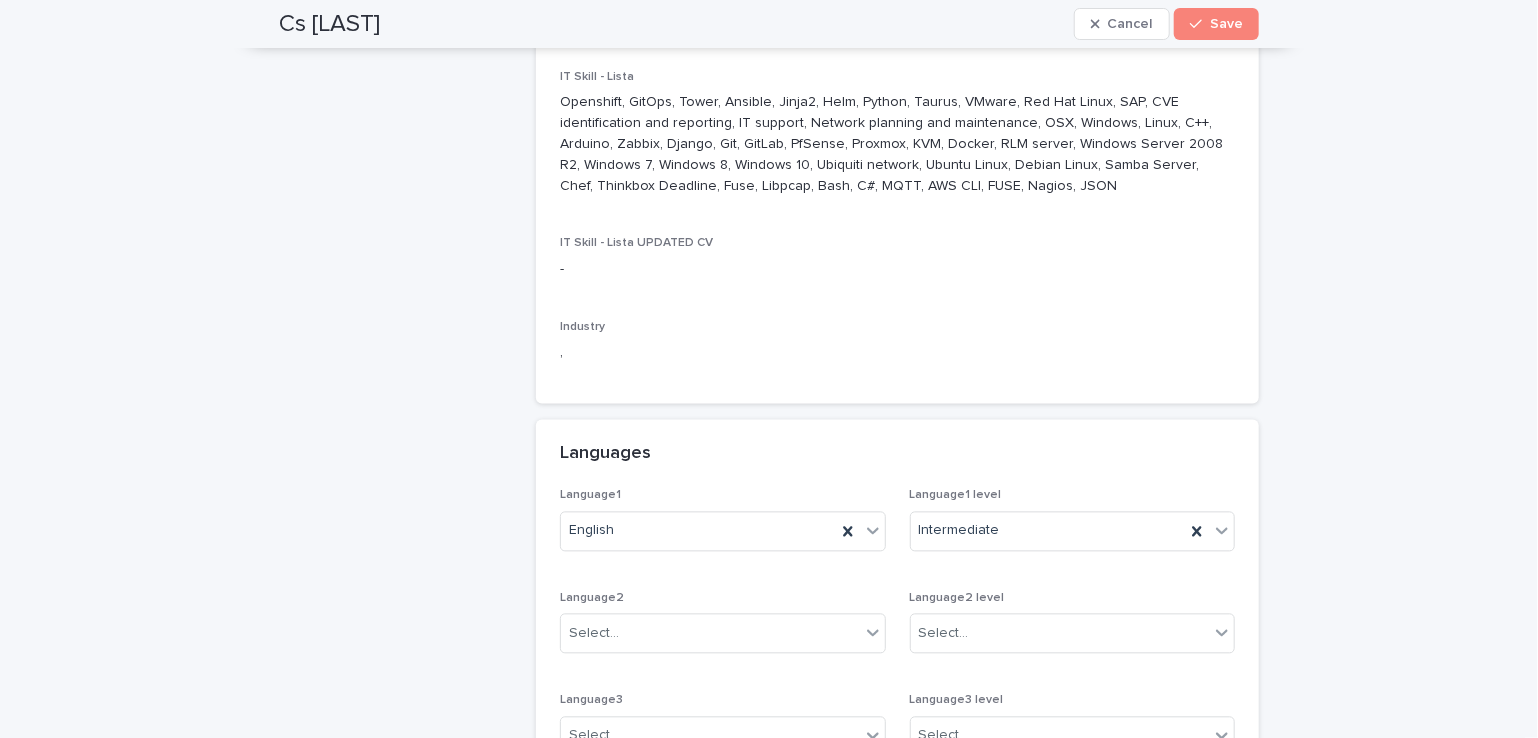 click on "Openshift, GitOps, Tower, Ansible, Jinja2, Helm, Python, Taurus, VMware, Red Hat Linux, SAP, CVE identification and reporting, IT support, Network planning and maintenance, OSX, Windows, Linux, C++, Arduino, Zabbix, Django, Git, GitLab, PfSense, Proxmox, KVM, Docker, RLM server, Windows Server 2008 R2, Windows 7, Windows 8, Windows 10, Ubiquiti network, Ubuntu Linux, Debian Linux, Samba Server, Chef, Thinkbox Deadline, Fuse, Libpcap, Bash, C#, MQTT, AWS CLI, FUSE, Nagios, JSON" at bounding box center [897, 145] 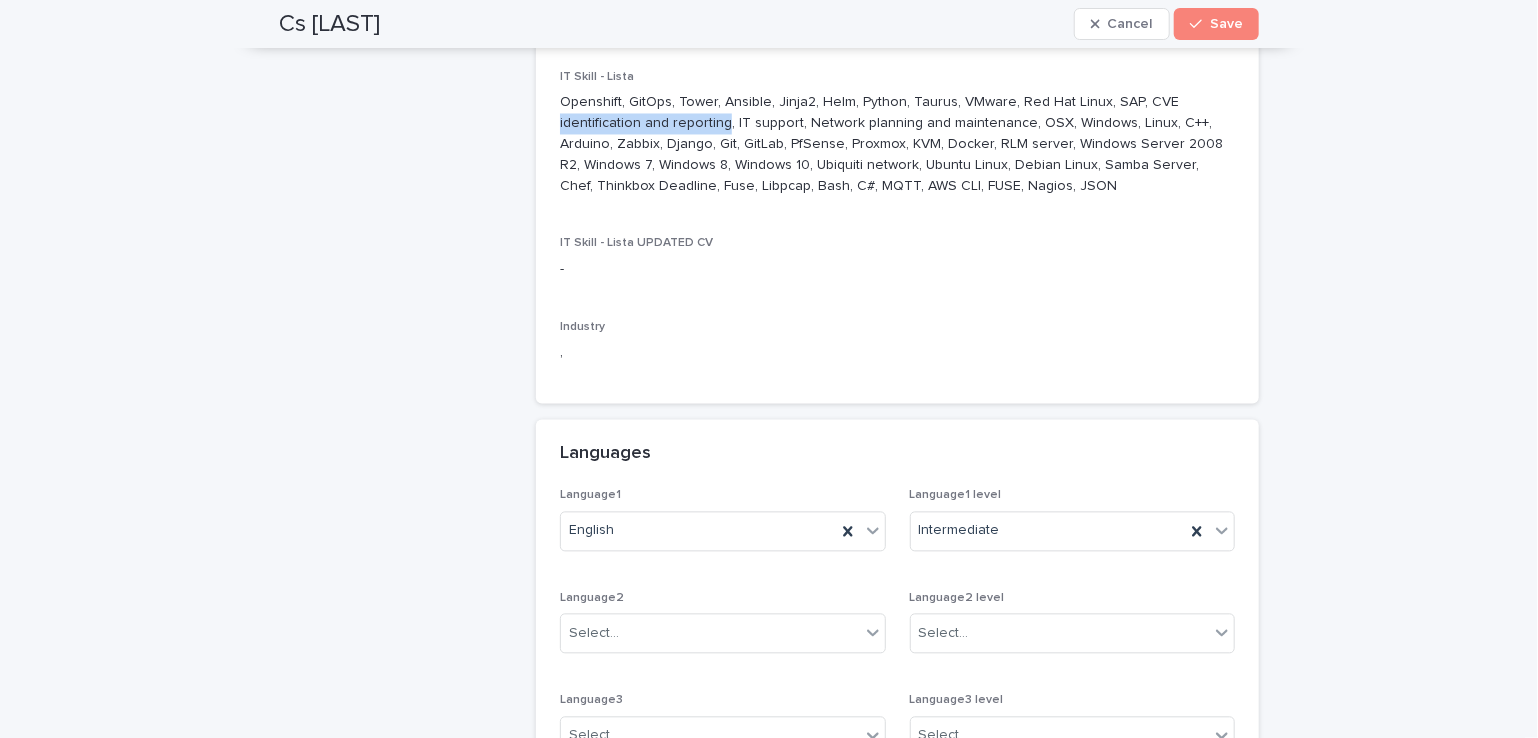 drag, startPoint x: 715, startPoint y: 122, endPoint x: 552, endPoint y: 122, distance: 163 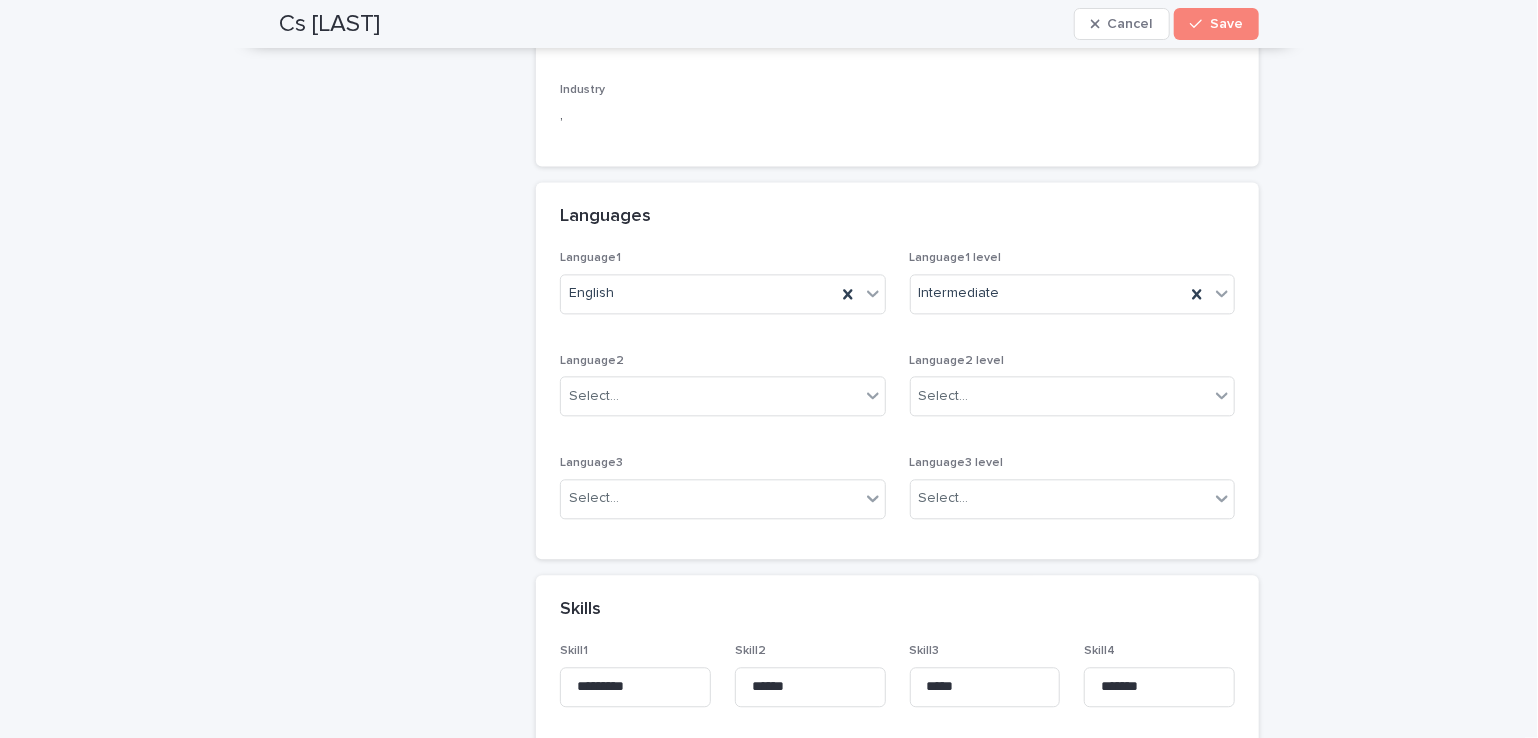 scroll, scrollTop: 2500, scrollLeft: 0, axis: vertical 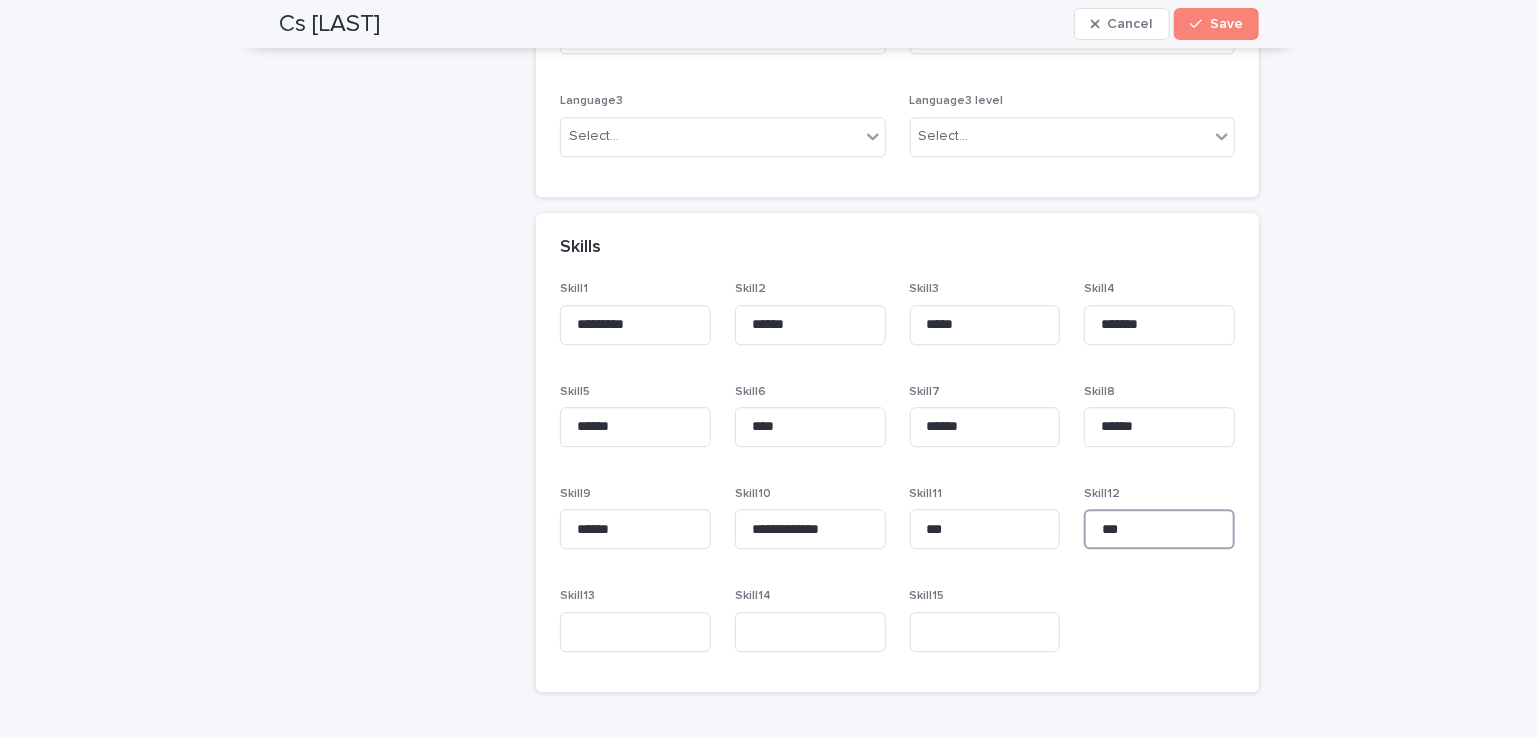 click on "***" at bounding box center (1159, 529) 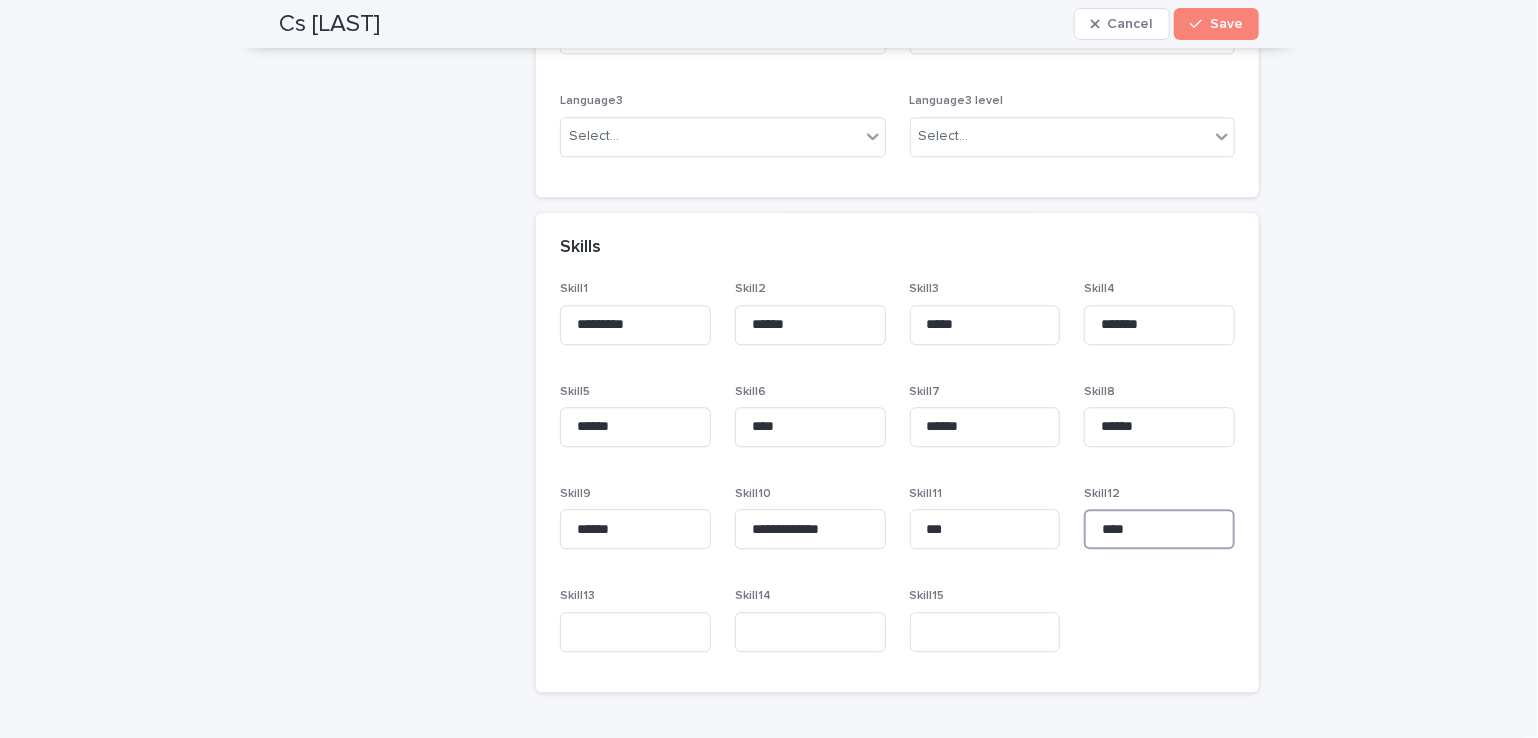 paste on "**********" 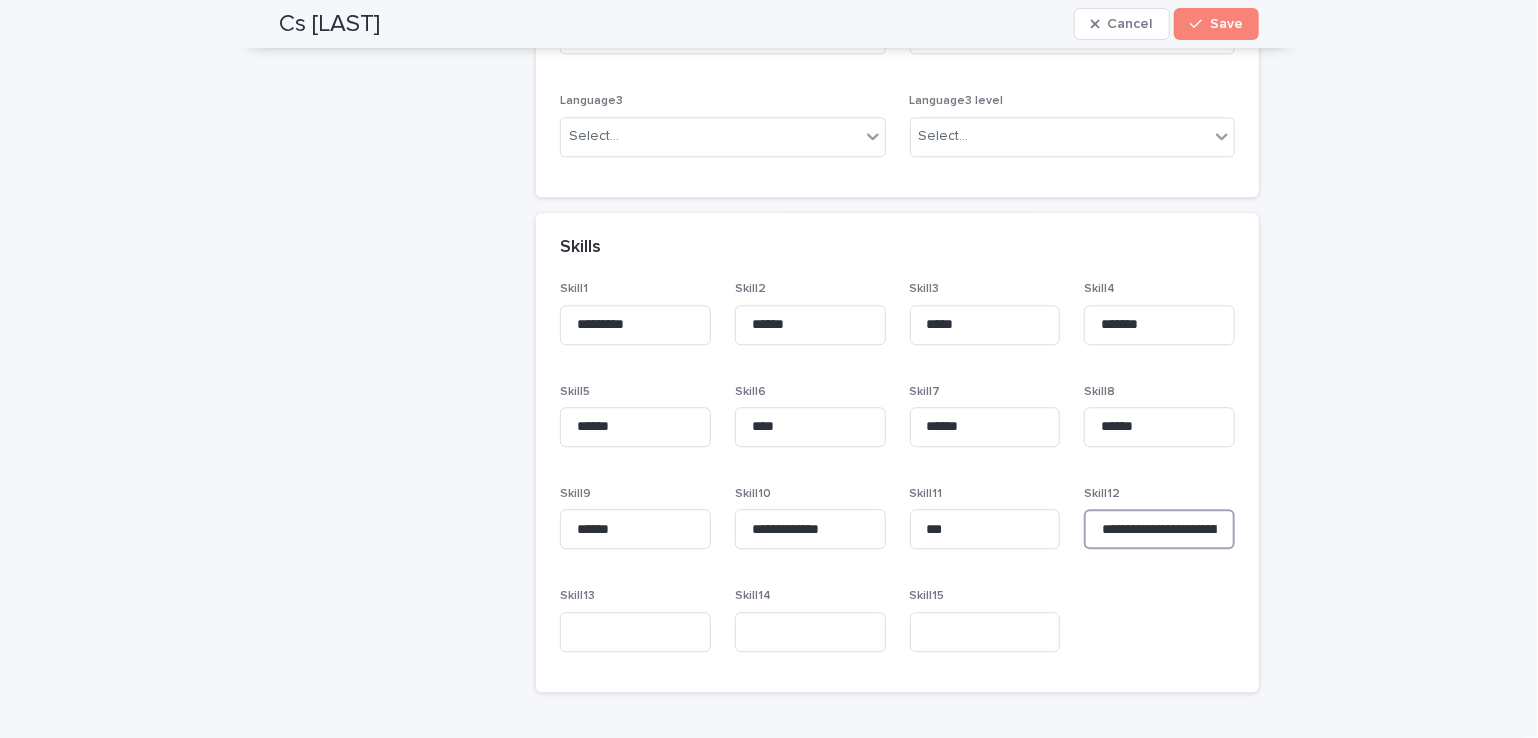 scroll, scrollTop: 0, scrollLeft: 80, axis: horizontal 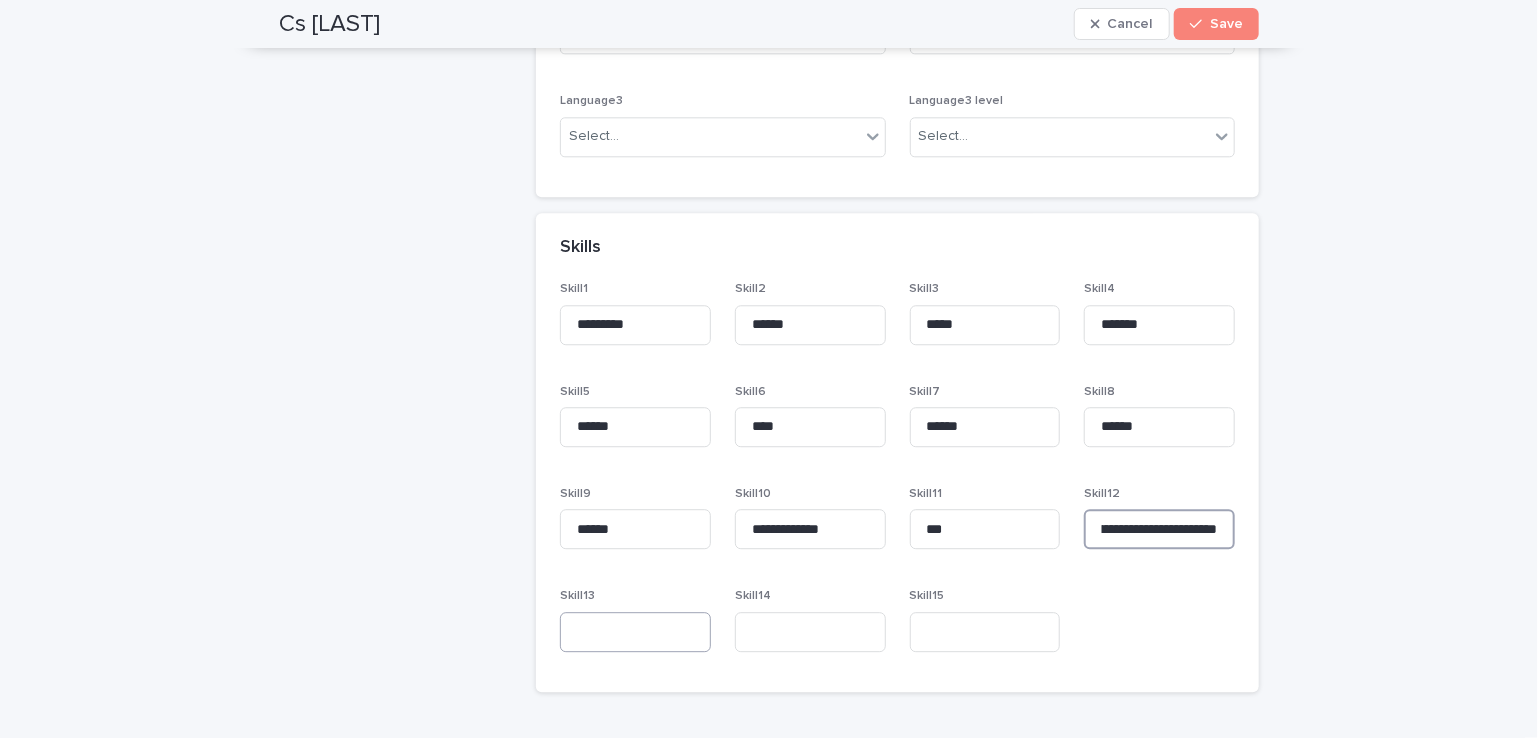 type on "**********" 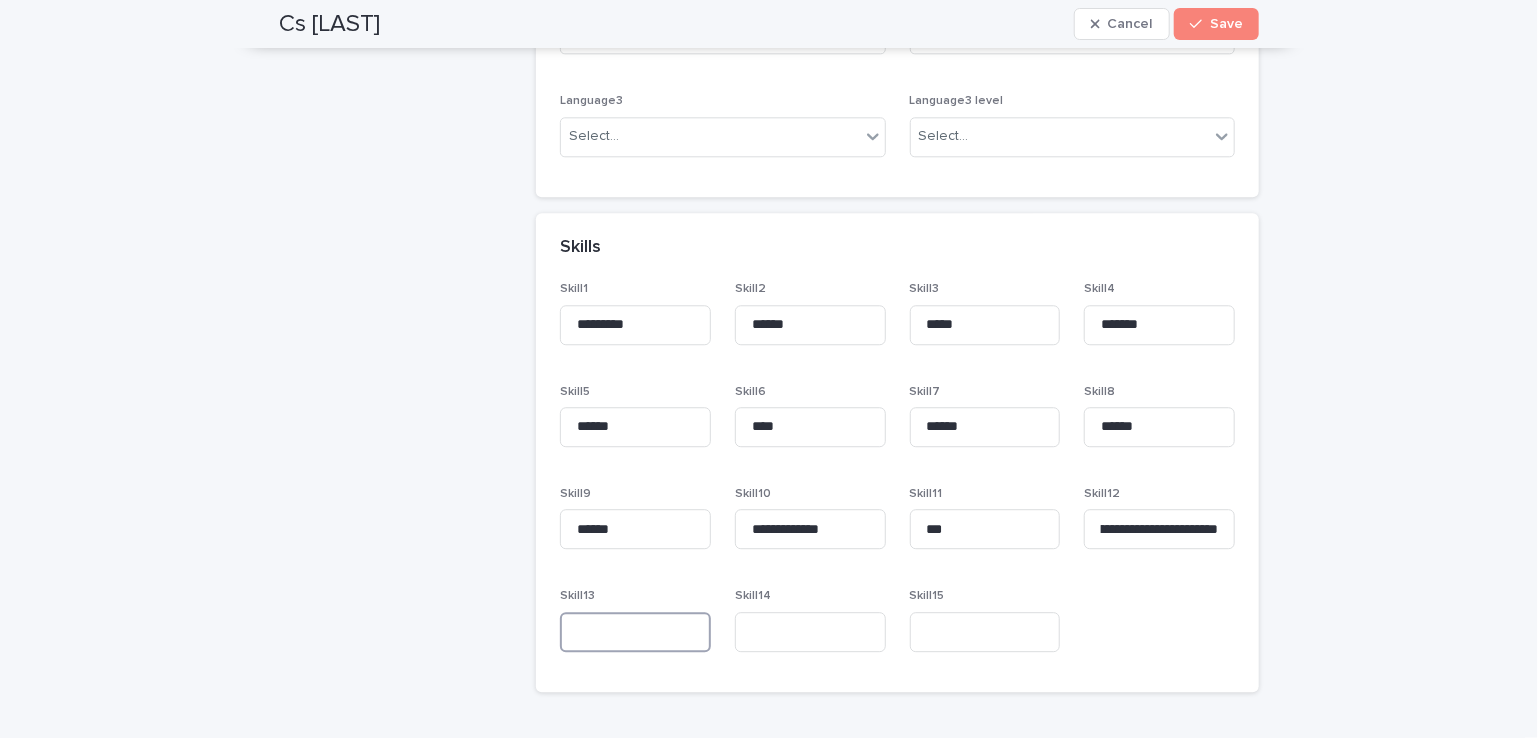 scroll, scrollTop: 0, scrollLeft: 0, axis: both 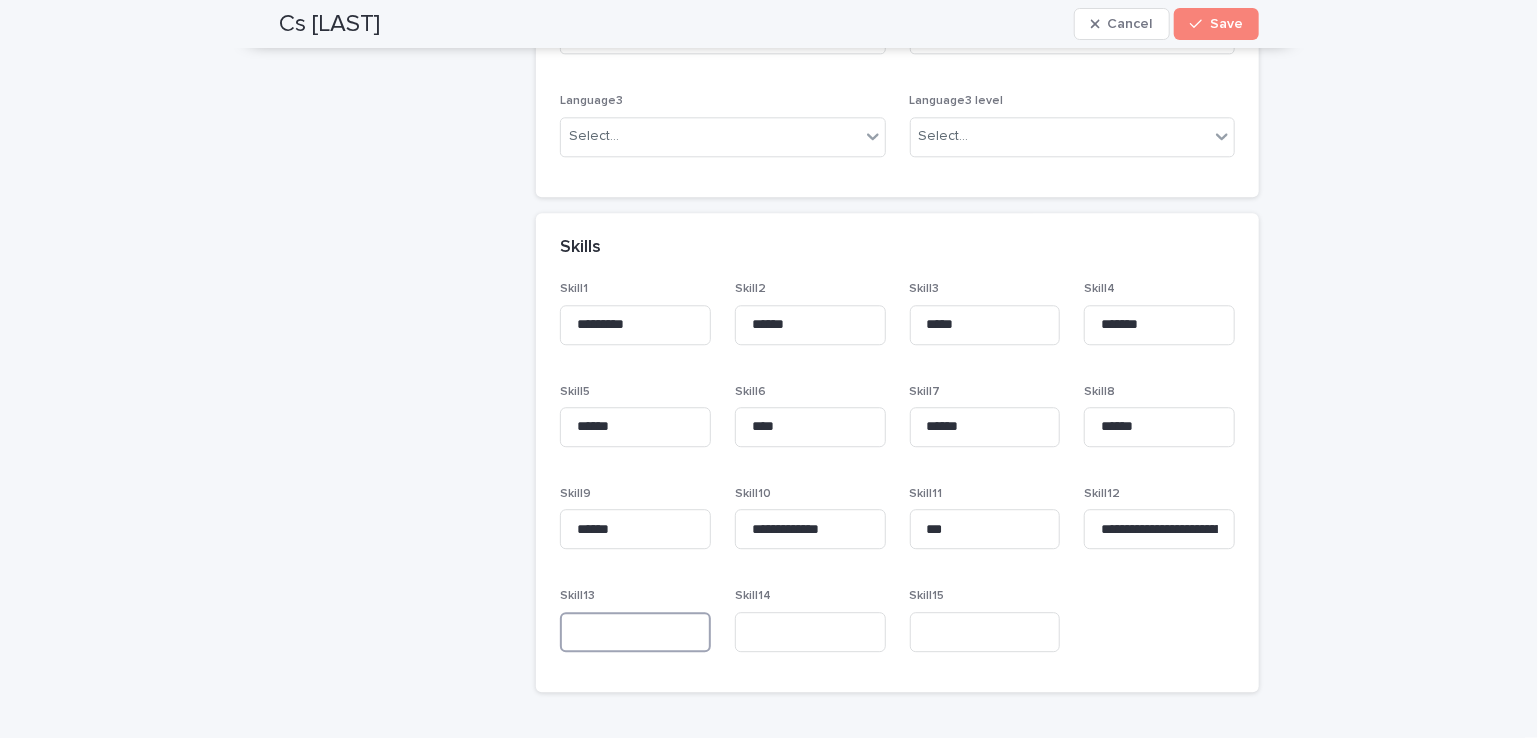 click at bounding box center (635, 632) 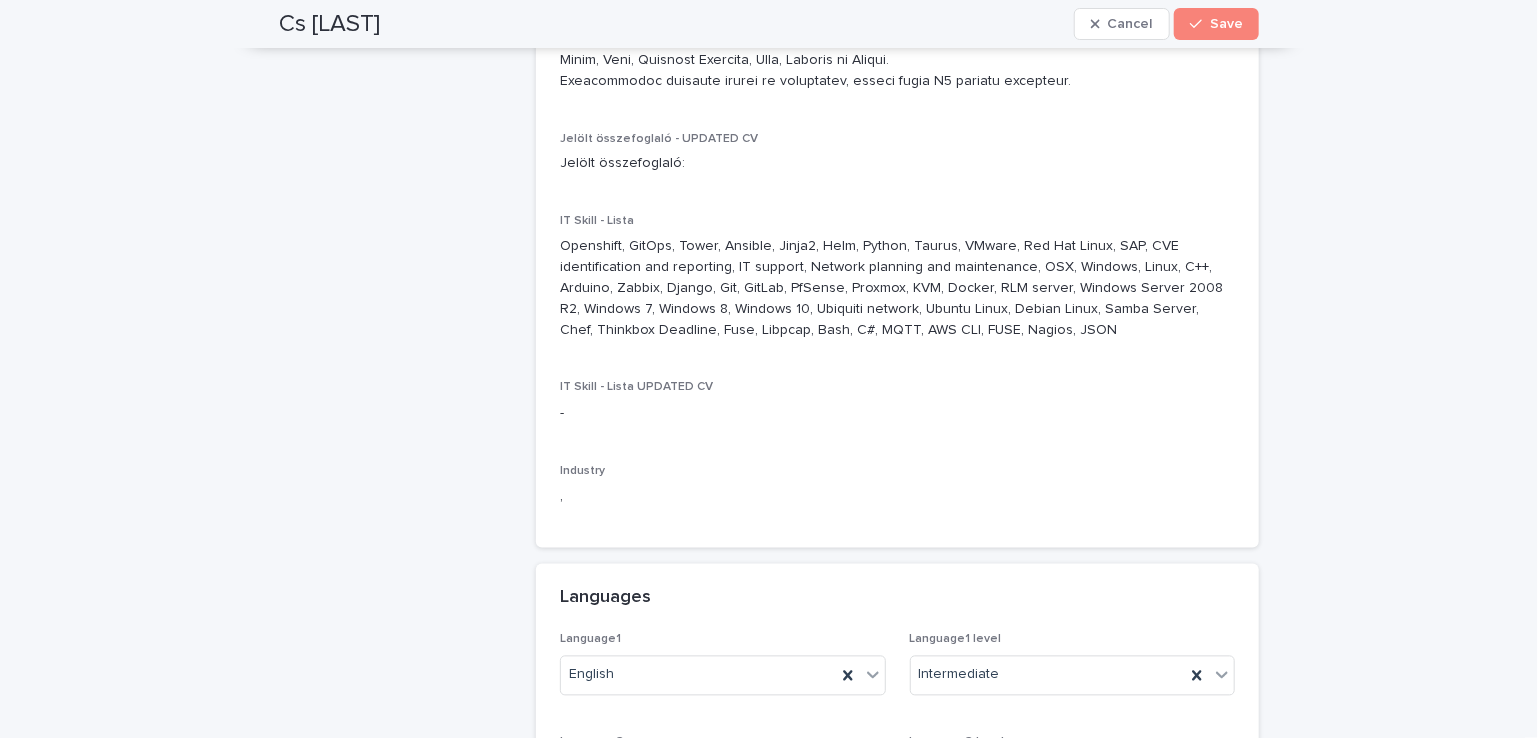 scroll, scrollTop: 1900, scrollLeft: 0, axis: vertical 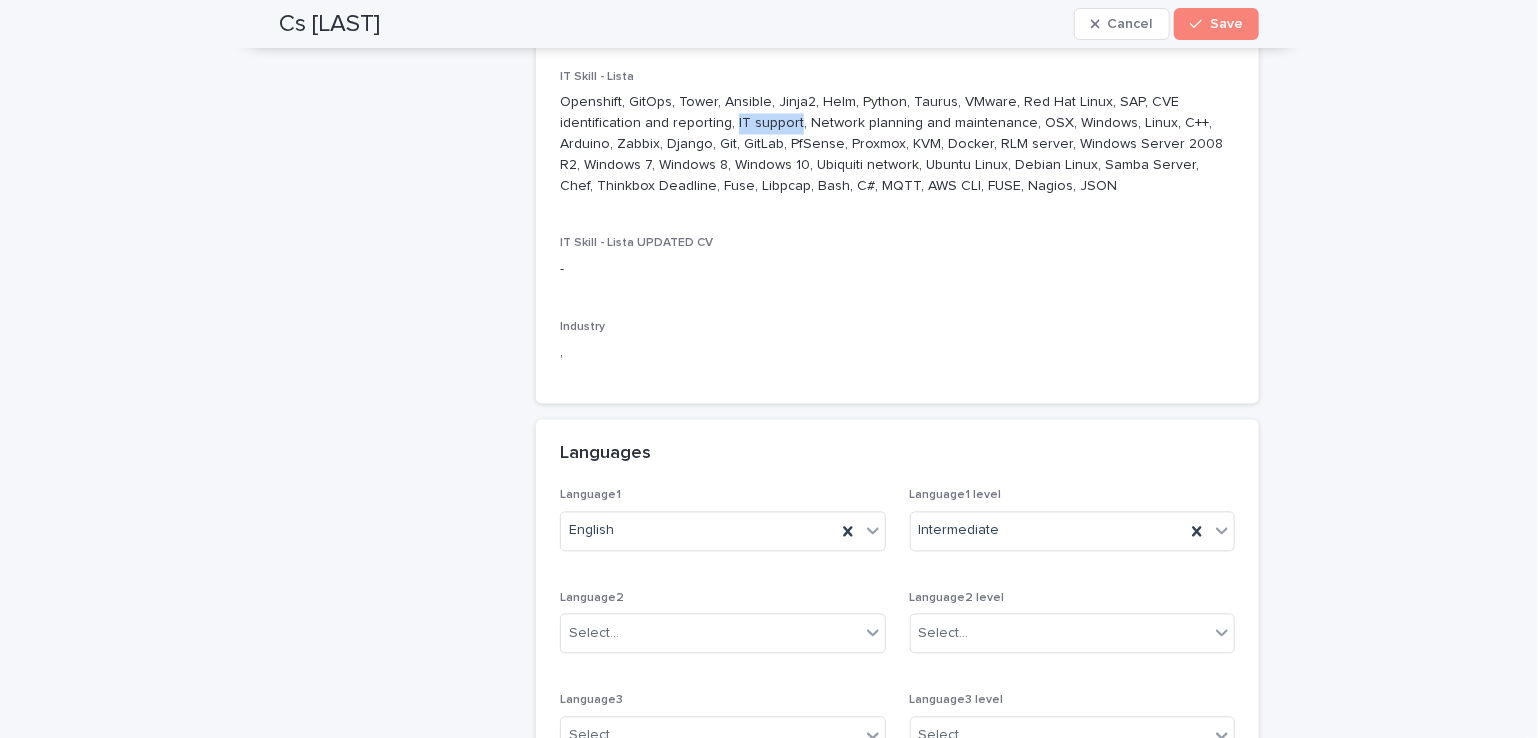 drag, startPoint x: 724, startPoint y: 125, endPoint x: 784, endPoint y: 125, distance: 60 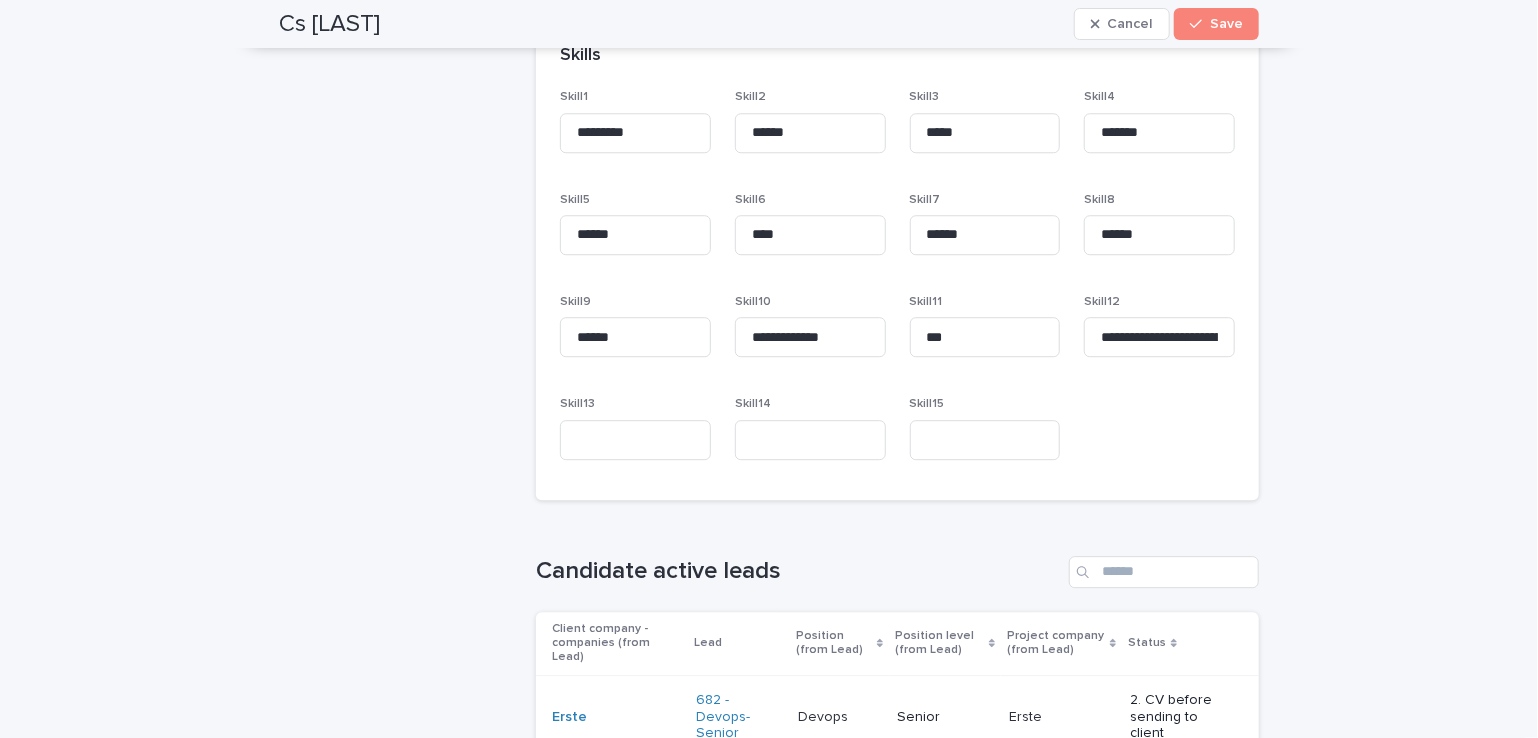 scroll, scrollTop: 2700, scrollLeft: 0, axis: vertical 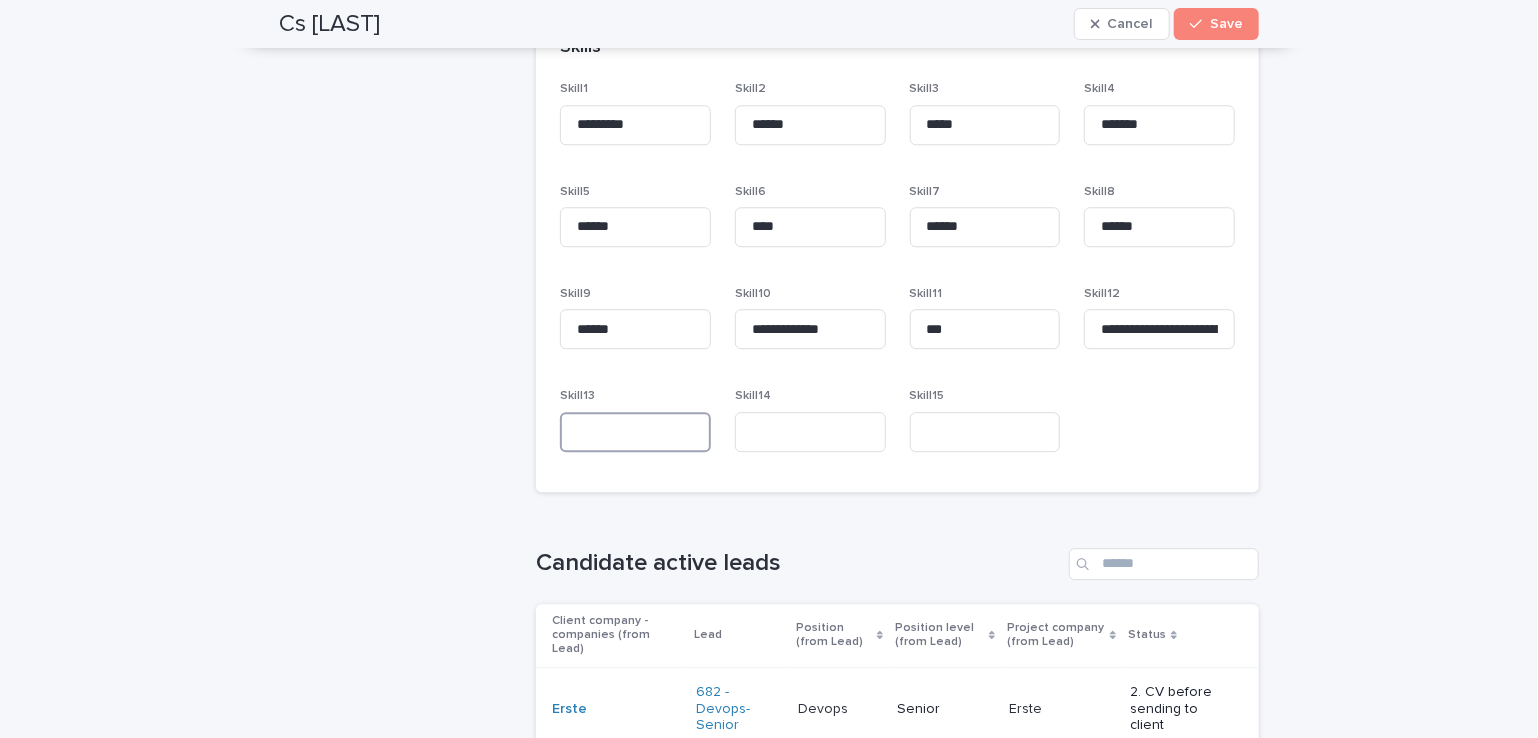 click at bounding box center [635, 432] 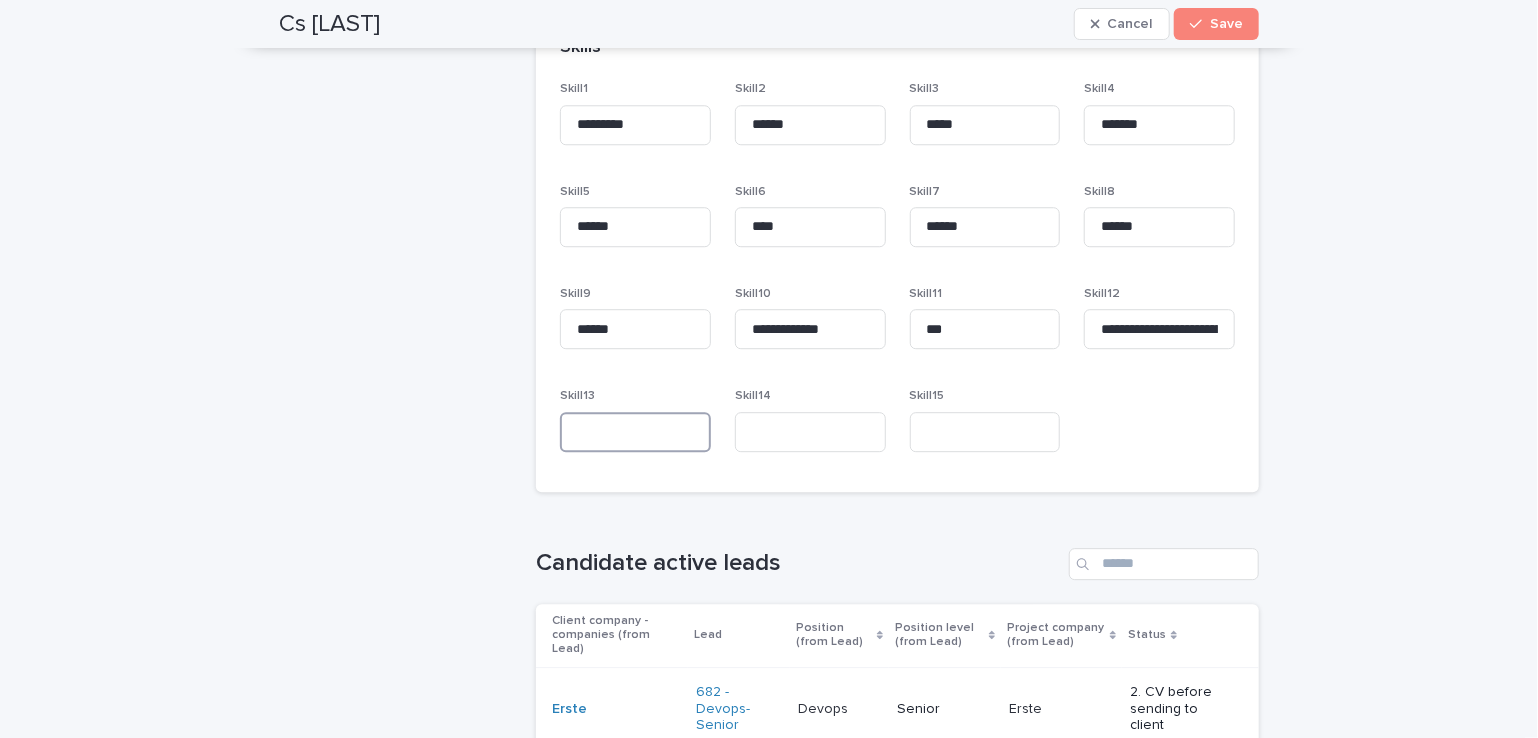 paste on "**********" 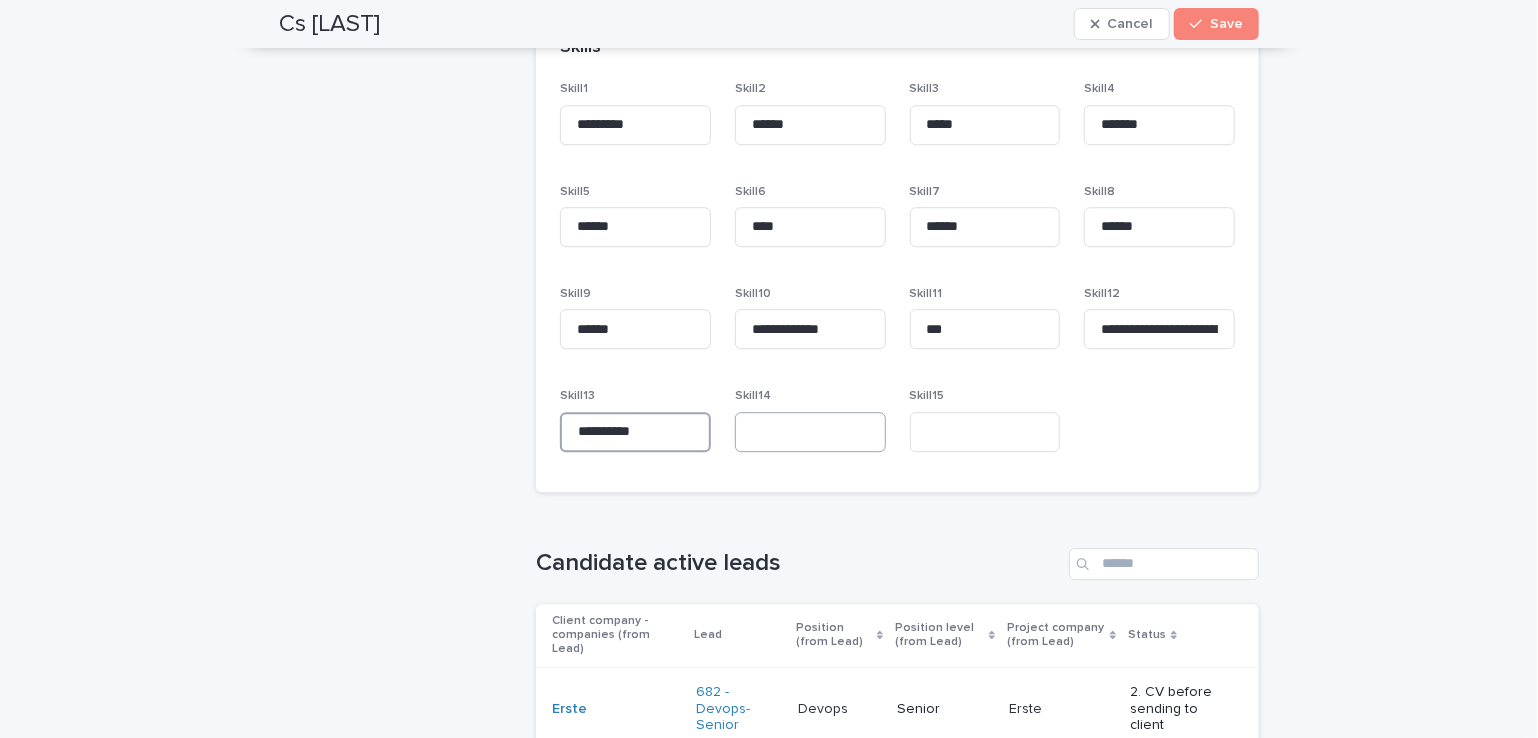 type on "**********" 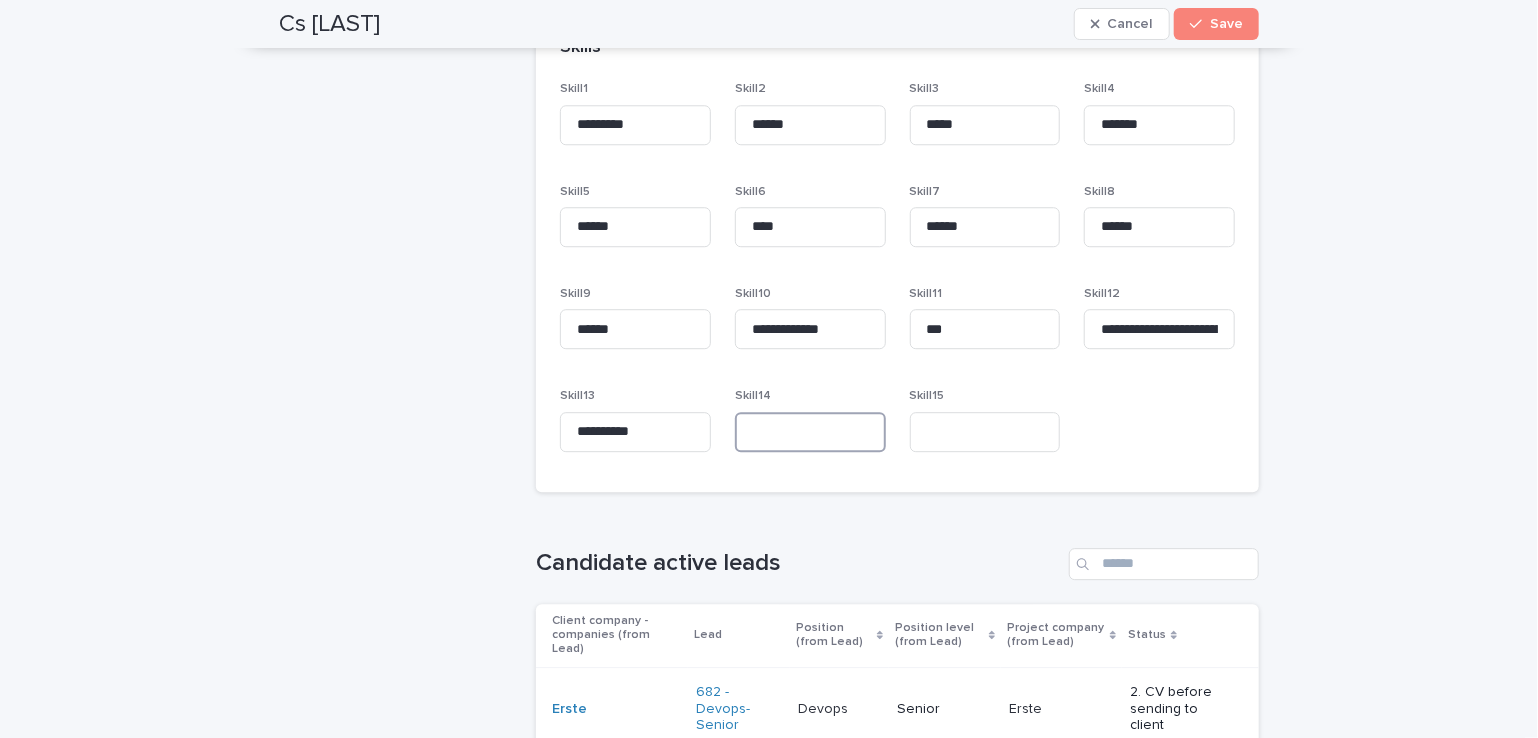 click at bounding box center [810, 432] 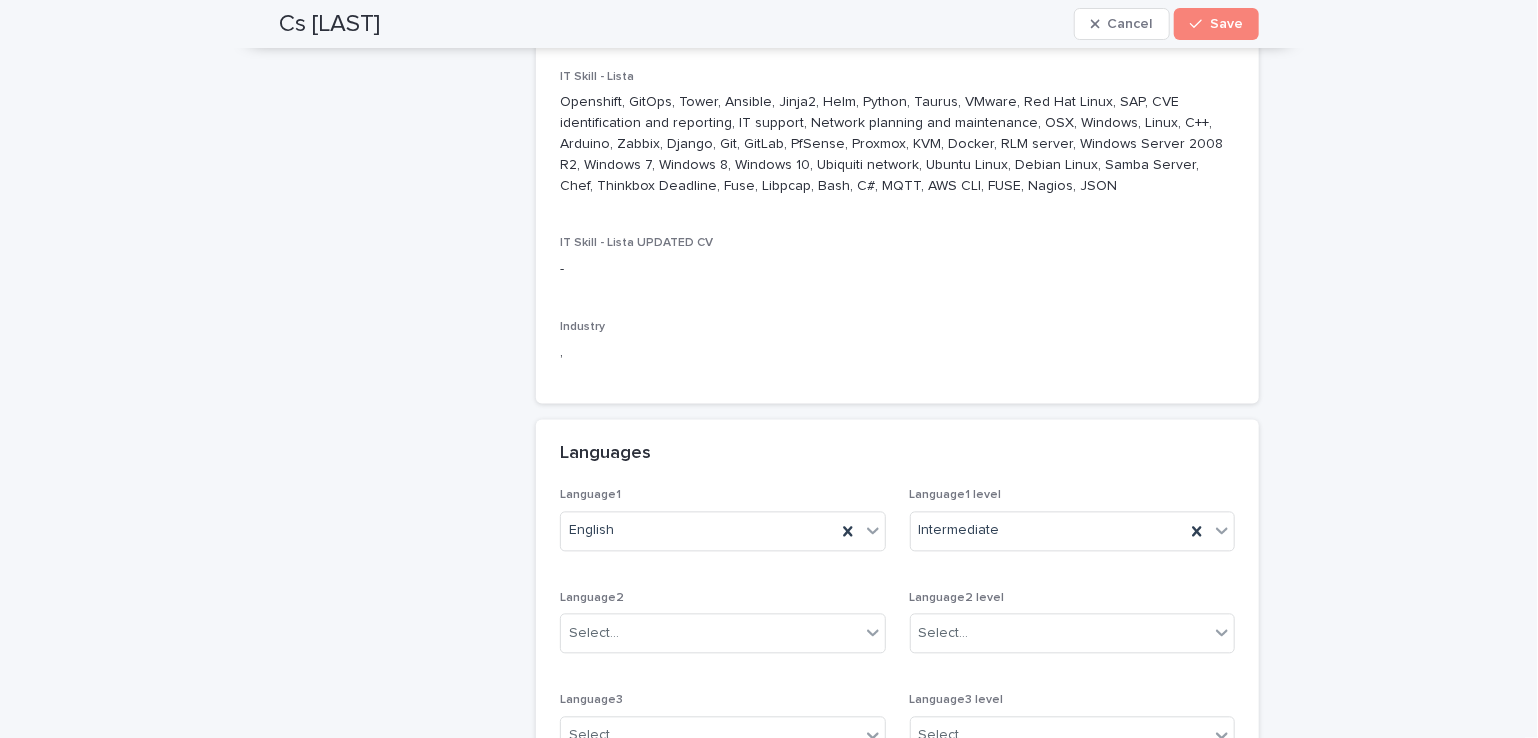scroll, scrollTop: 1800, scrollLeft: 0, axis: vertical 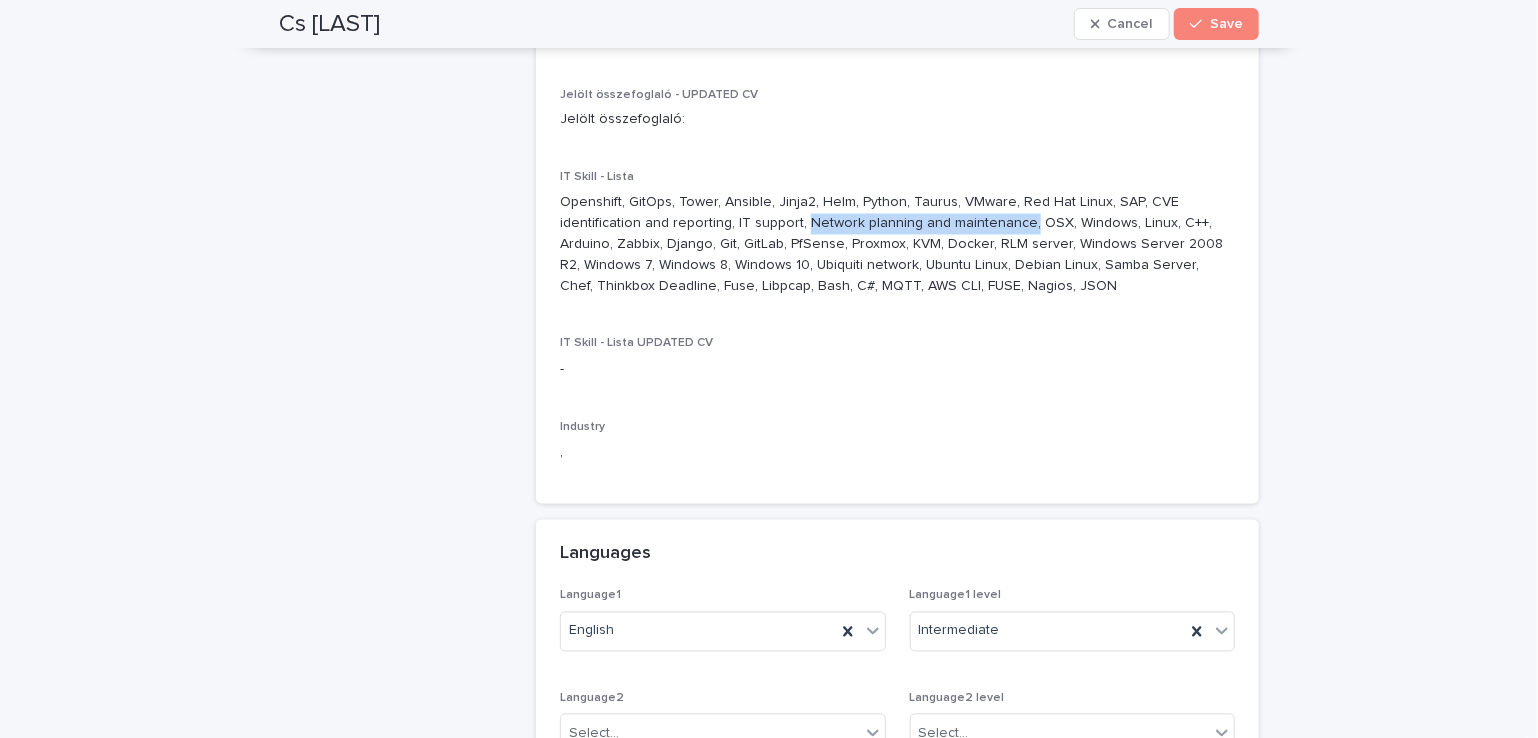 drag, startPoint x: 794, startPoint y: 225, endPoint x: 1014, endPoint y: 225, distance: 220 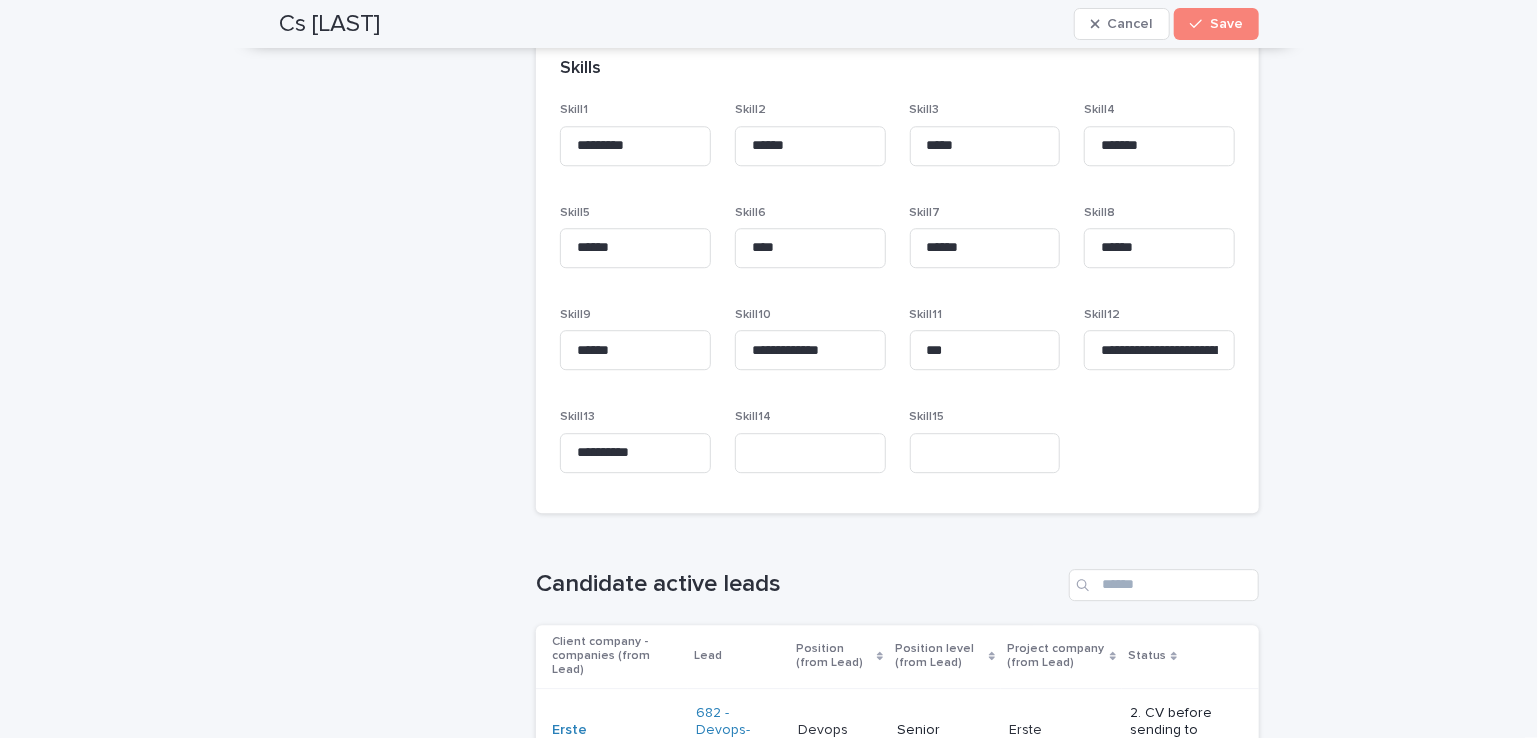 scroll, scrollTop: 2700, scrollLeft: 0, axis: vertical 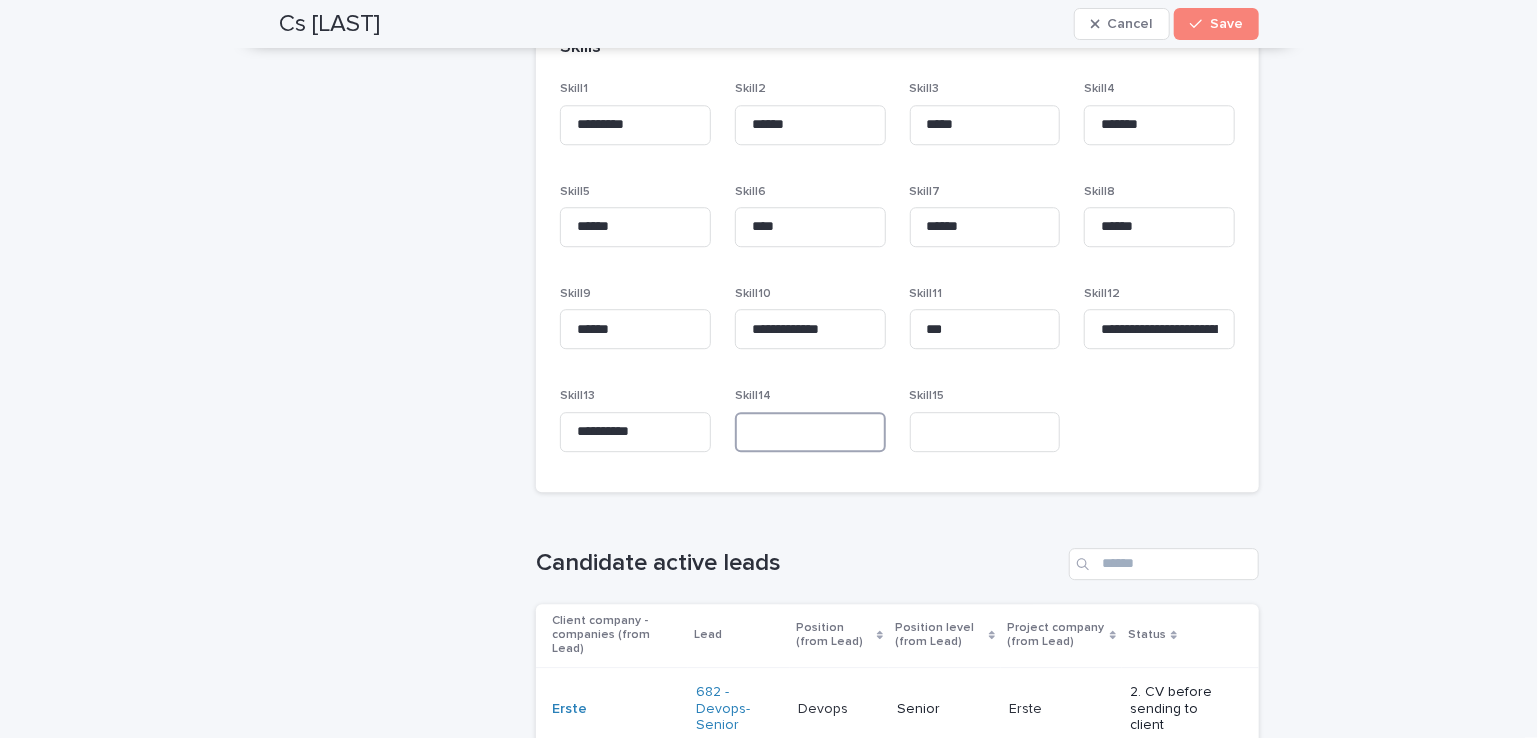 click at bounding box center (810, 432) 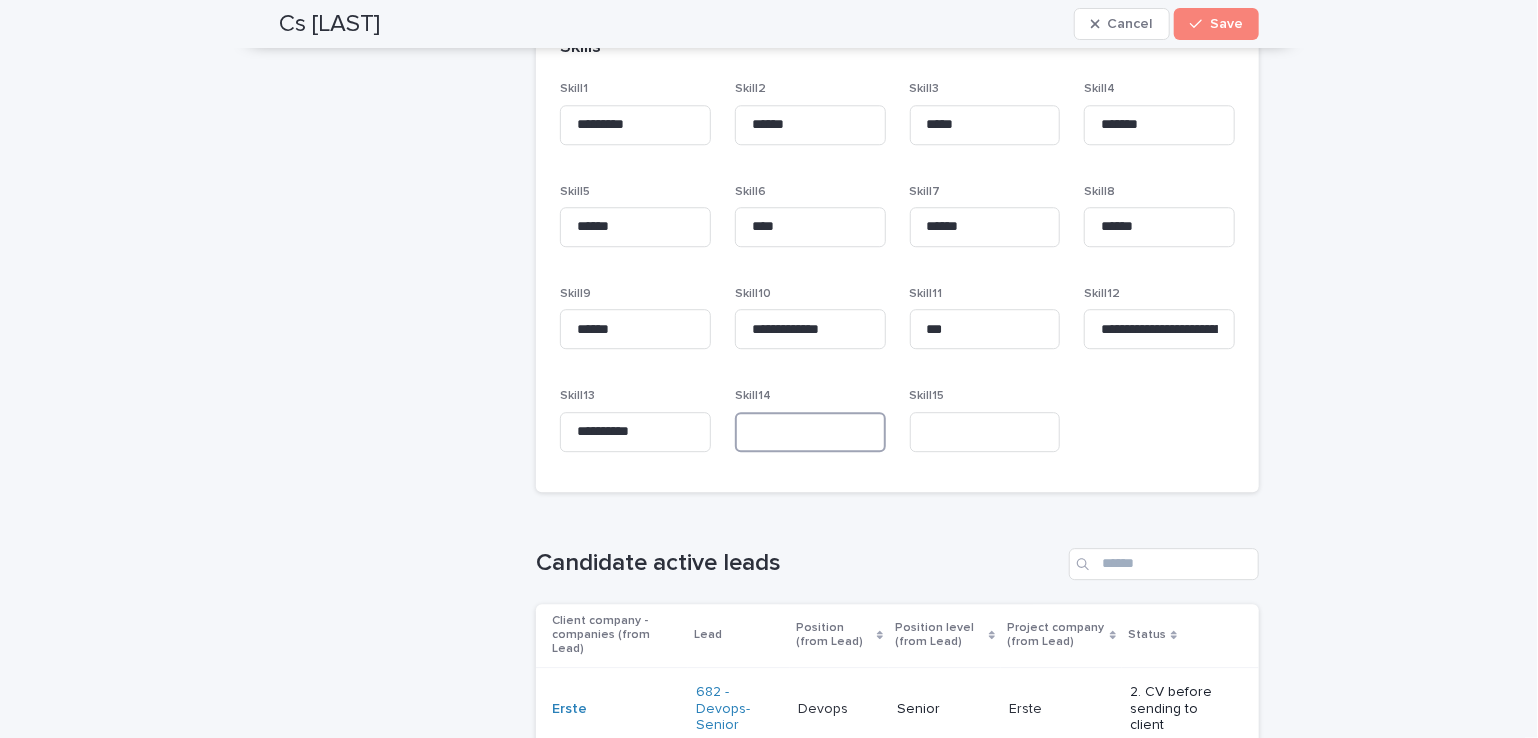 paste on "**********" 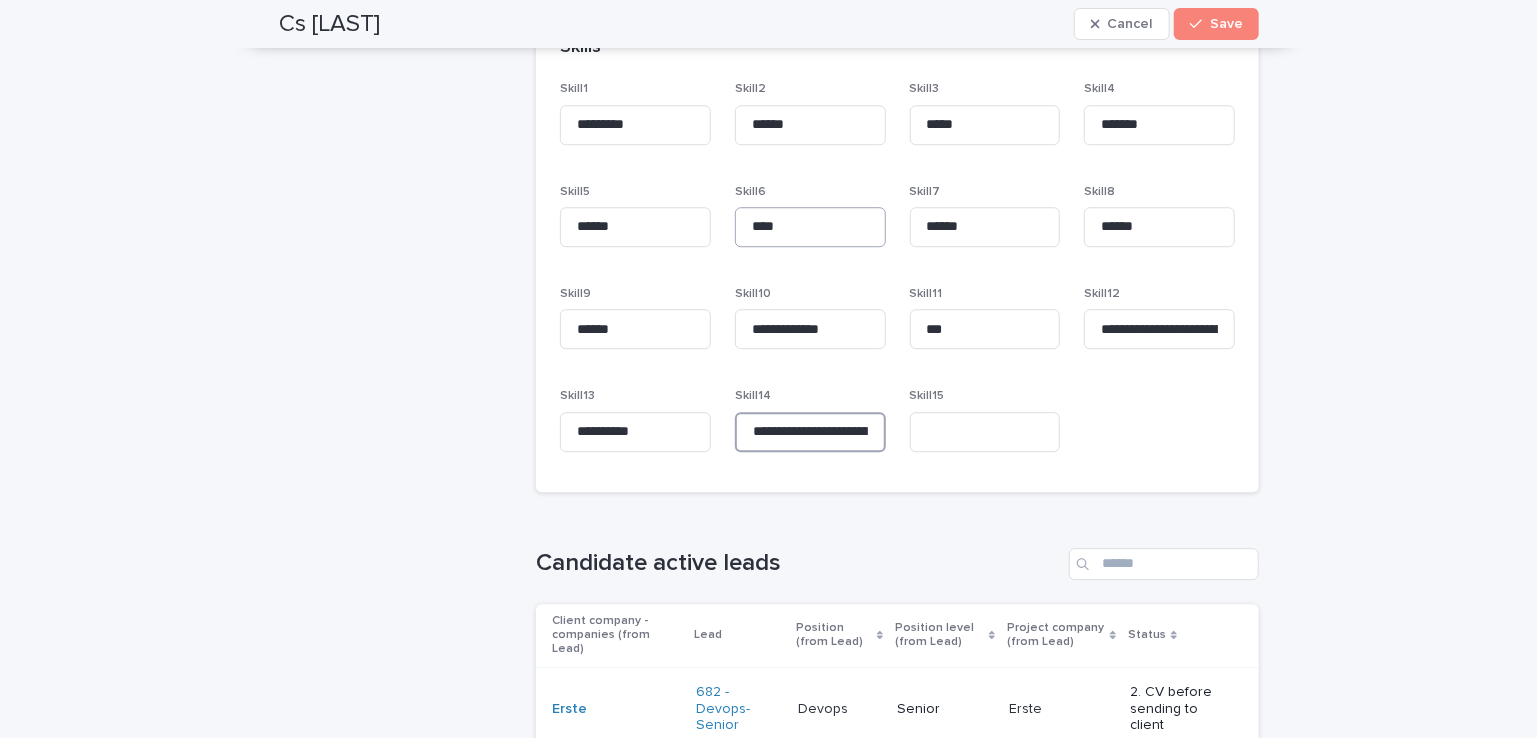 scroll, scrollTop: 0, scrollLeft: 105, axis: horizontal 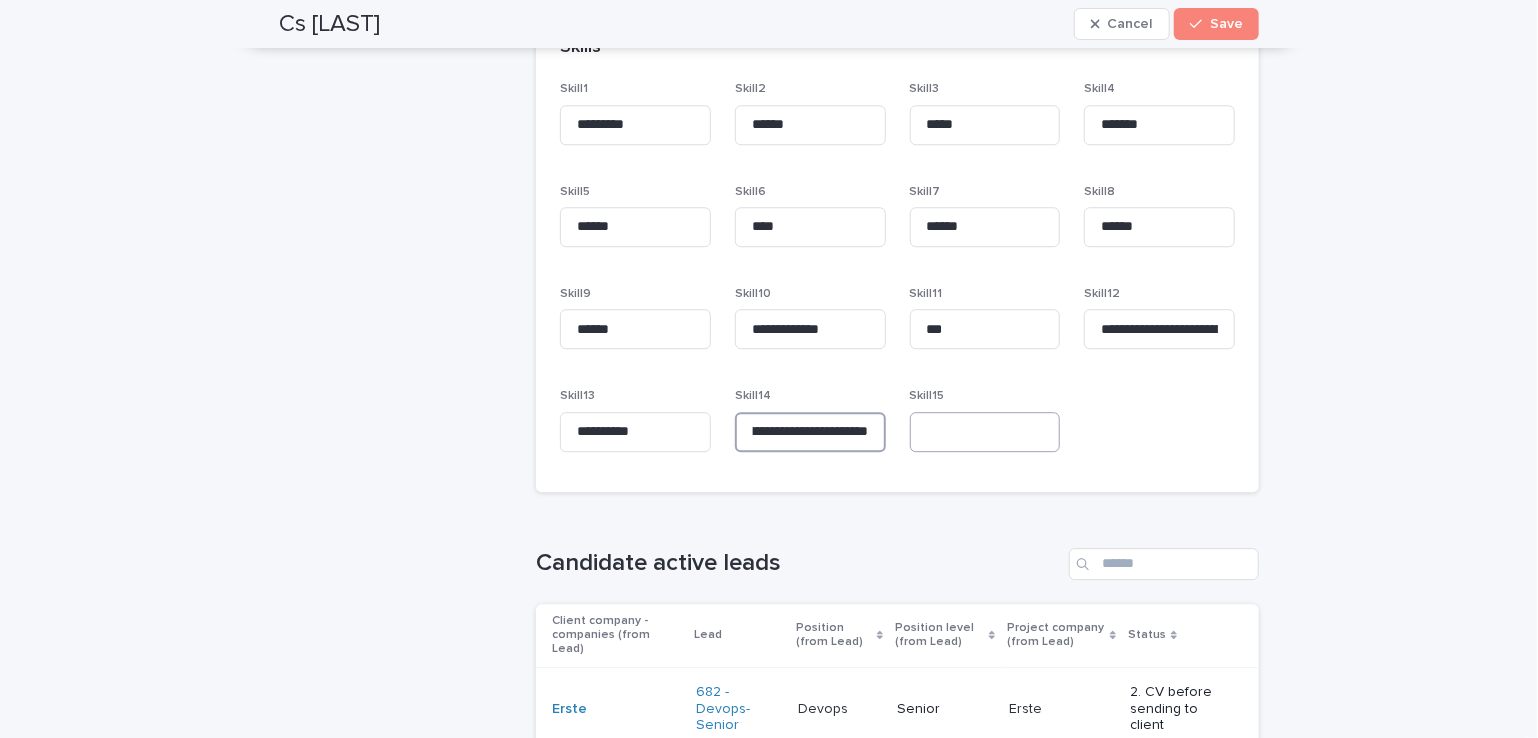 type on "**********" 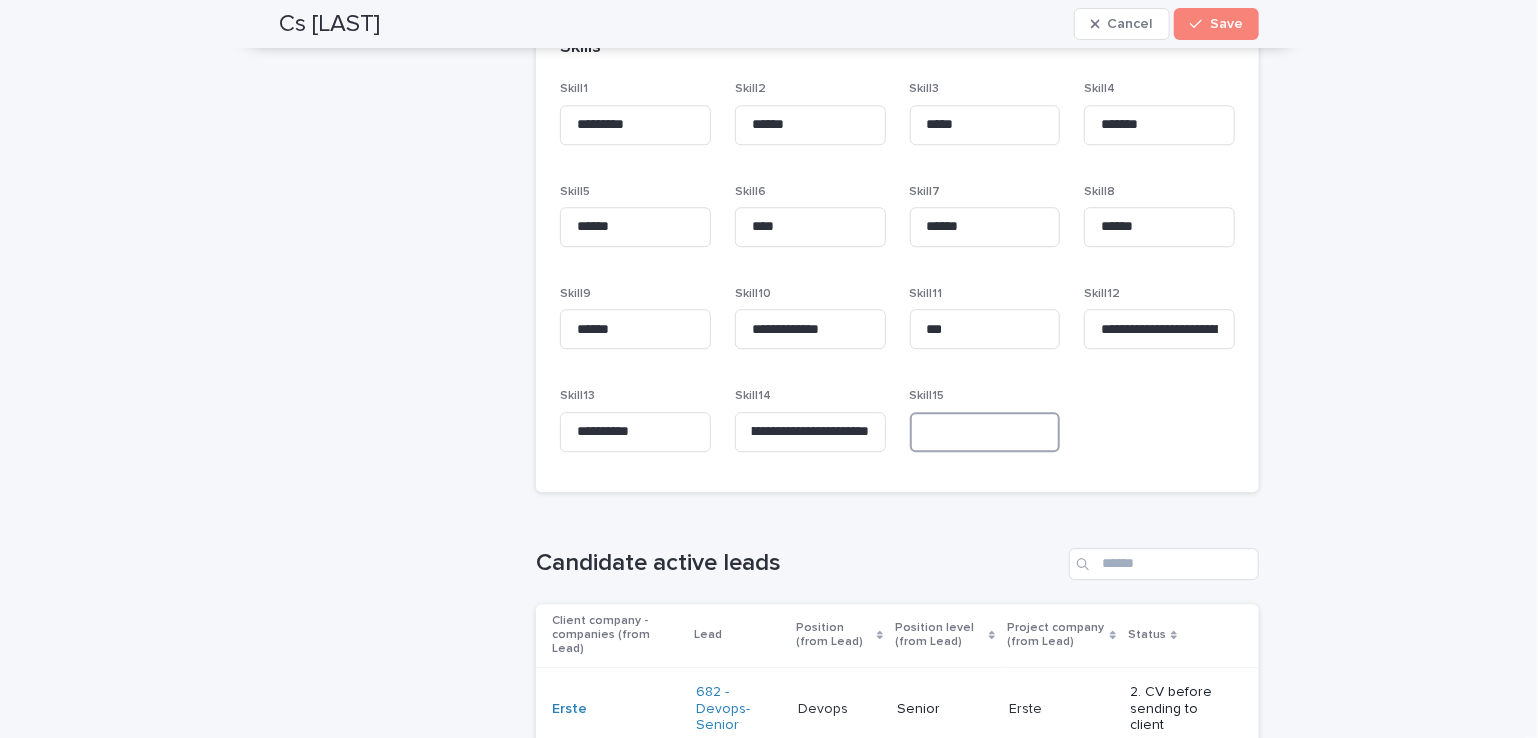 click at bounding box center [985, 432] 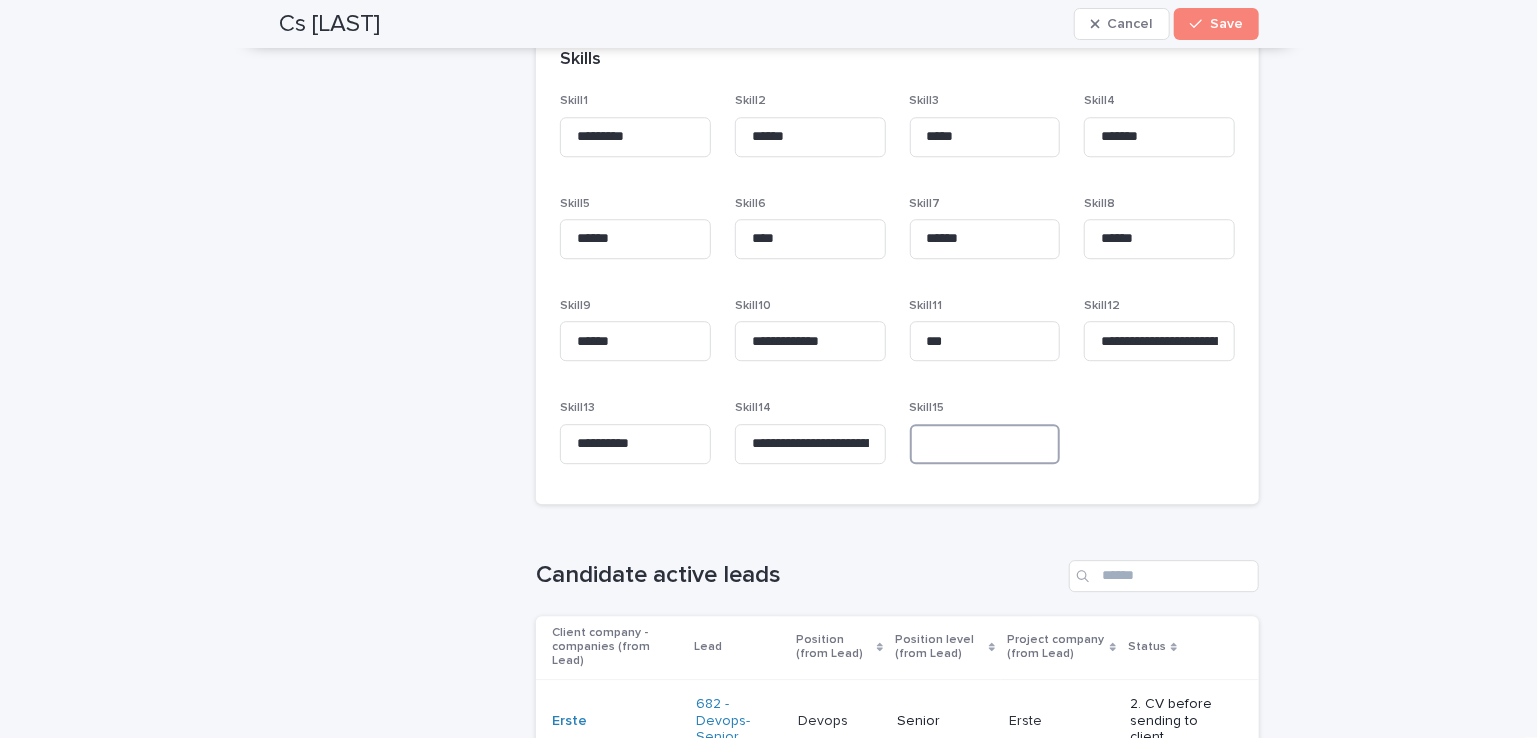 scroll, scrollTop: 2700, scrollLeft: 0, axis: vertical 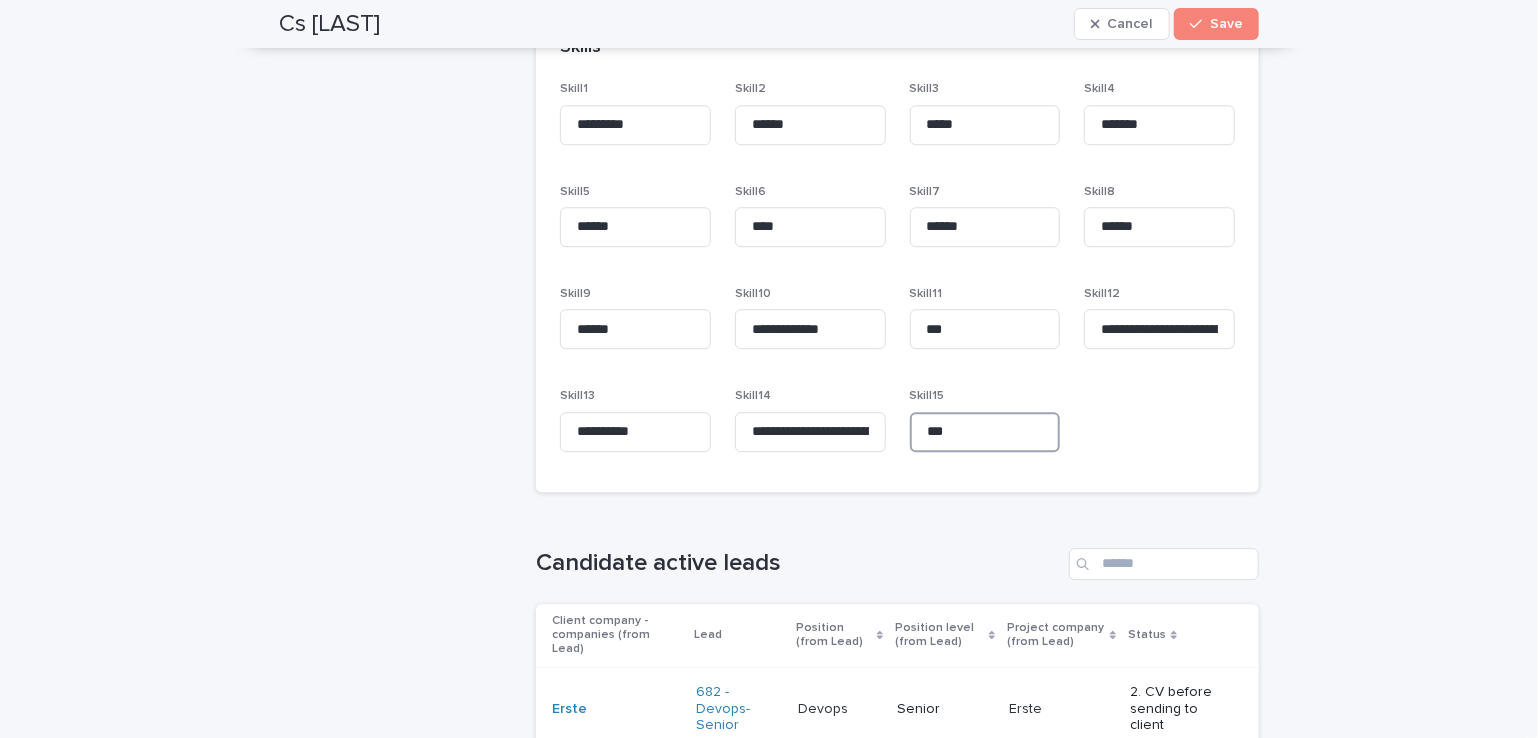 type on "***" 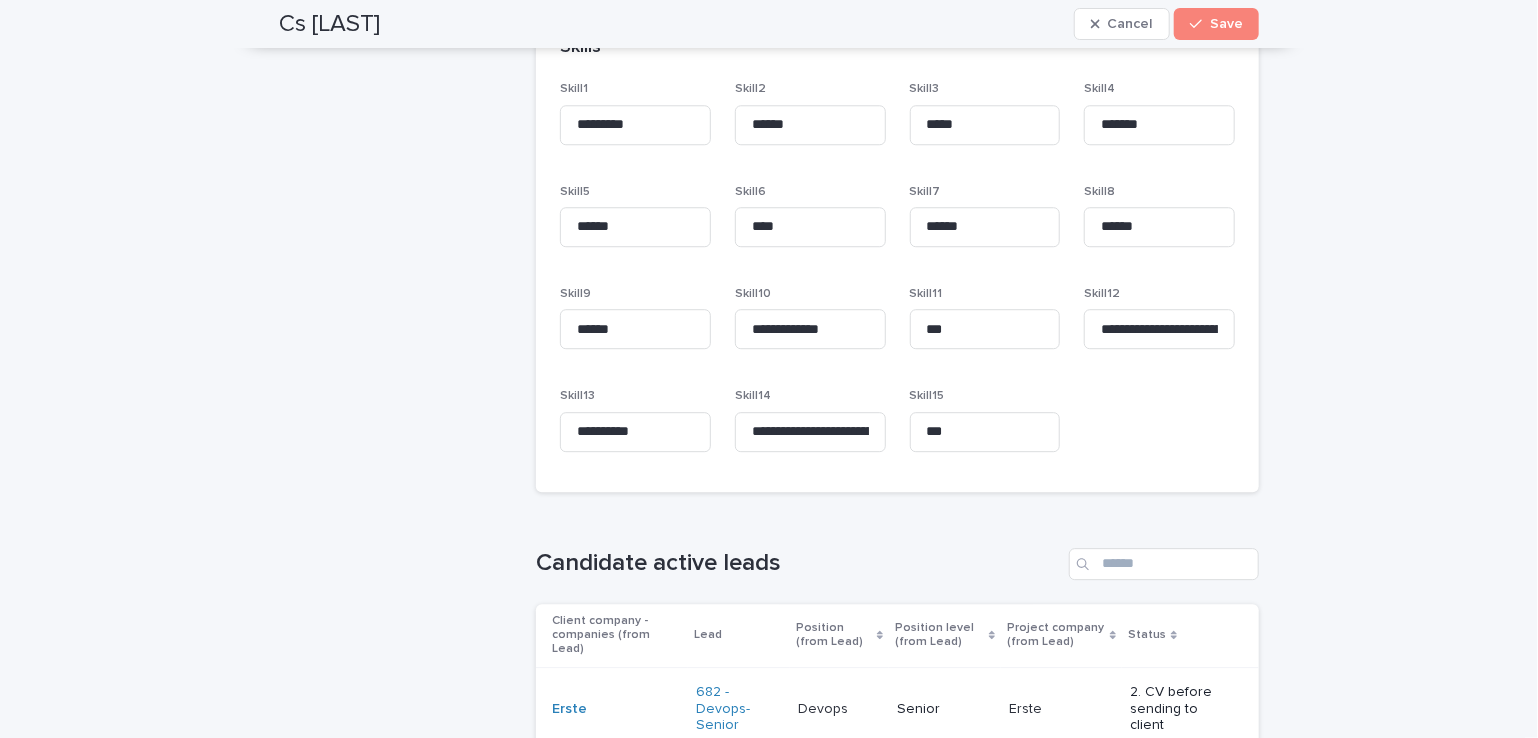 click on "**********" at bounding box center (769, -834) 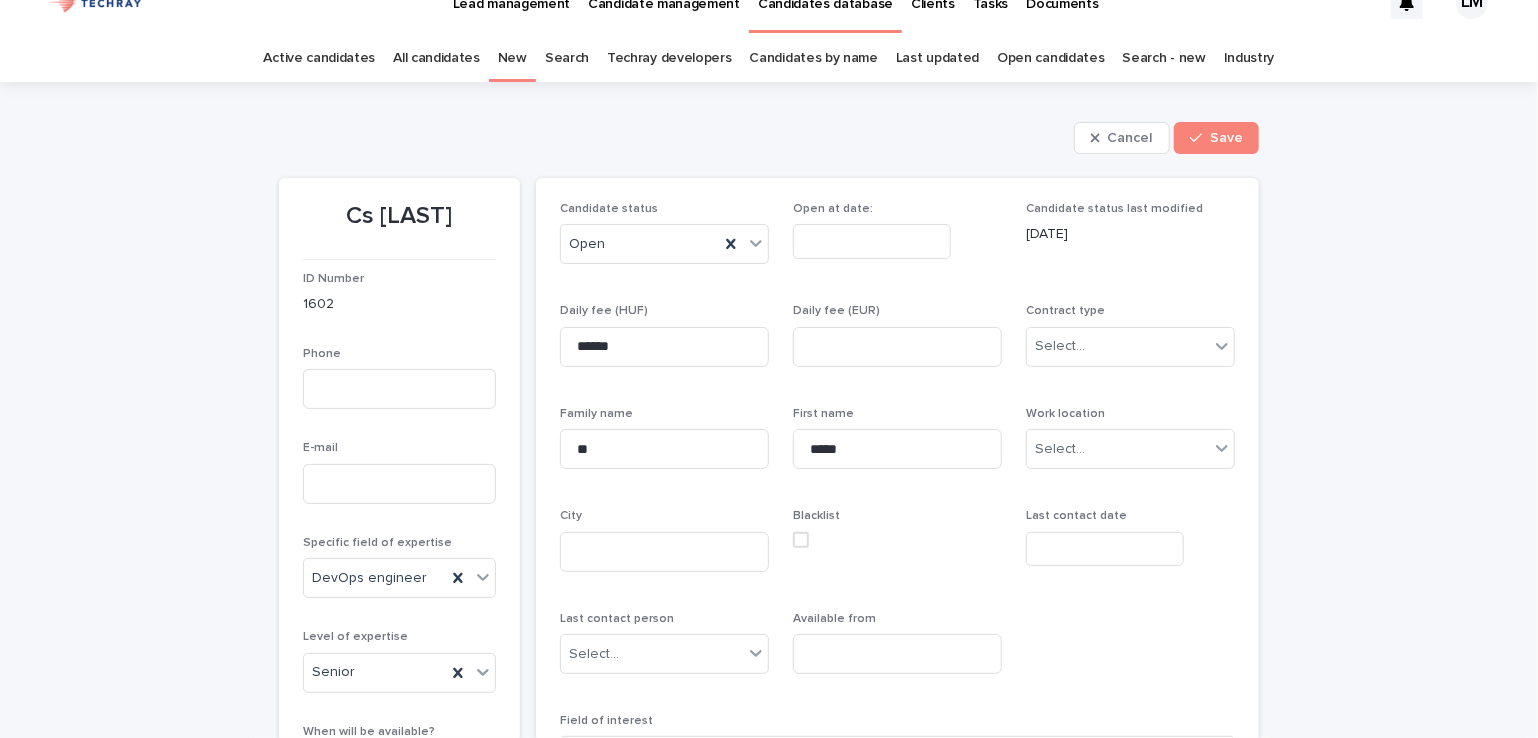 scroll, scrollTop: 0, scrollLeft: 0, axis: both 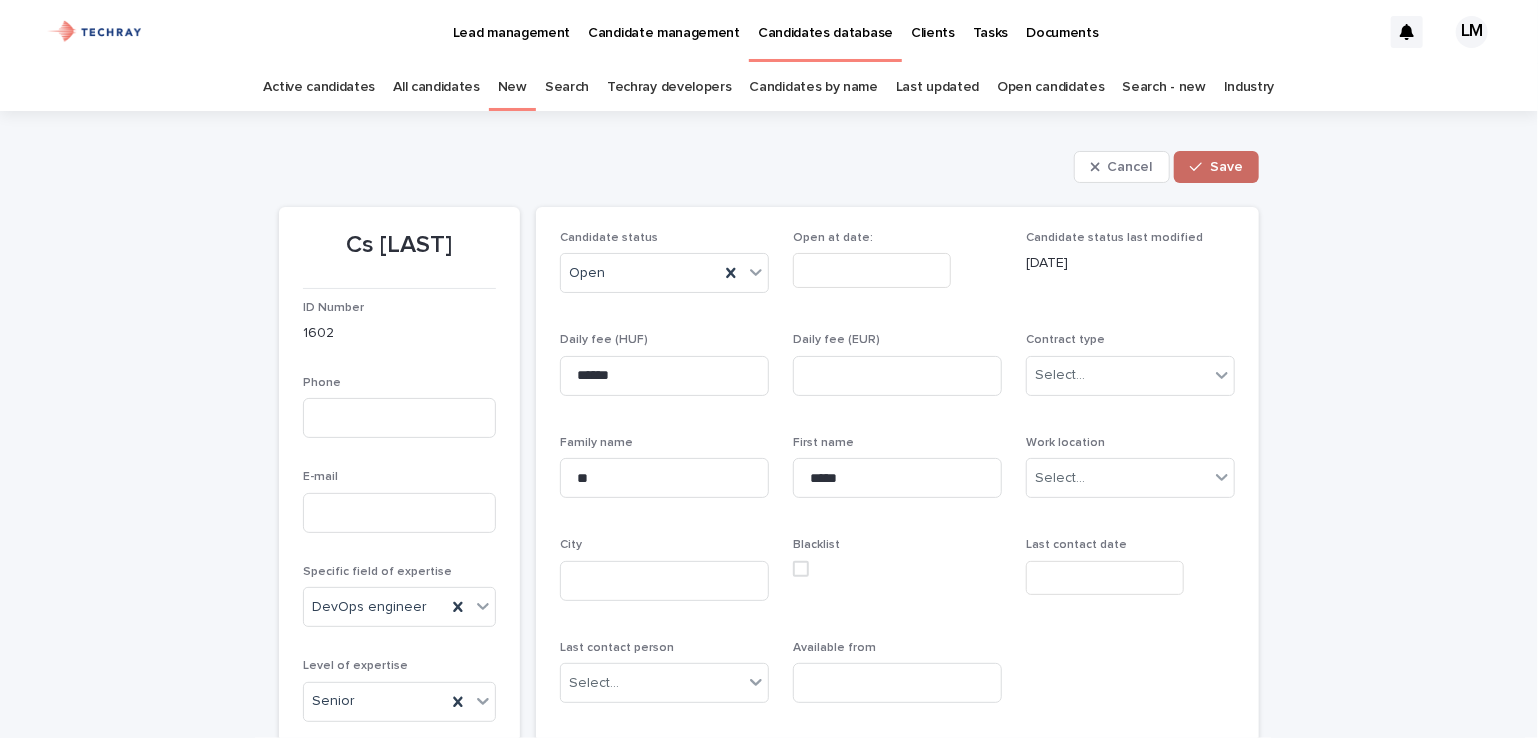 click on "Save" at bounding box center (1216, 167) 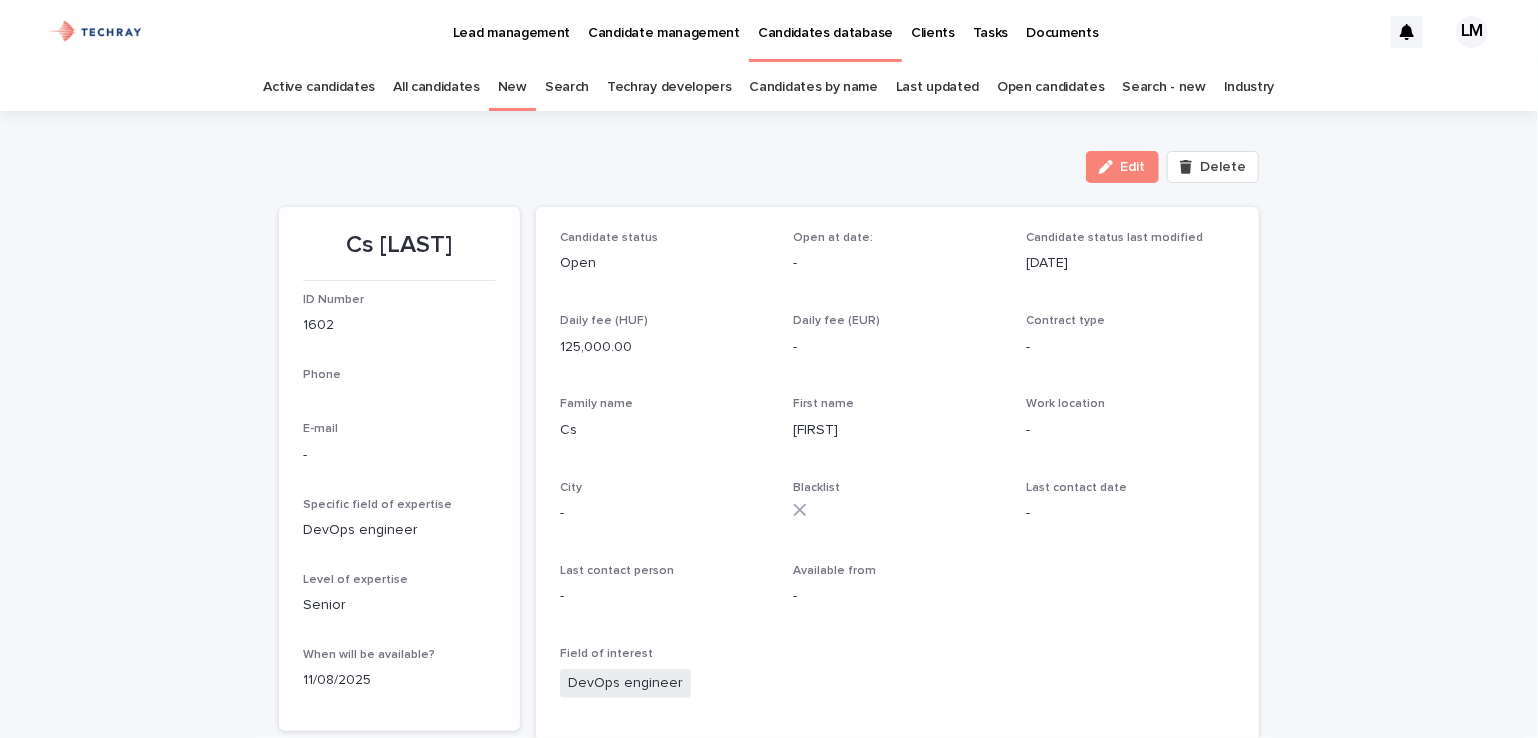 click on "New" at bounding box center (512, 87) 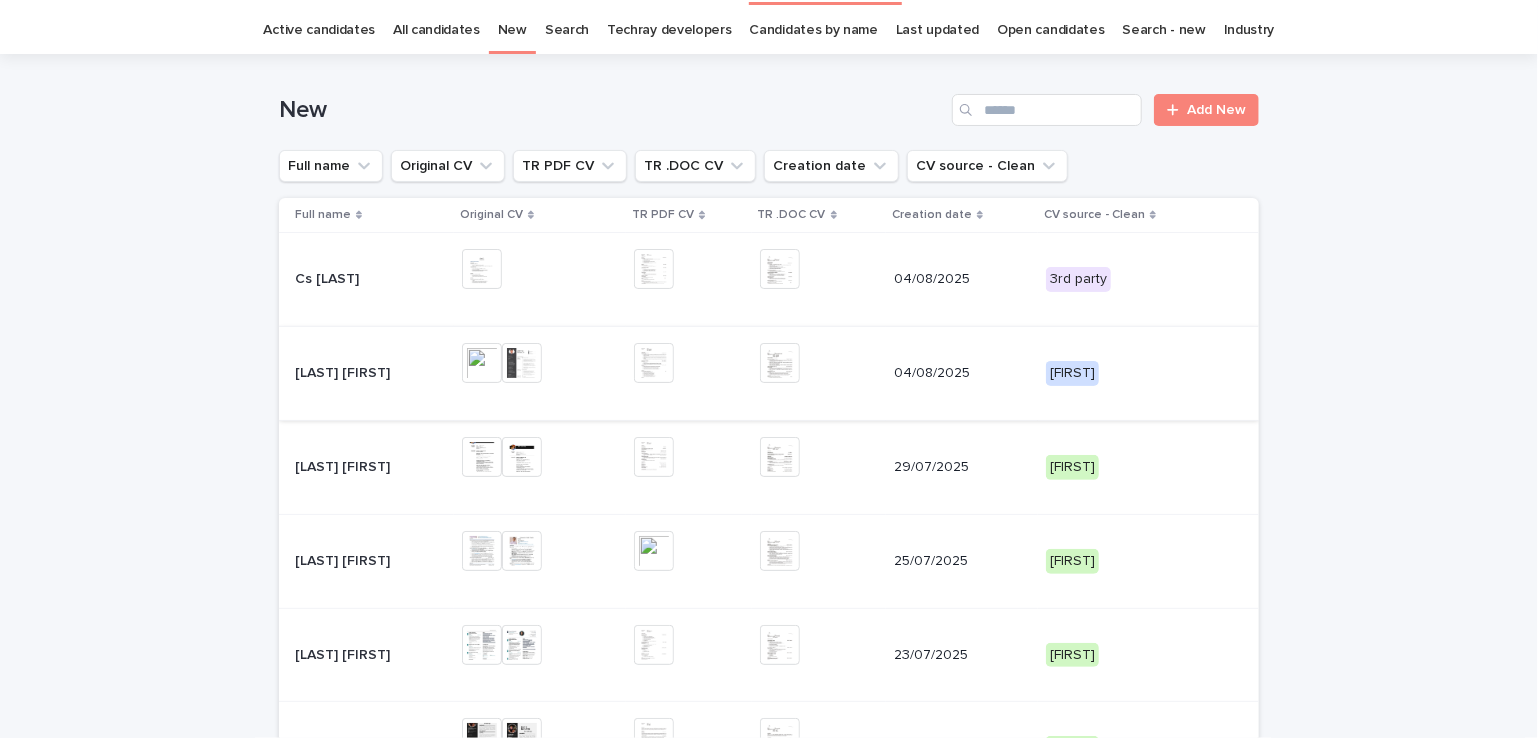 scroll, scrollTop: 0, scrollLeft: 0, axis: both 